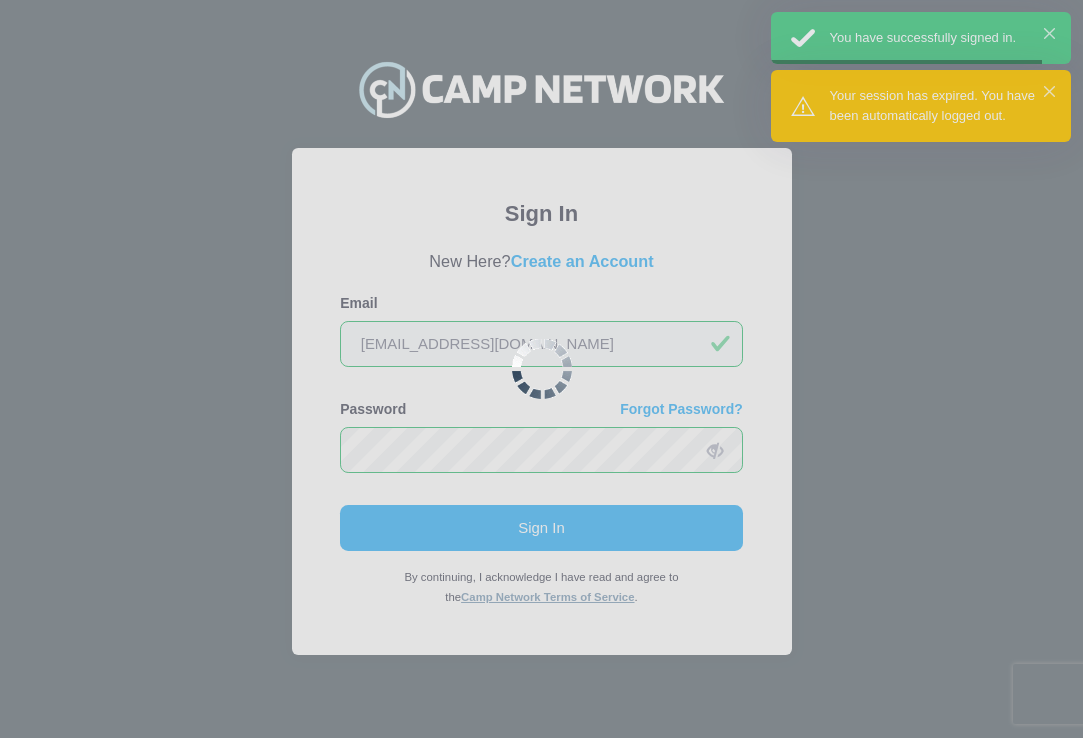 scroll, scrollTop: 0, scrollLeft: 0, axis: both 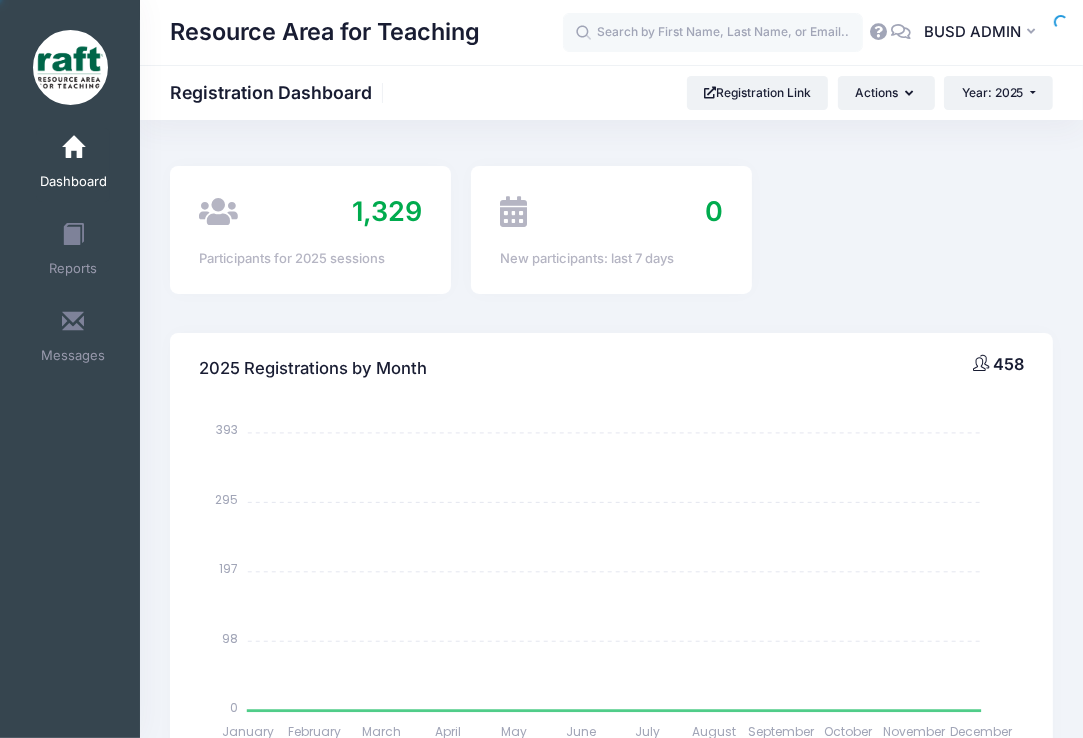 click at bounding box center (73, 322) 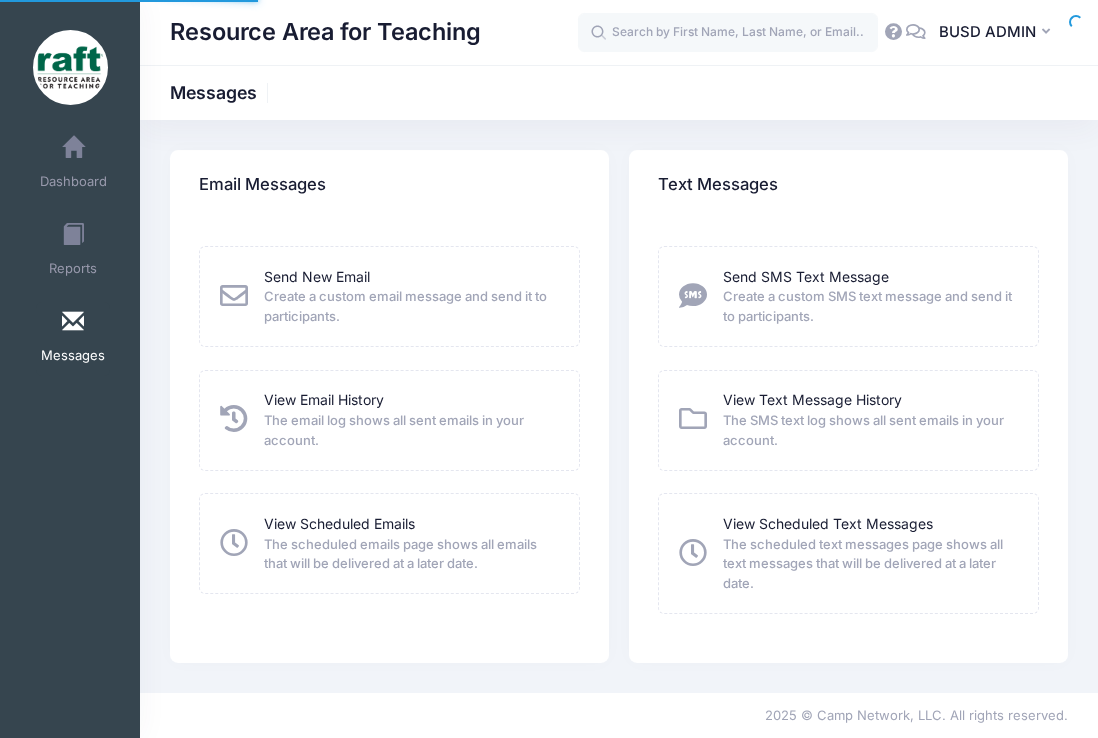 scroll, scrollTop: 0, scrollLeft: 0, axis: both 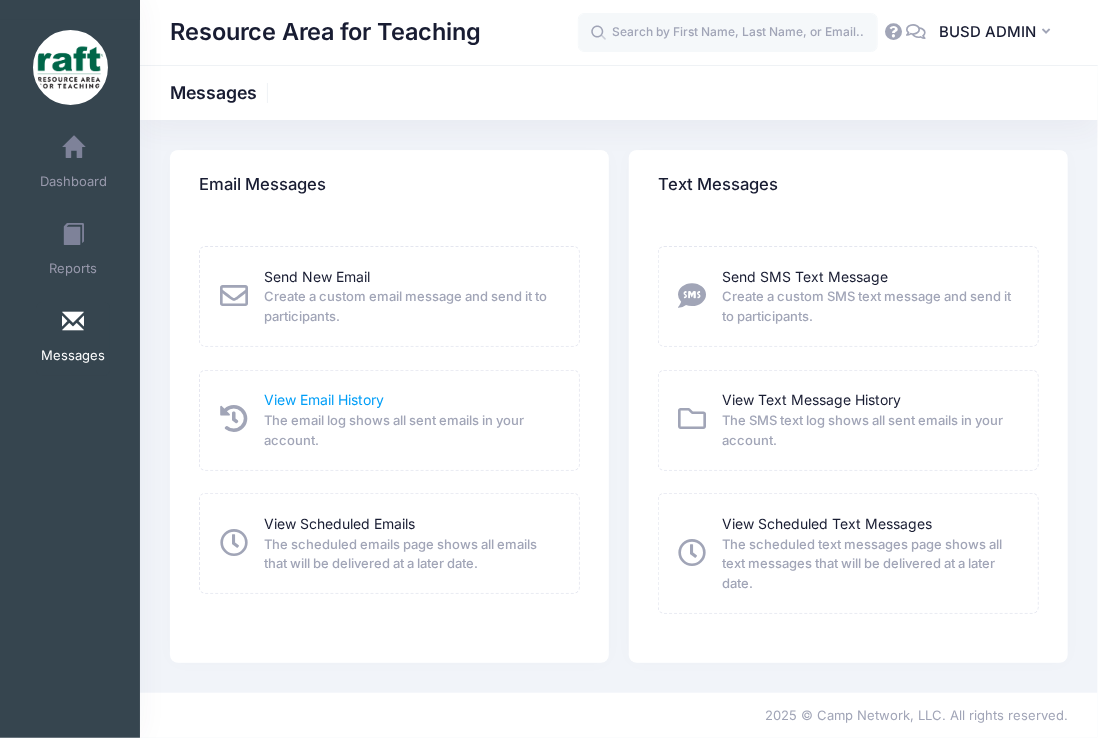 click on "View Email History" at bounding box center [324, 399] 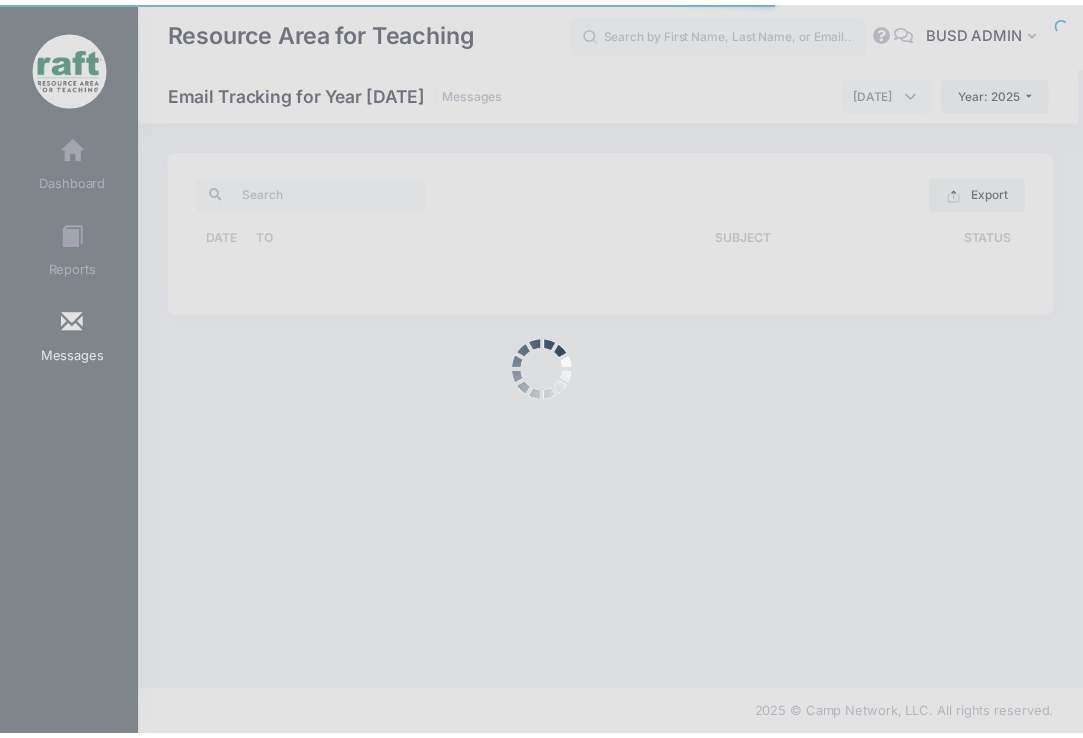 scroll, scrollTop: 0, scrollLeft: 0, axis: both 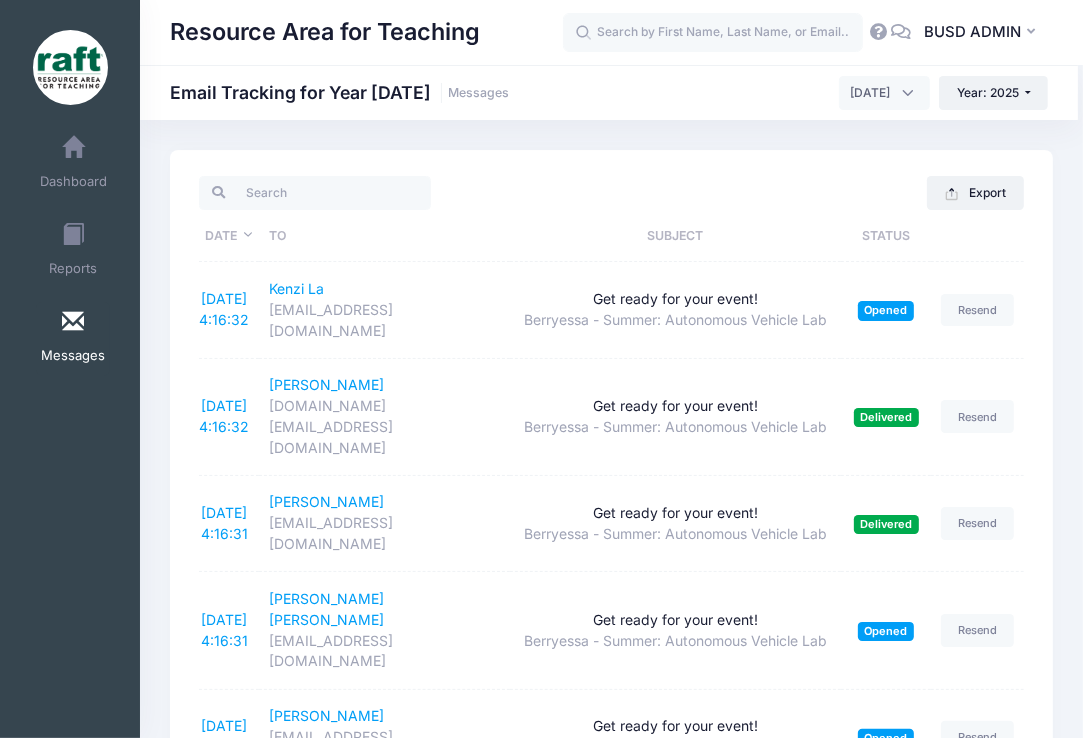 click at bounding box center (73, 322) 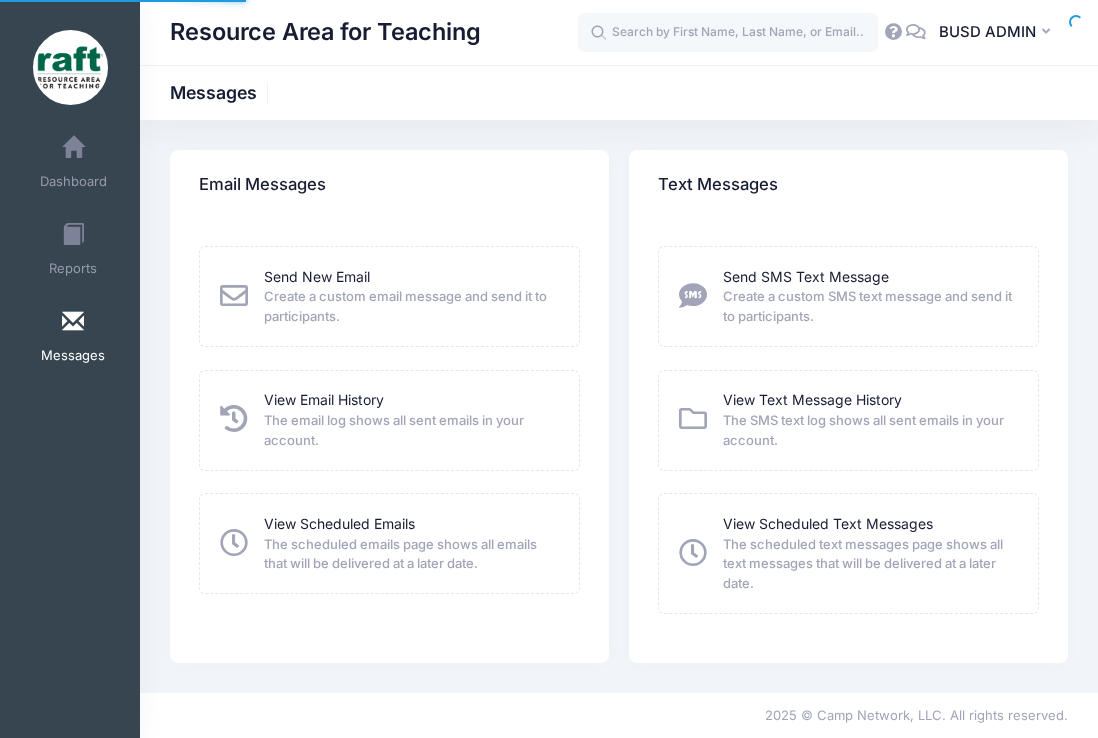 scroll, scrollTop: 0, scrollLeft: 0, axis: both 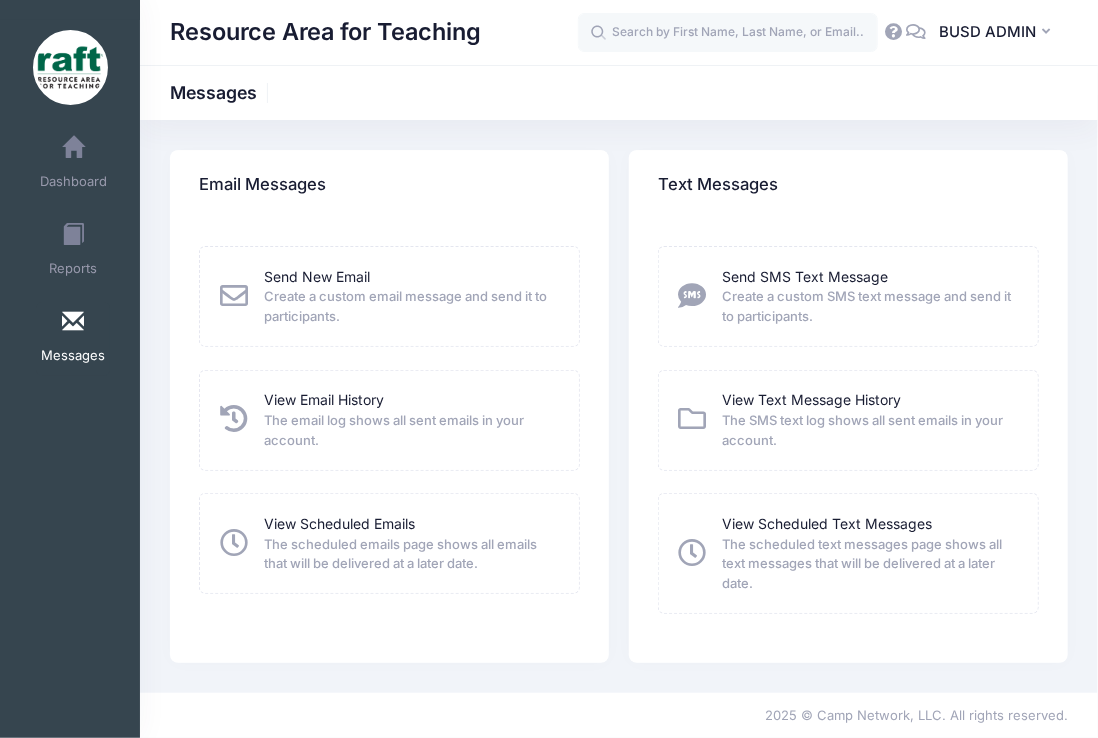 click on "The scheduled emails page shows all emails that will be delivered at a later date." at bounding box center [408, 554] 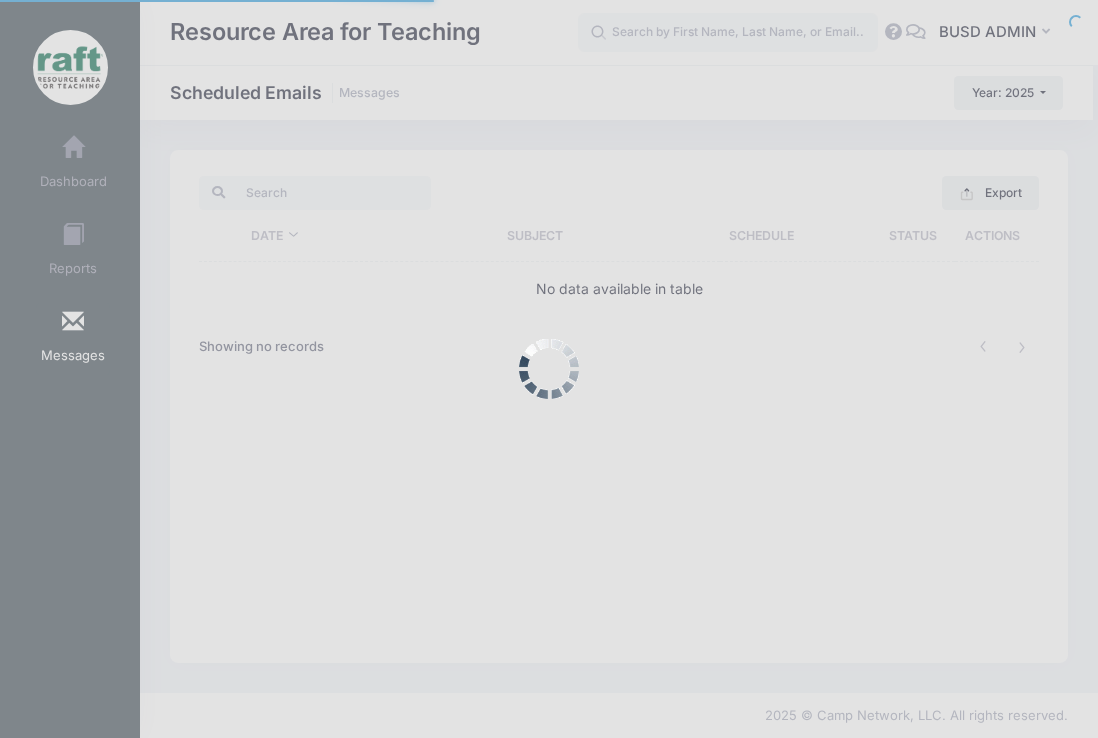 scroll, scrollTop: 0, scrollLeft: 0, axis: both 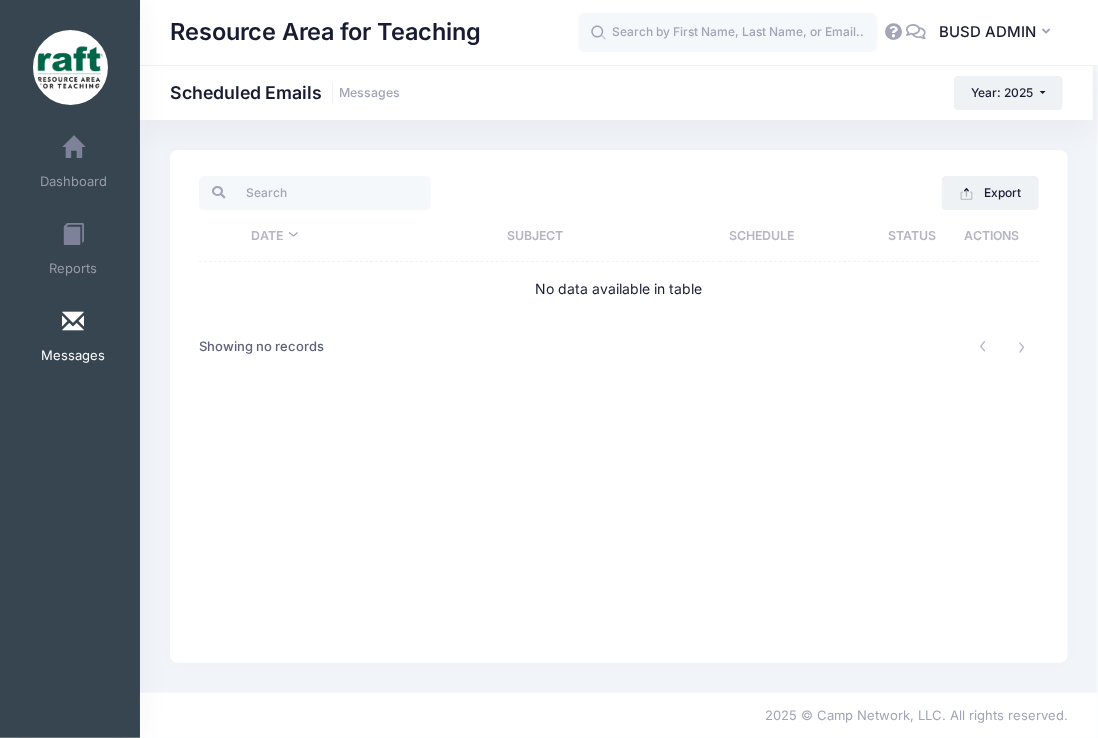 click on "Messages" at bounding box center [73, 356] 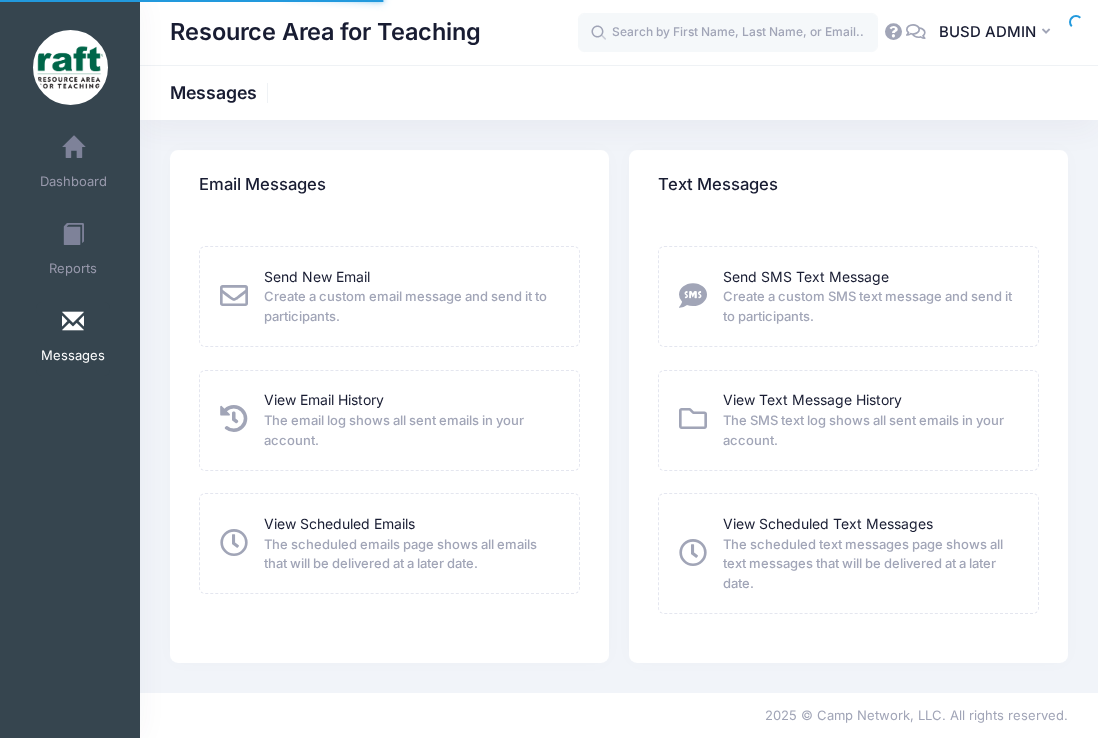 scroll, scrollTop: 0, scrollLeft: 0, axis: both 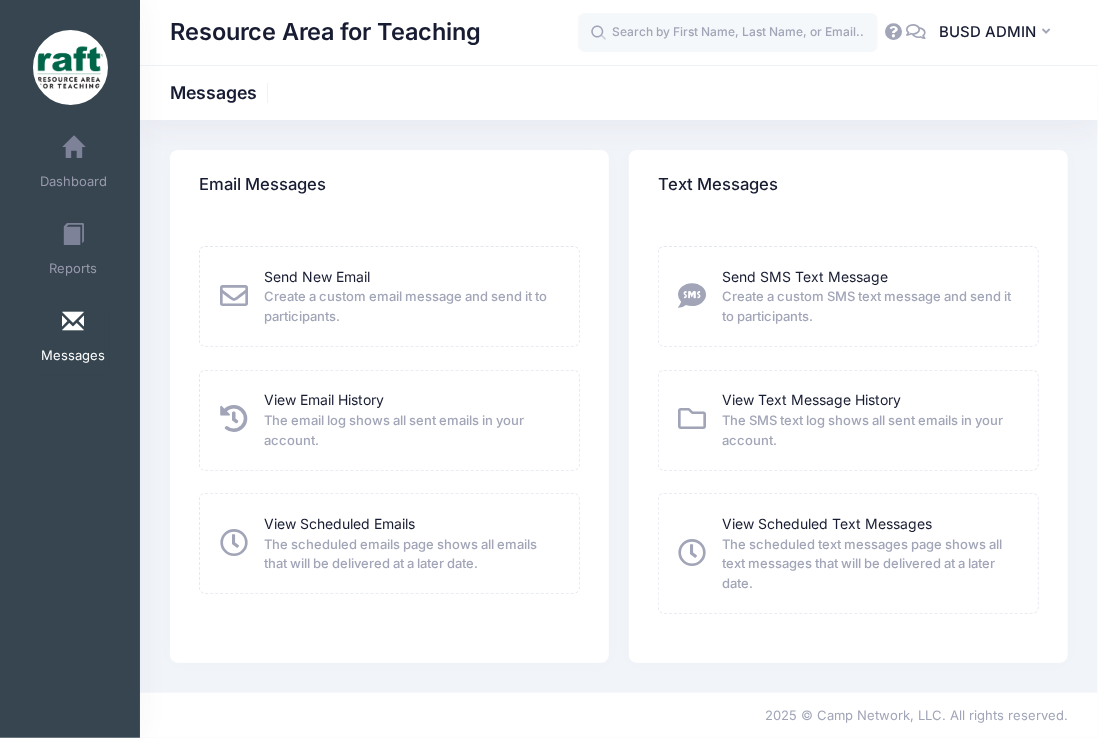 click at bounding box center [693, 553] 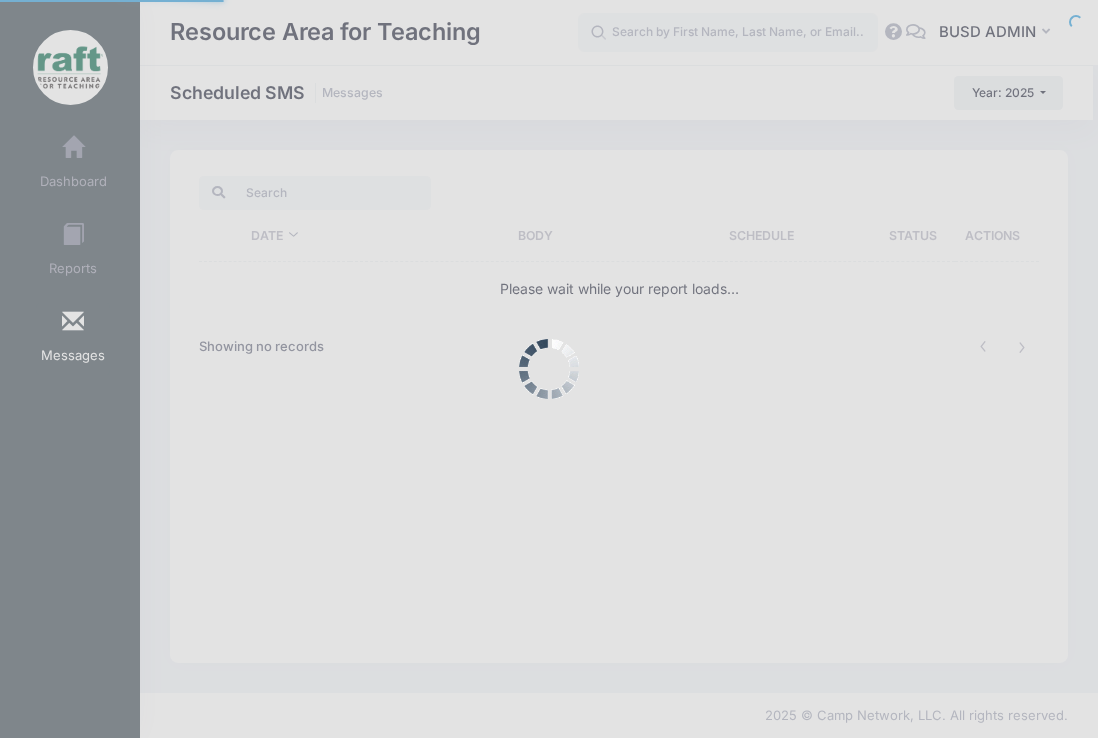 scroll, scrollTop: 0, scrollLeft: 0, axis: both 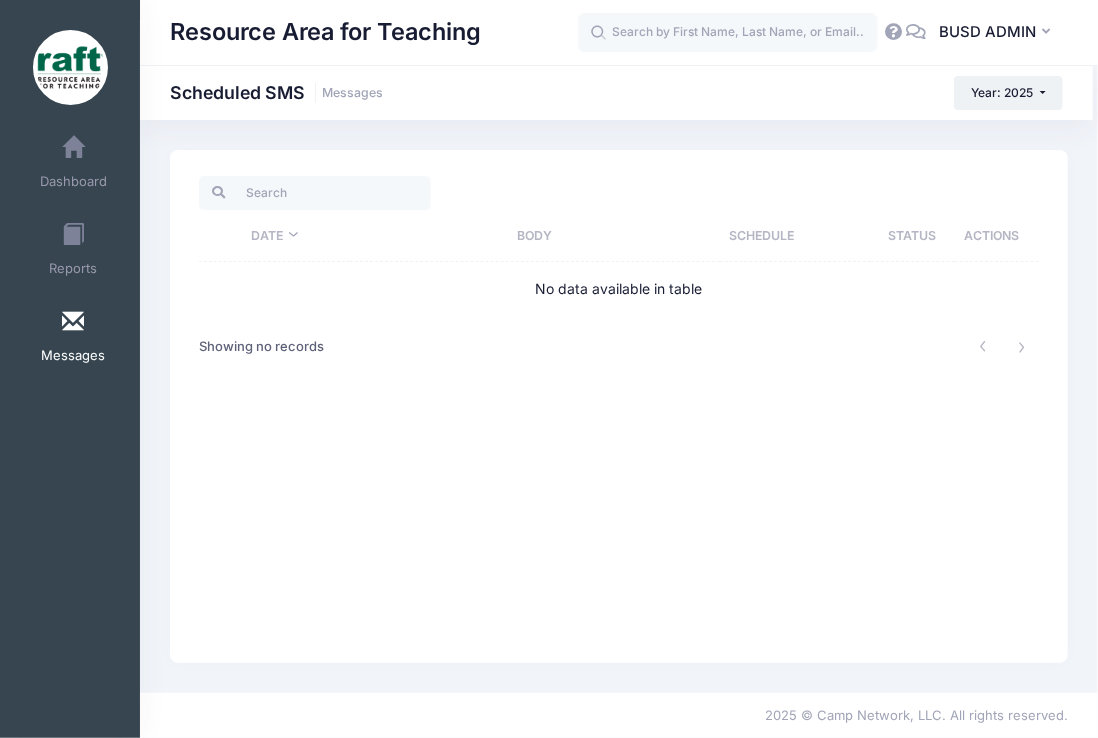 click on "Messages" at bounding box center (73, 339) 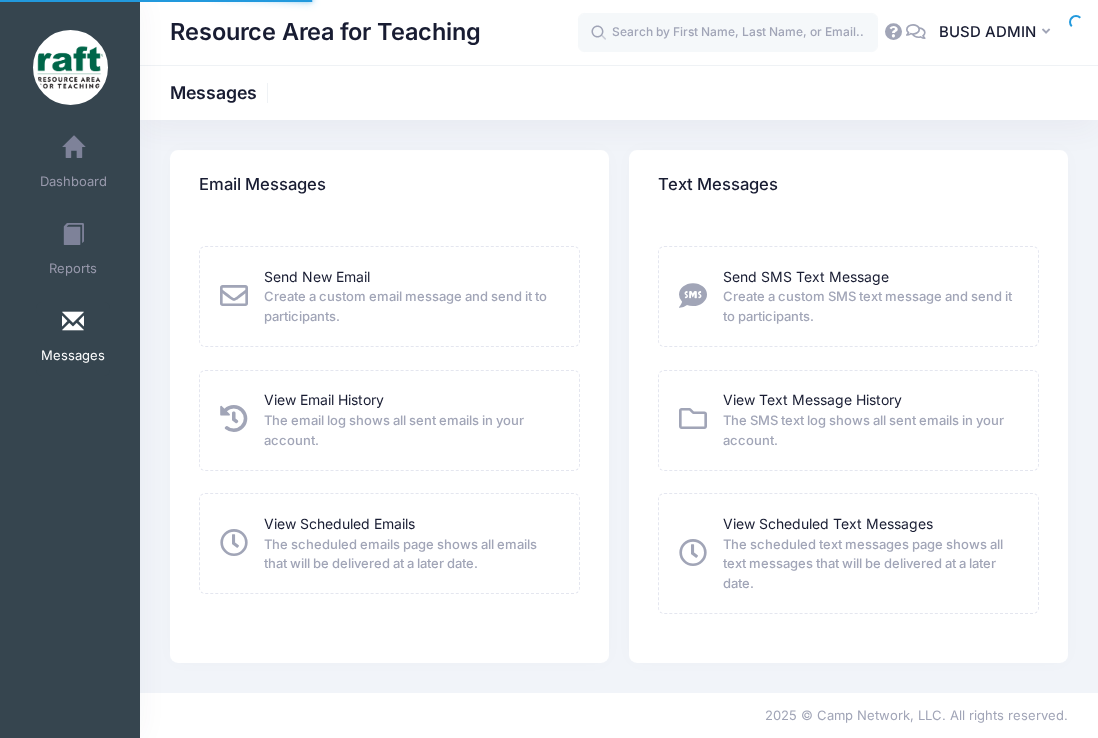 scroll, scrollTop: 0, scrollLeft: 0, axis: both 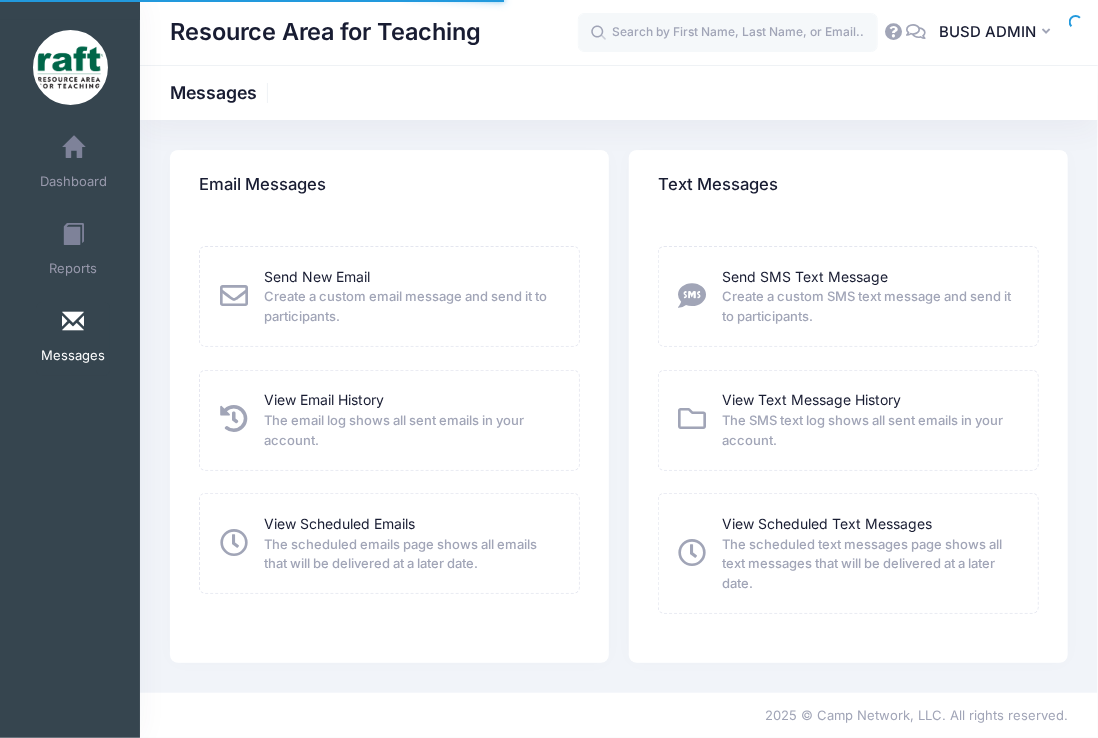 click on "The SMS text log shows all sent emails in your account." at bounding box center [867, 430] 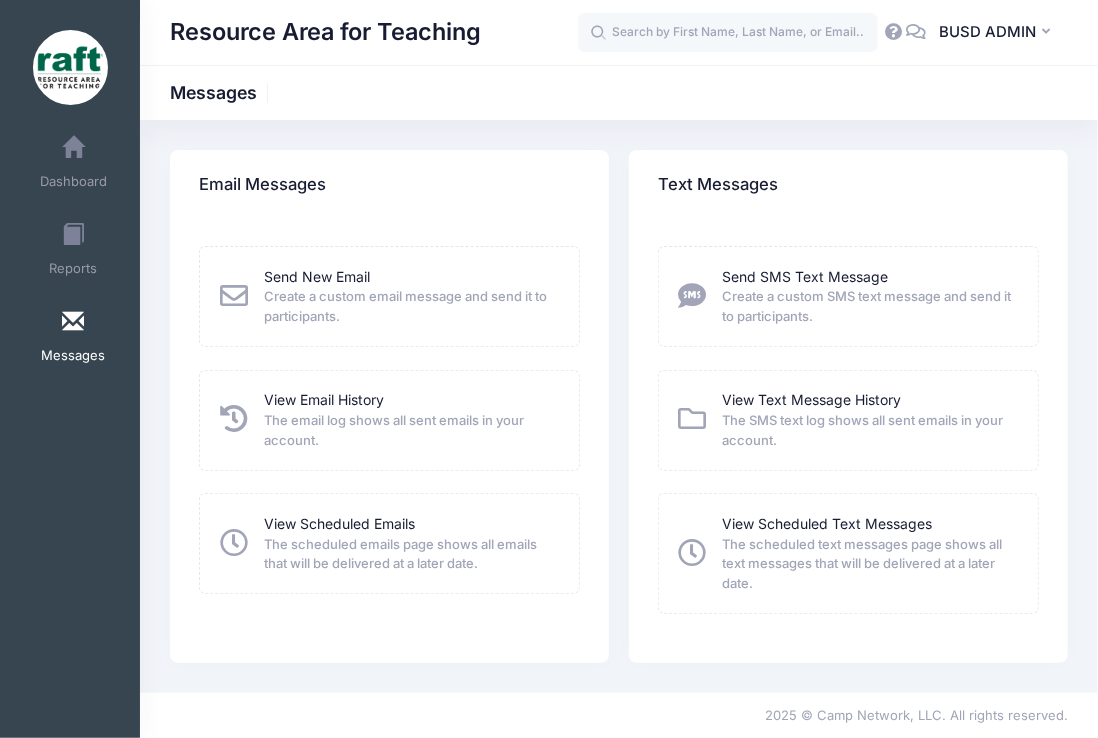 click at bounding box center [693, 419] 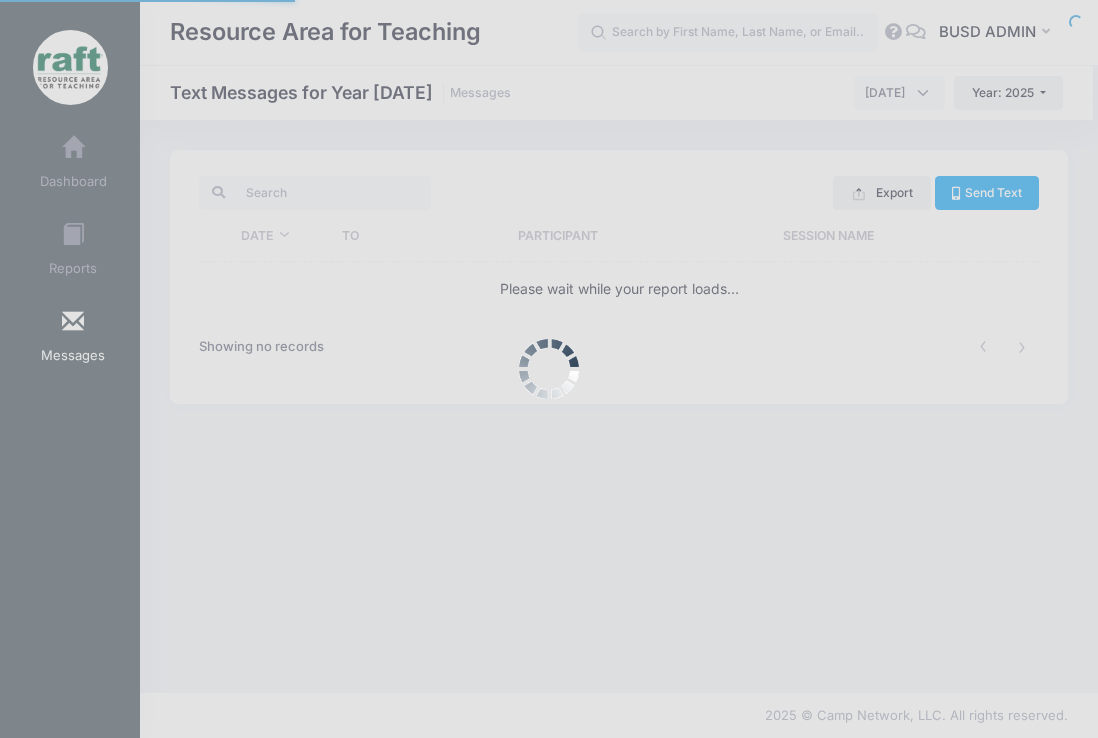 scroll, scrollTop: 0, scrollLeft: 0, axis: both 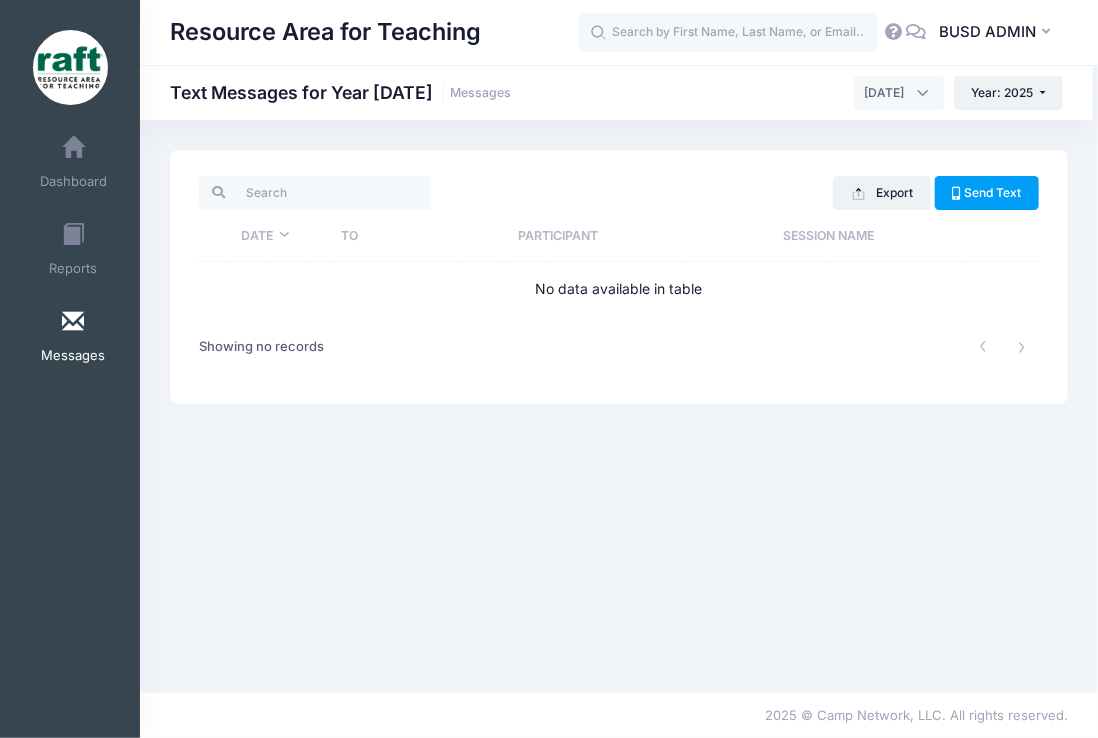 click at bounding box center [73, 322] 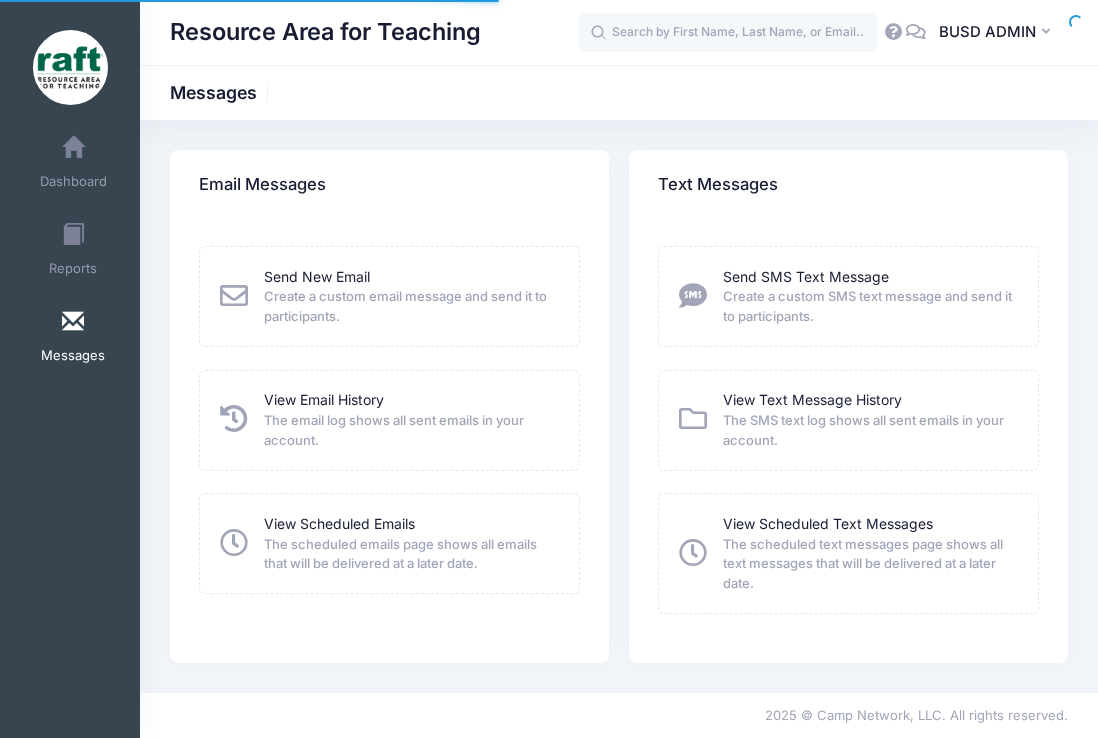 scroll, scrollTop: 0, scrollLeft: 0, axis: both 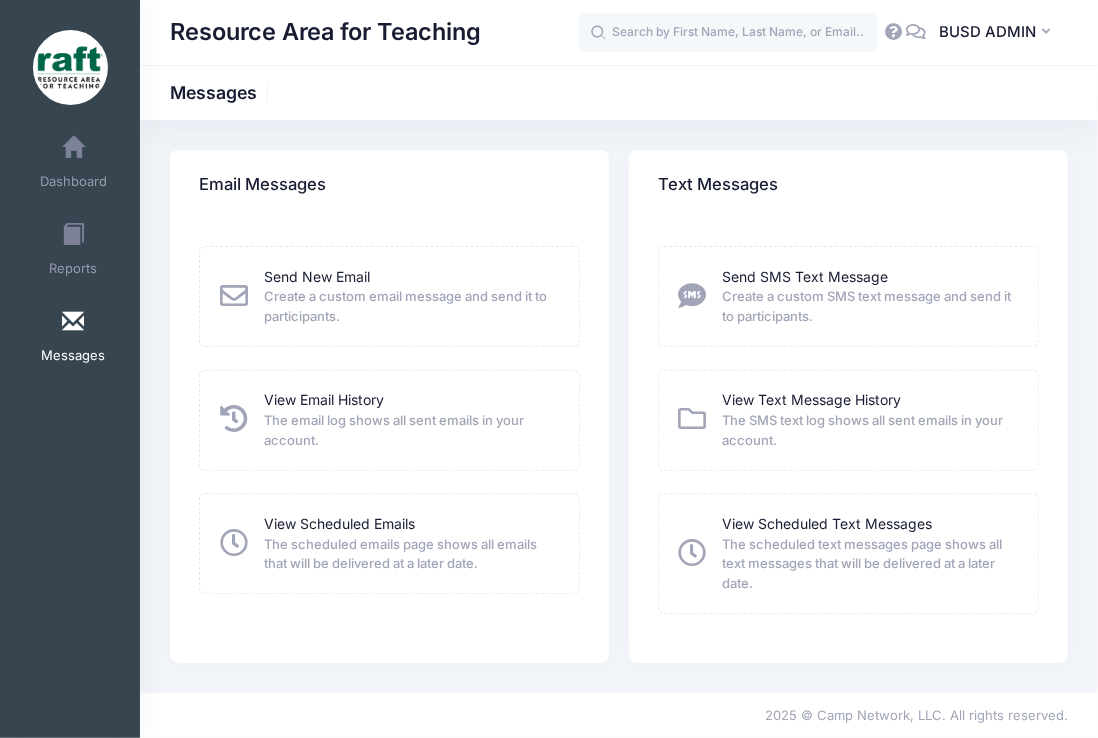 click at bounding box center [234, 419] 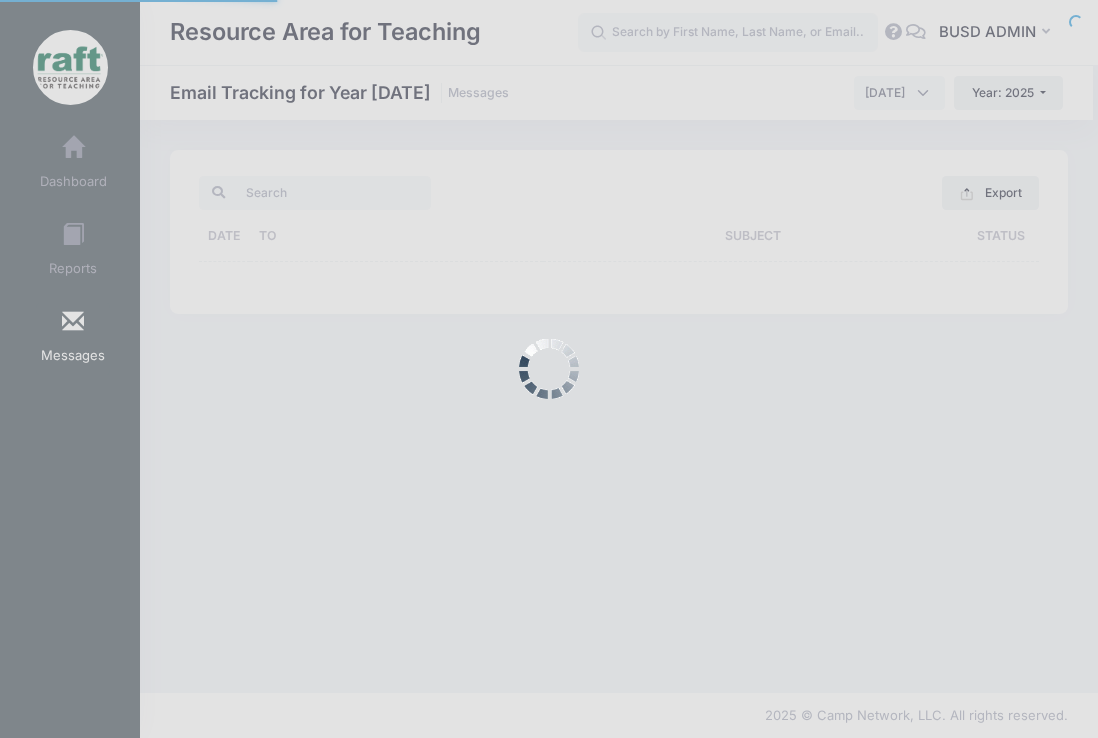 scroll, scrollTop: 0, scrollLeft: 0, axis: both 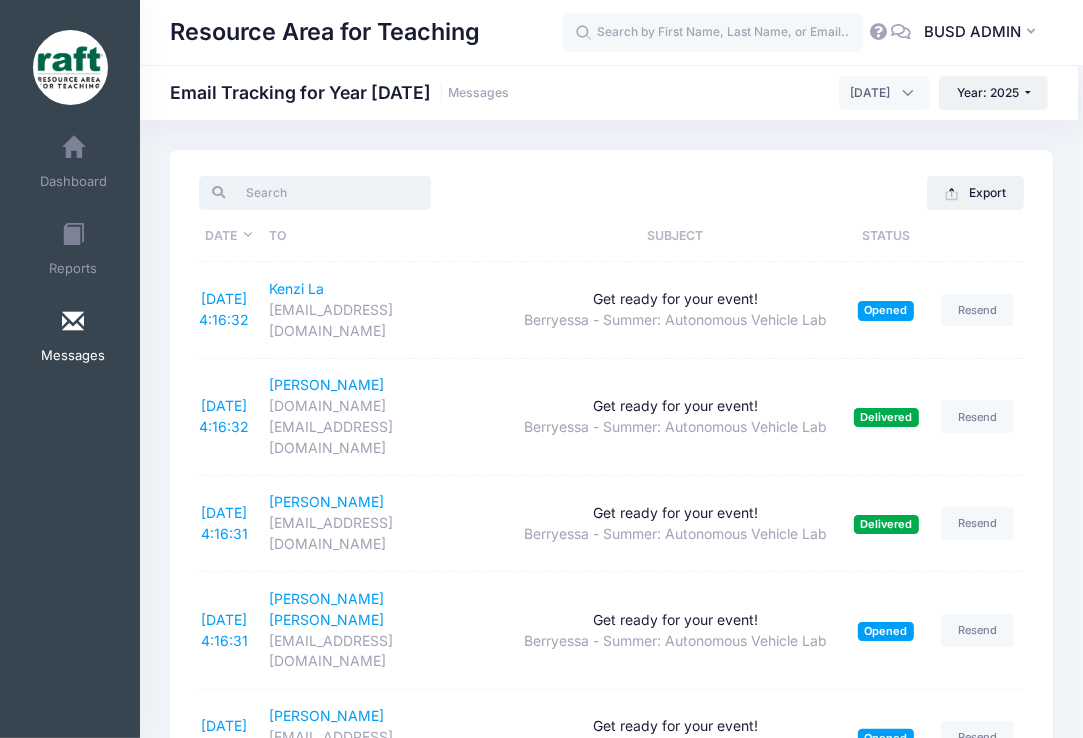 click at bounding box center (314, 193) 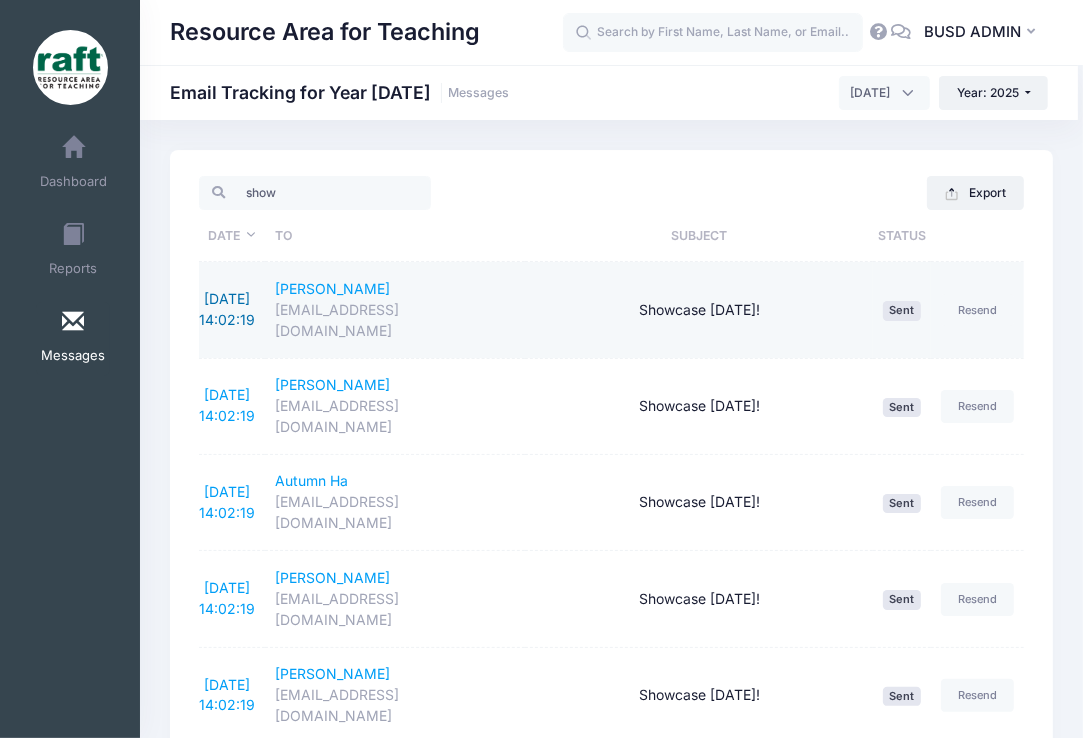 click on "7/11/2025 14:02:19" at bounding box center [227, 309] 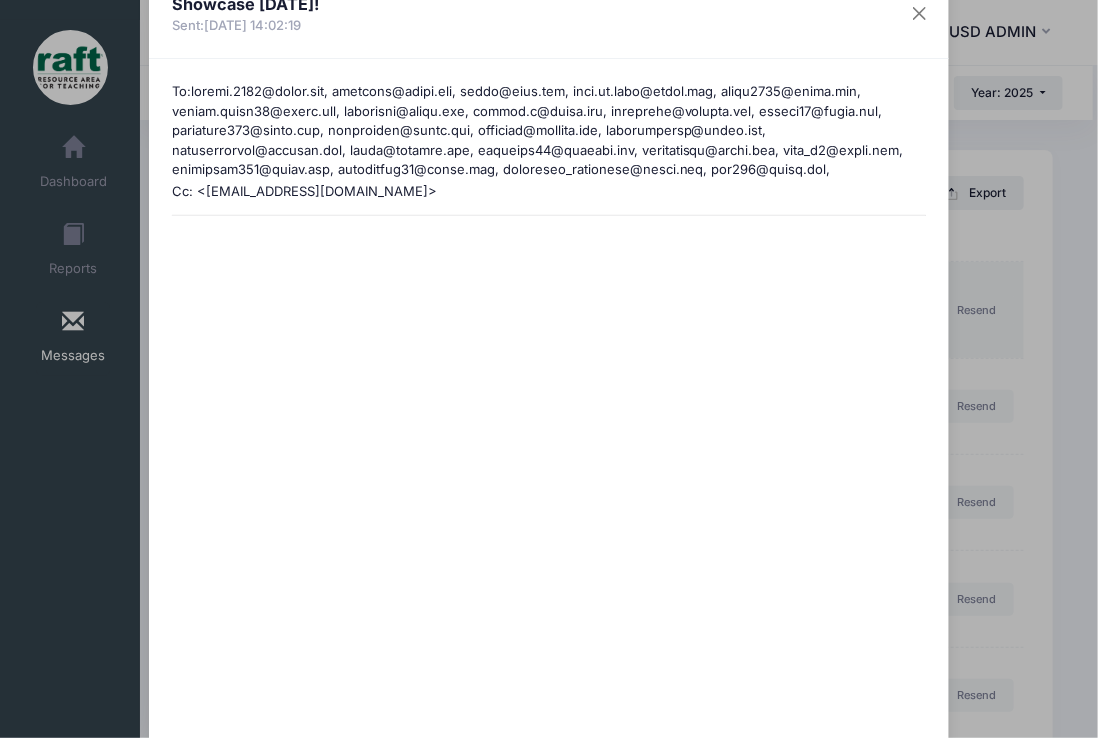 scroll, scrollTop: 0, scrollLeft: 0, axis: both 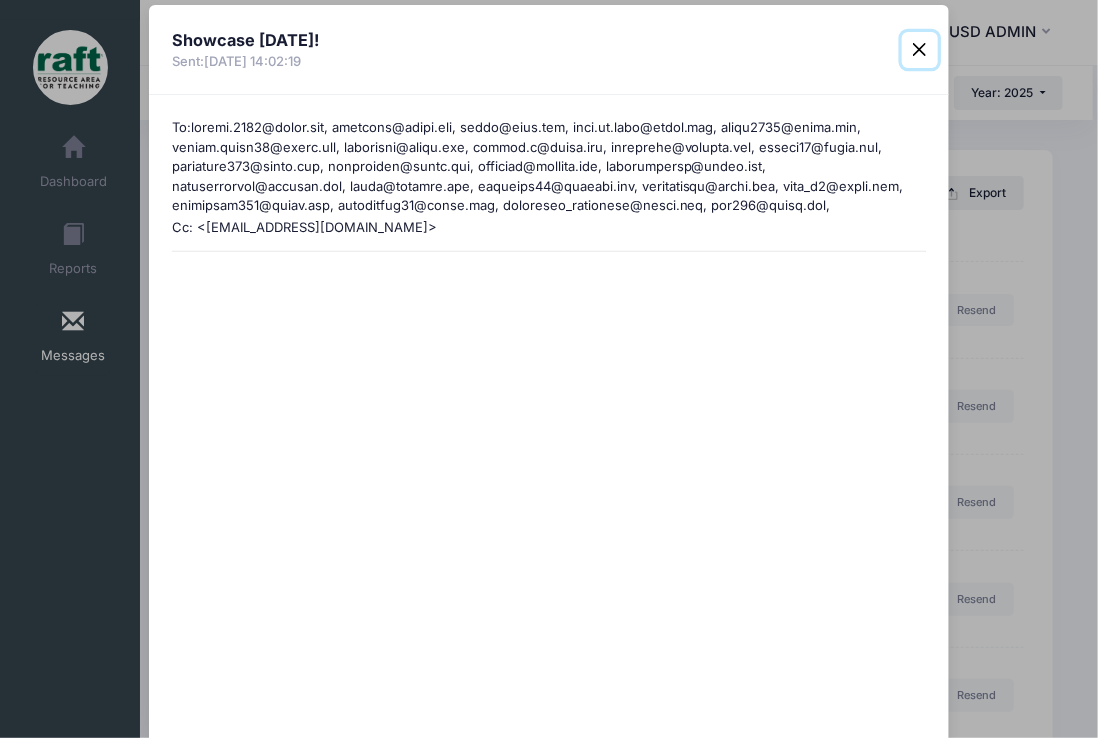 click at bounding box center [920, 50] 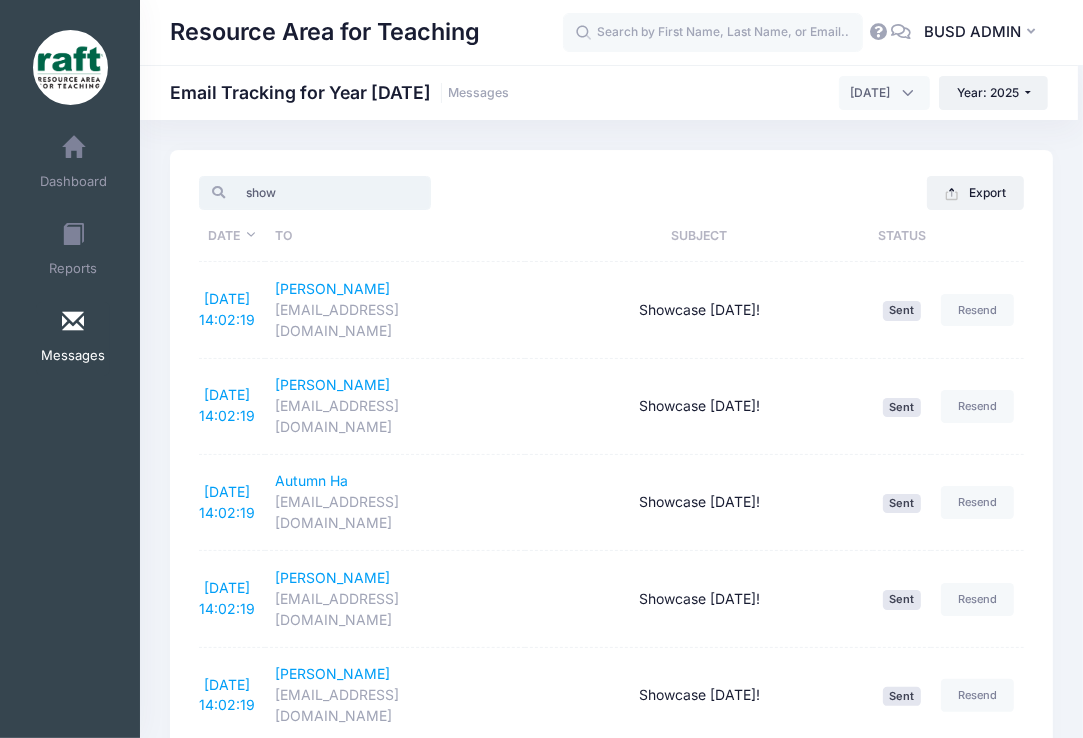 click on "show" at bounding box center [314, 193] 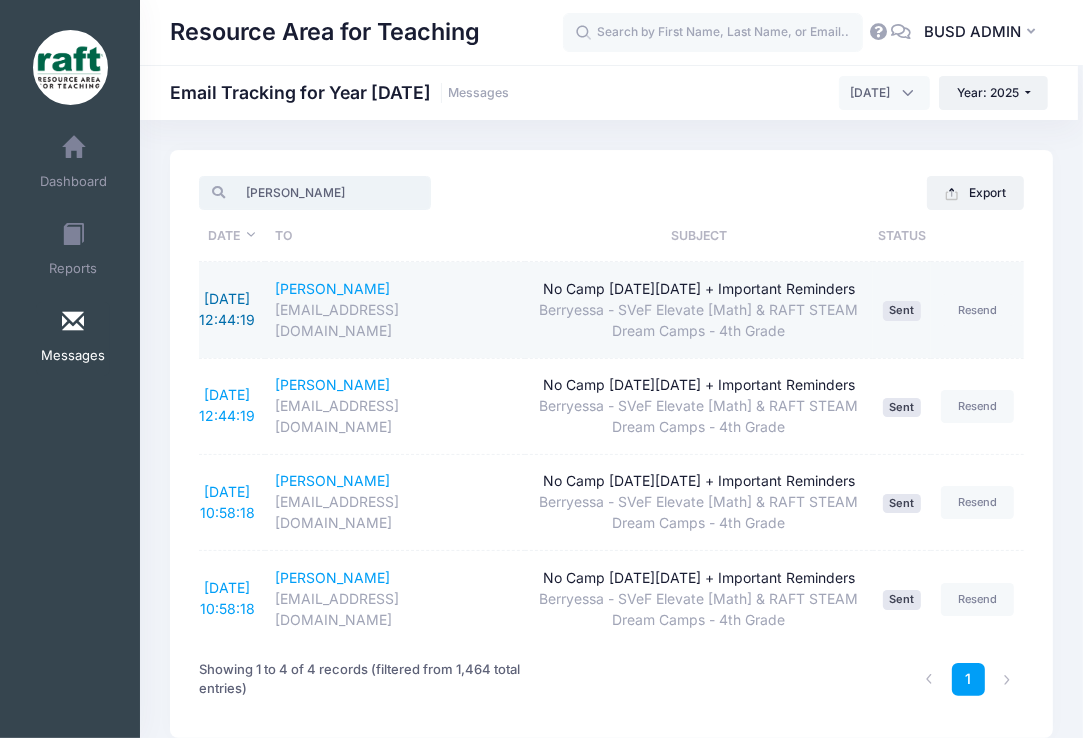 type on "kenn" 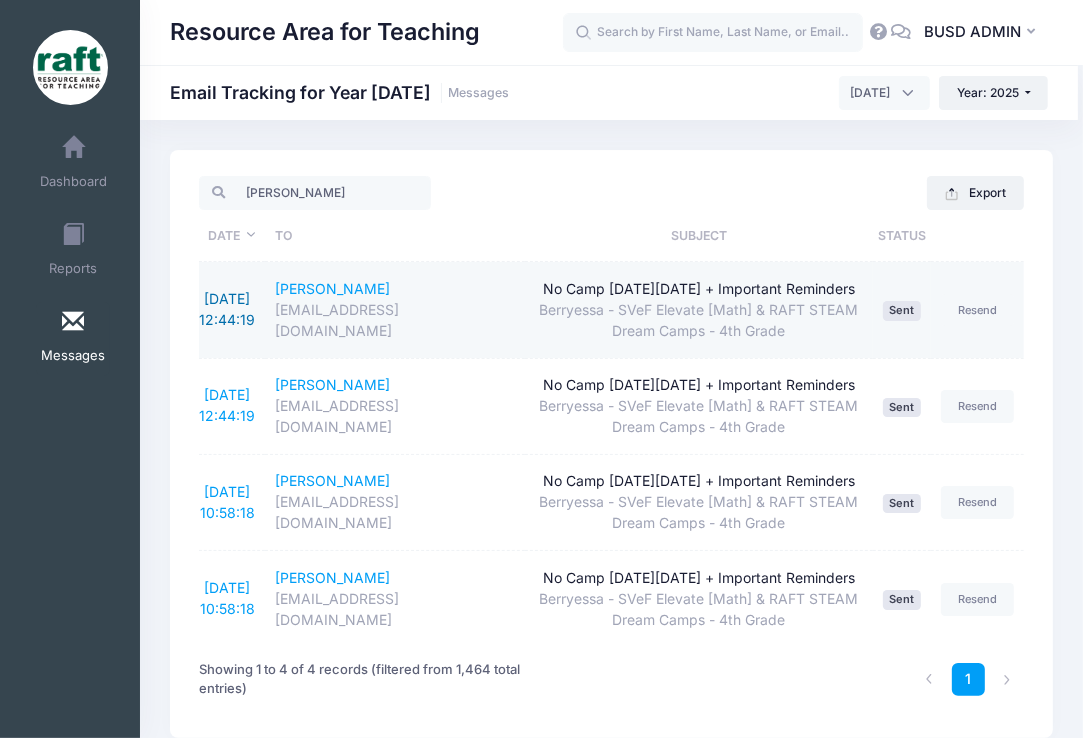 click on "7/2/2025 12:44:19" at bounding box center [227, 309] 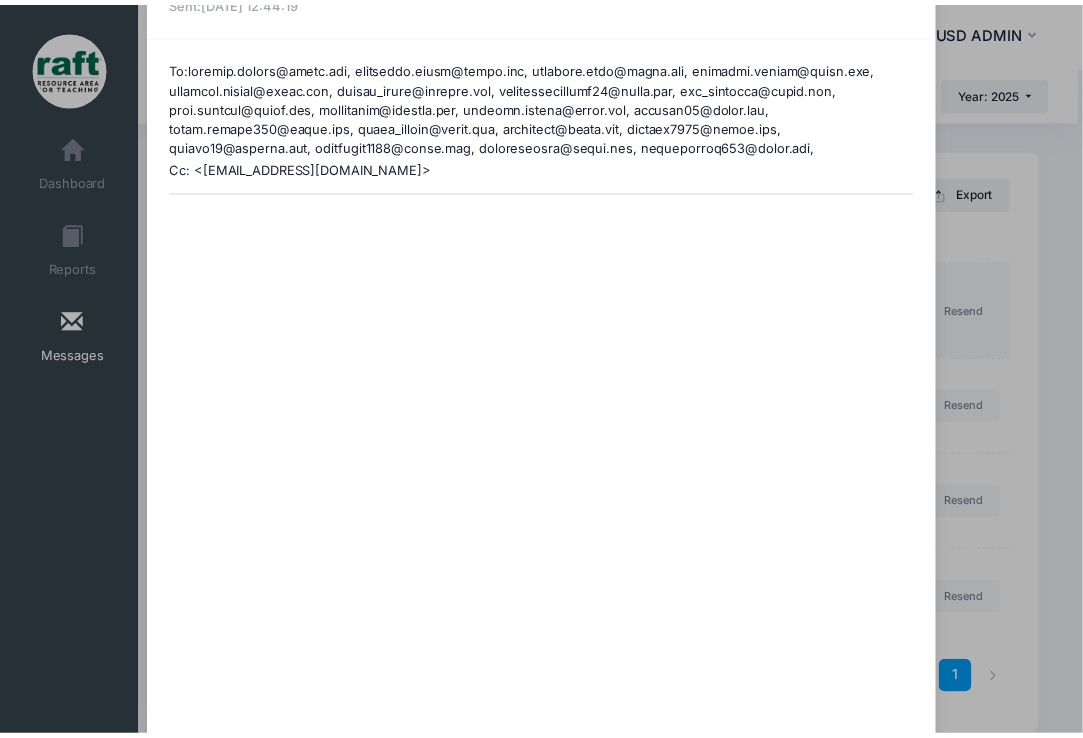 scroll, scrollTop: 0, scrollLeft: 0, axis: both 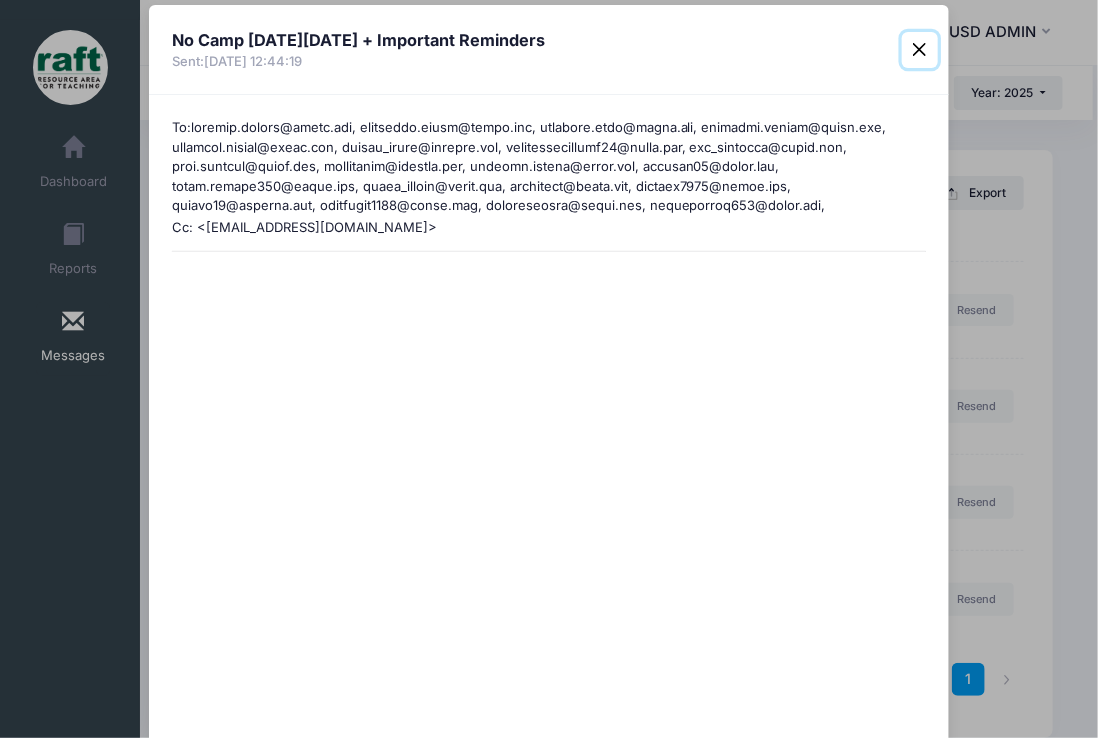 click at bounding box center (920, 50) 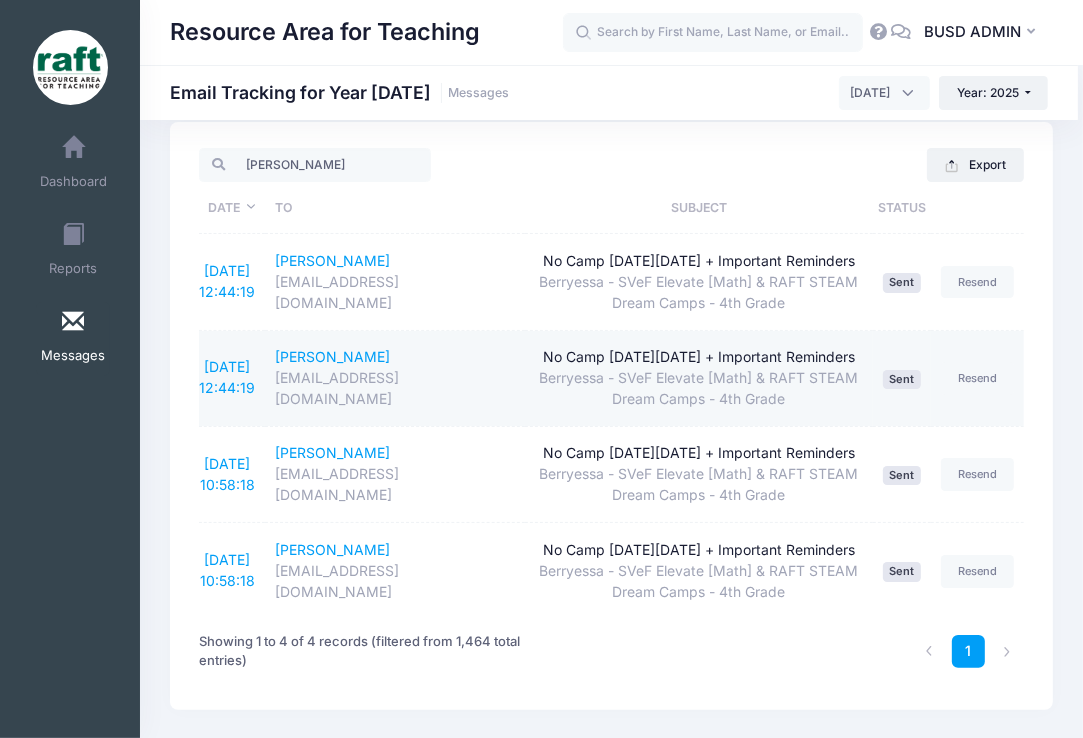 scroll, scrollTop: 30, scrollLeft: 0, axis: vertical 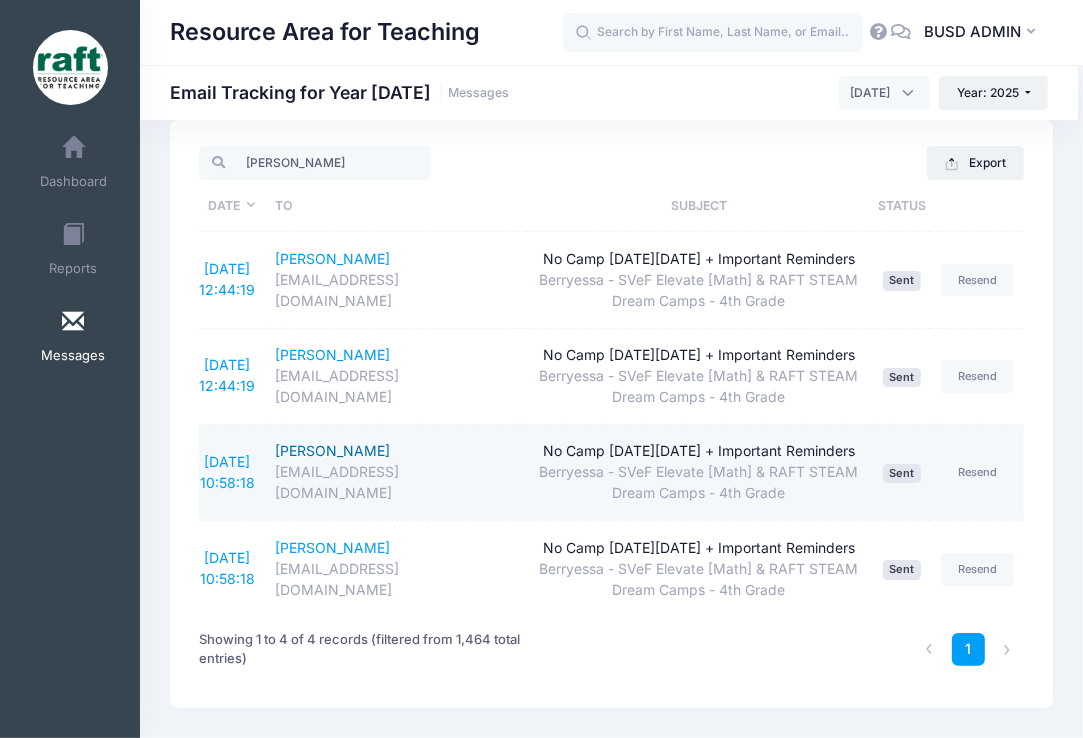 click on "Kennedy Pannell" at bounding box center (395, 451) 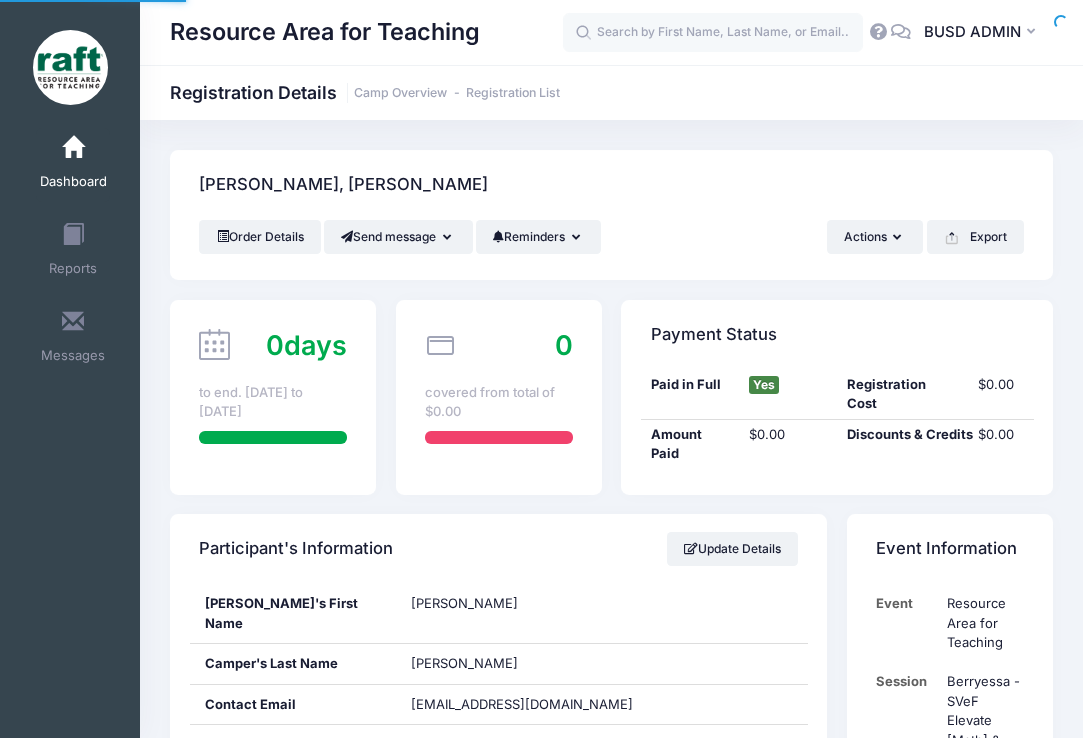 scroll, scrollTop: 0, scrollLeft: 0, axis: both 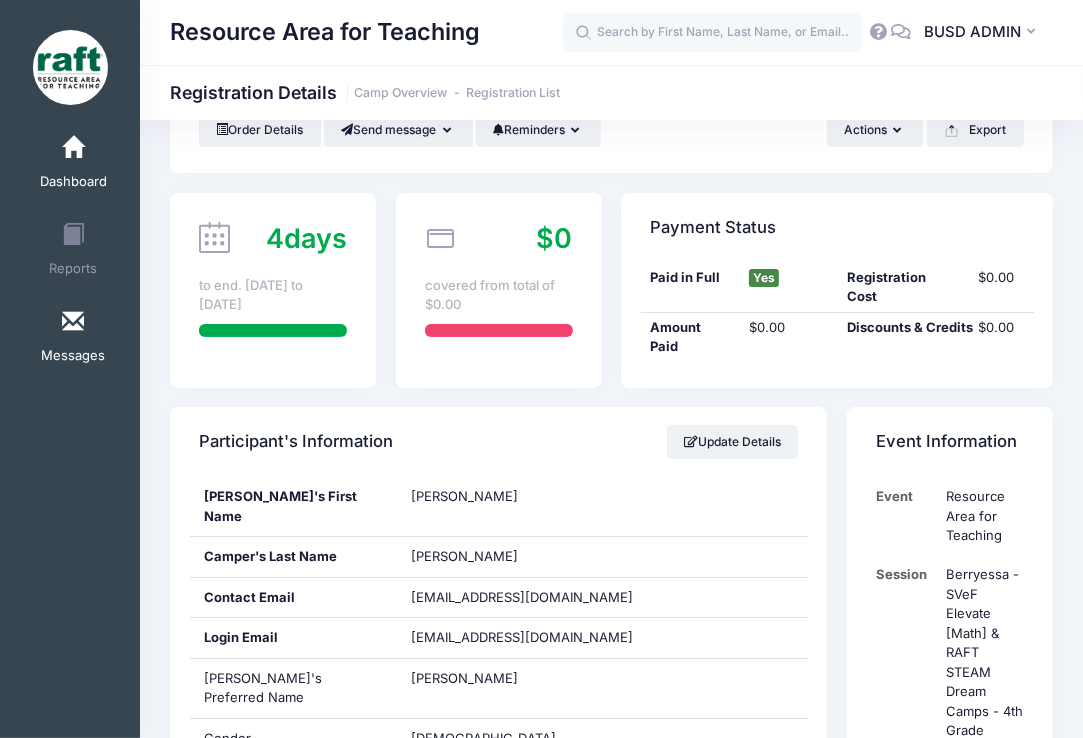 click on "Messages" at bounding box center (73, 339) 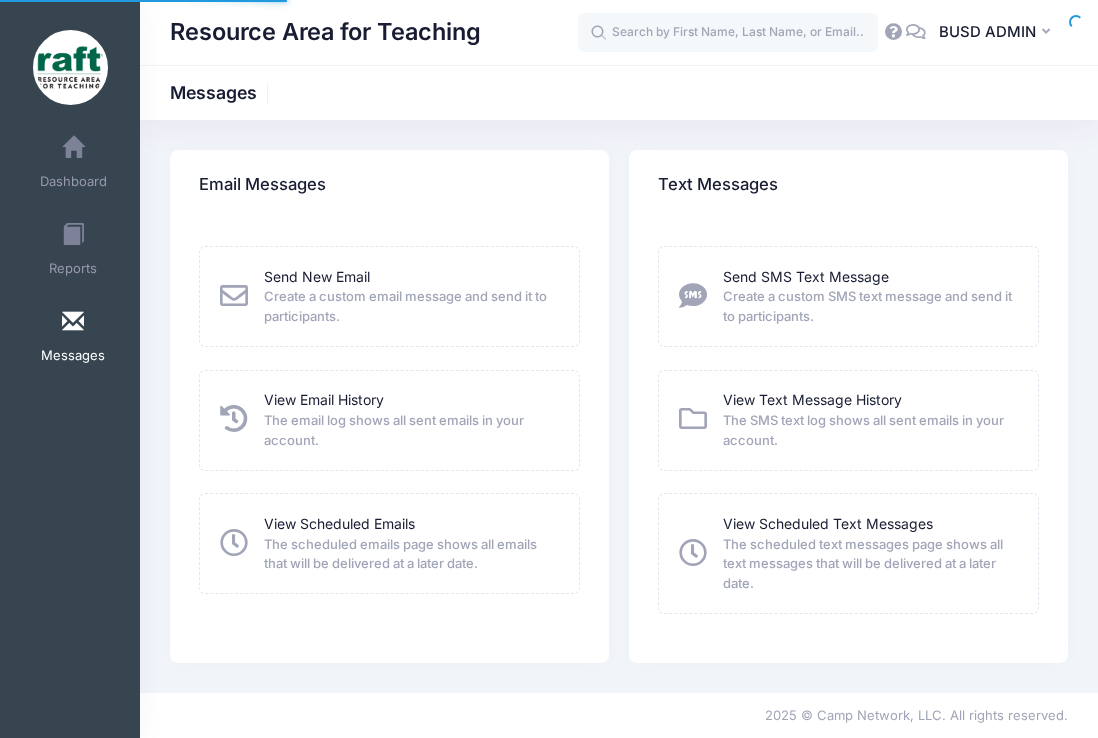 scroll, scrollTop: 0, scrollLeft: 0, axis: both 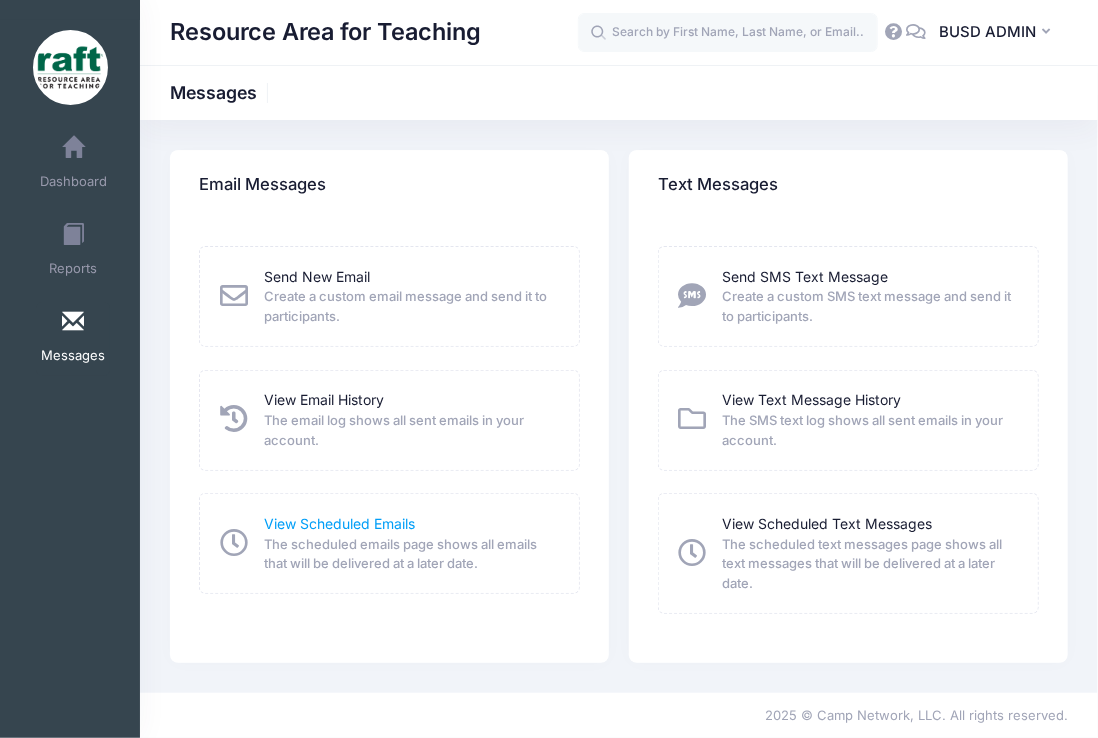 click on "View Scheduled Emails" at bounding box center [339, 523] 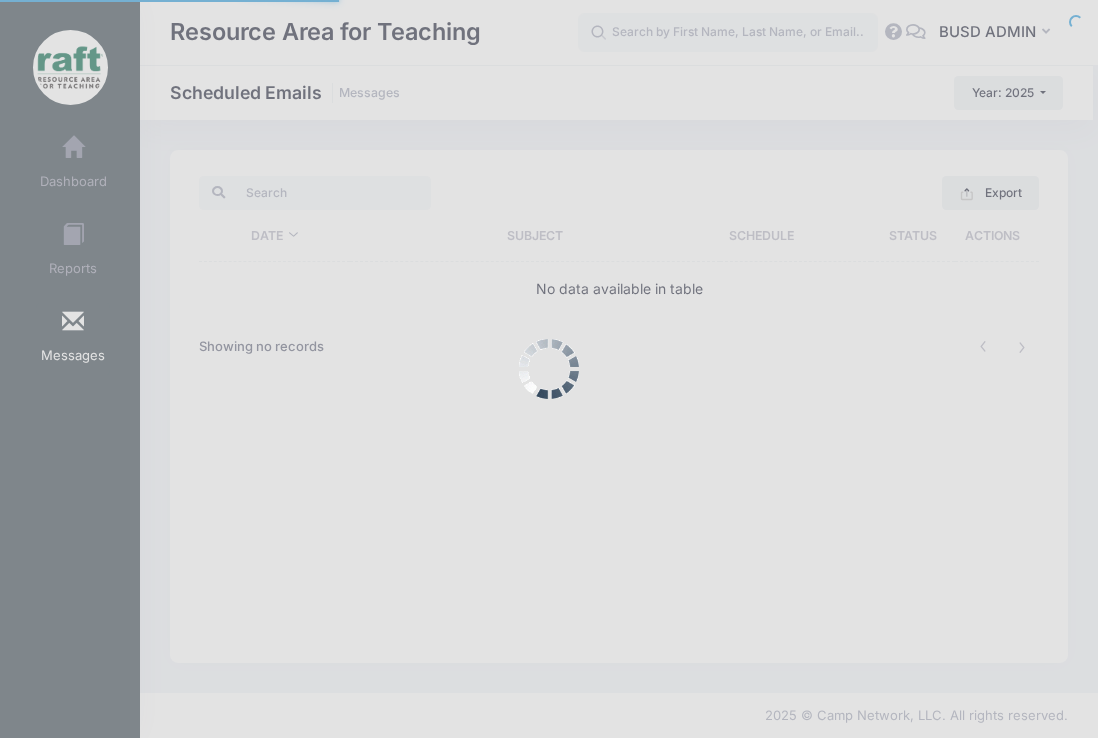 scroll, scrollTop: 0, scrollLeft: 0, axis: both 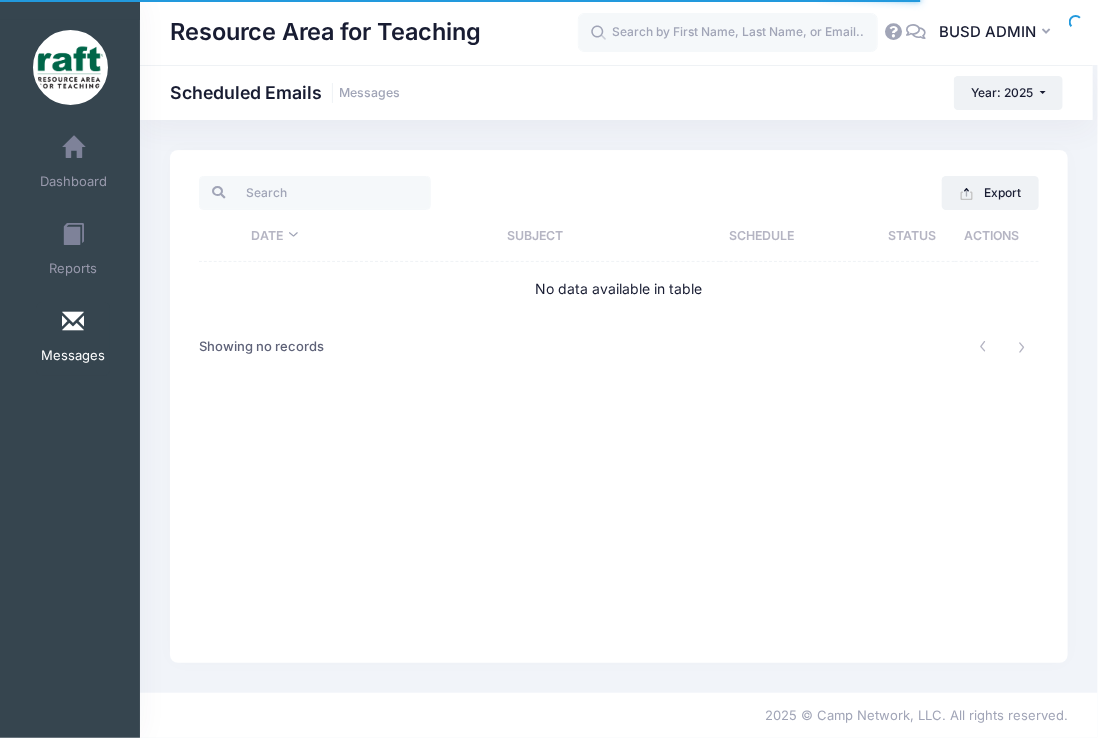 click at bounding box center [73, 322] 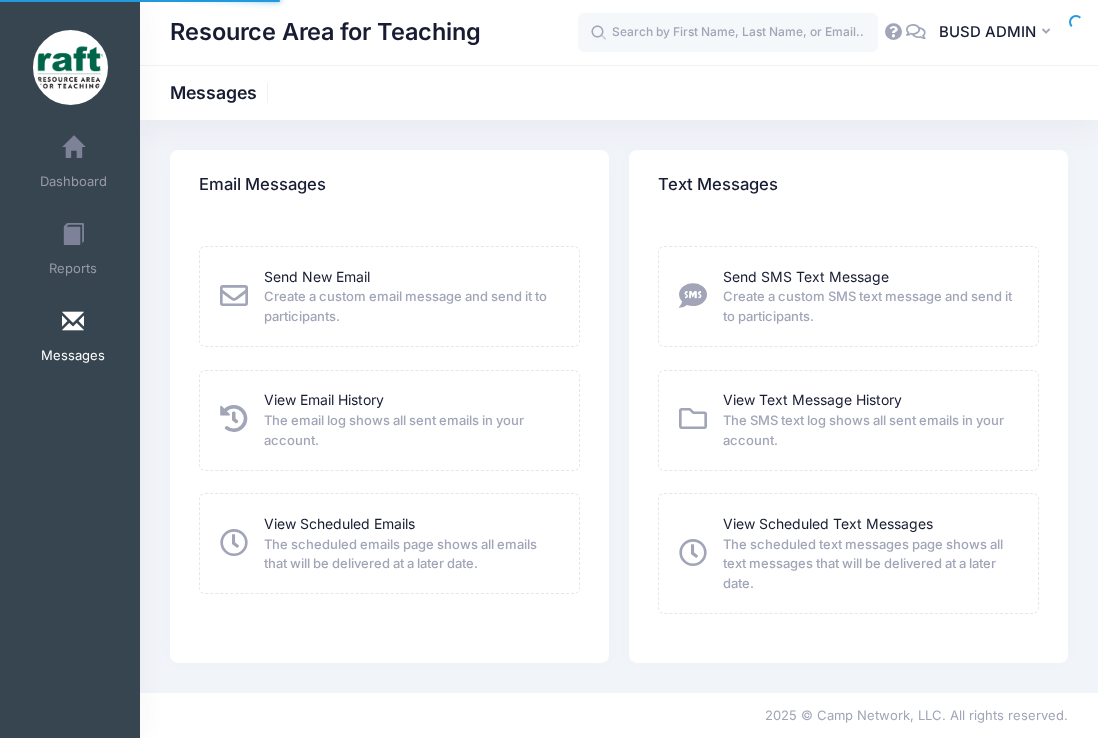 scroll, scrollTop: 0, scrollLeft: 0, axis: both 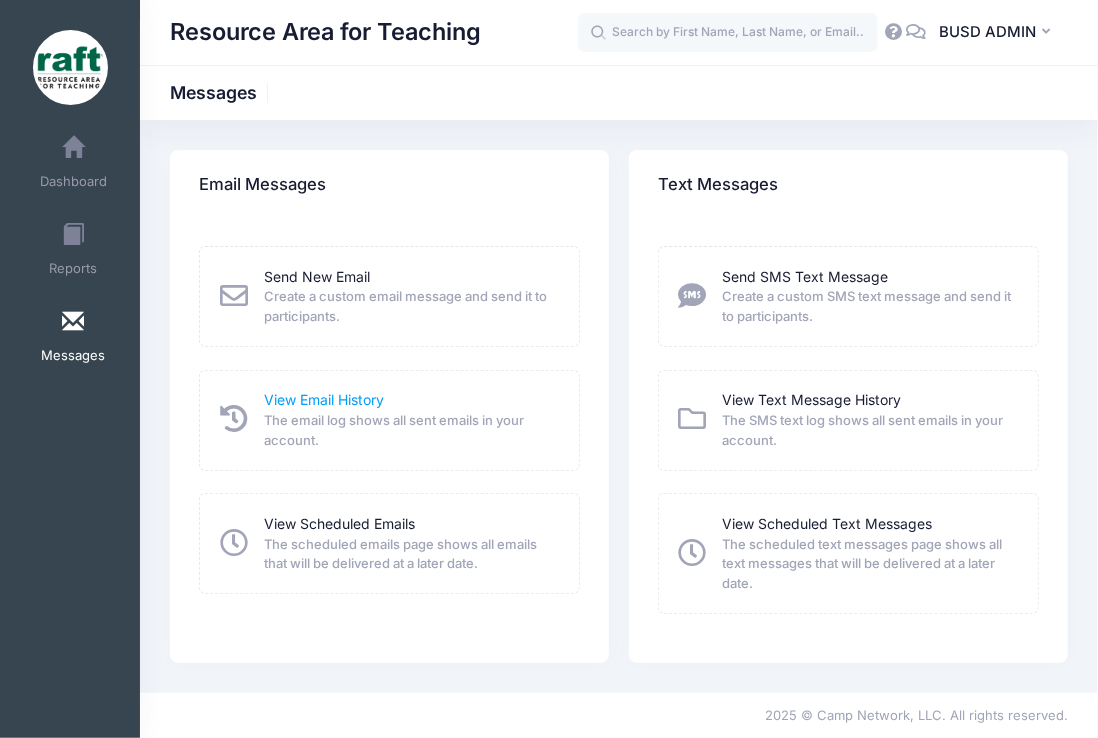 click on "View Email History" at bounding box center [324, 399] 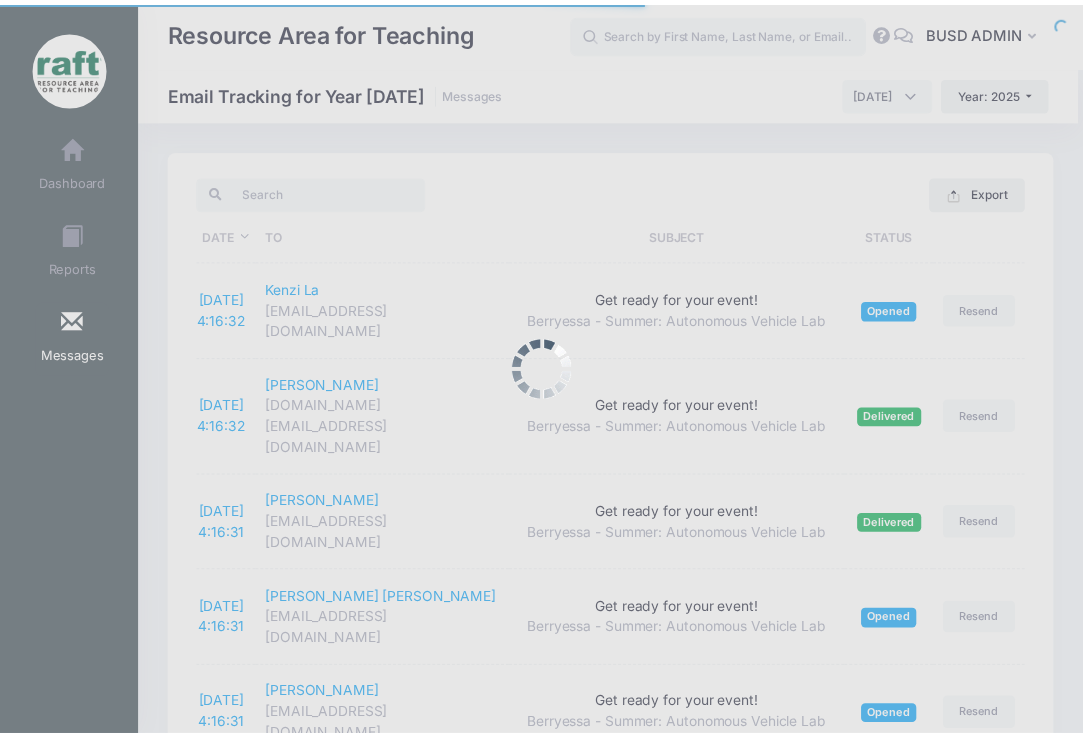 scroll, scrollTop: 0, scrollLeft: 0, axis: both 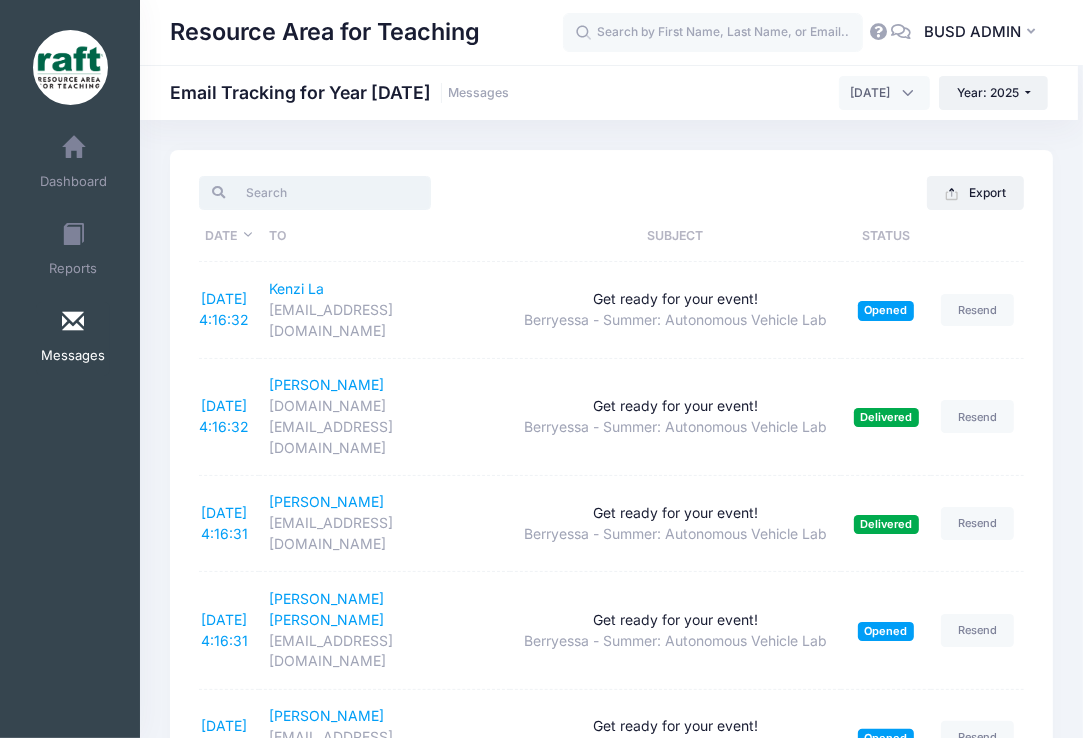 click at bounding box center (314, 193) 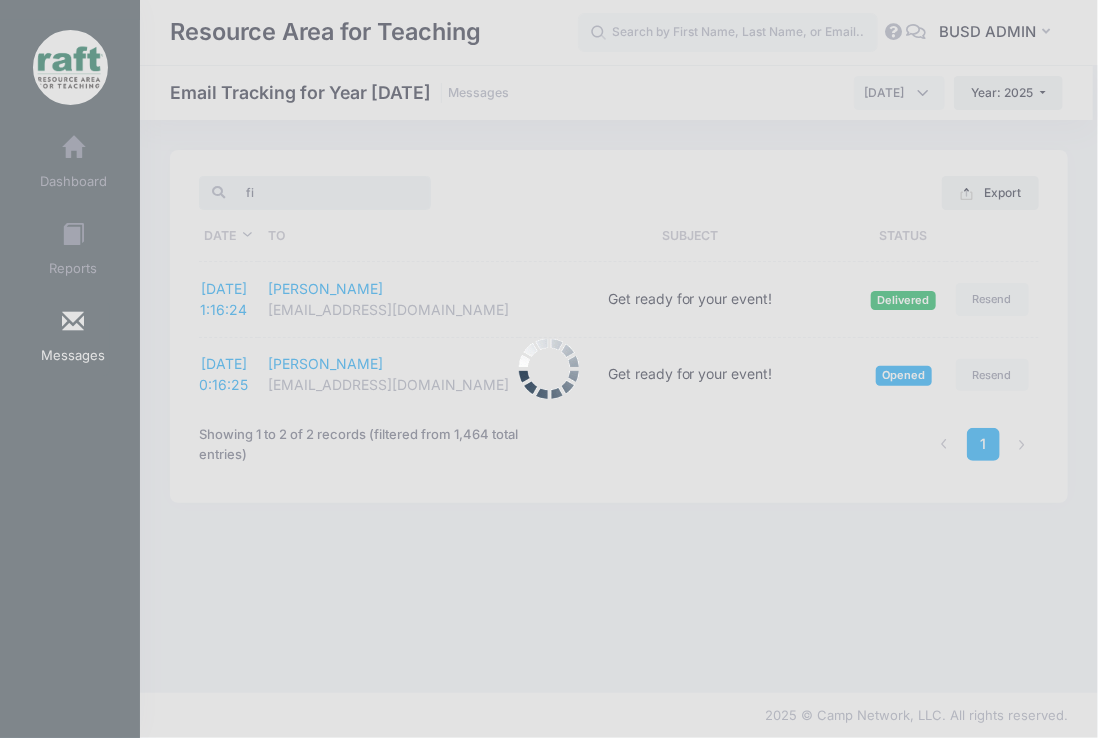type on "f" 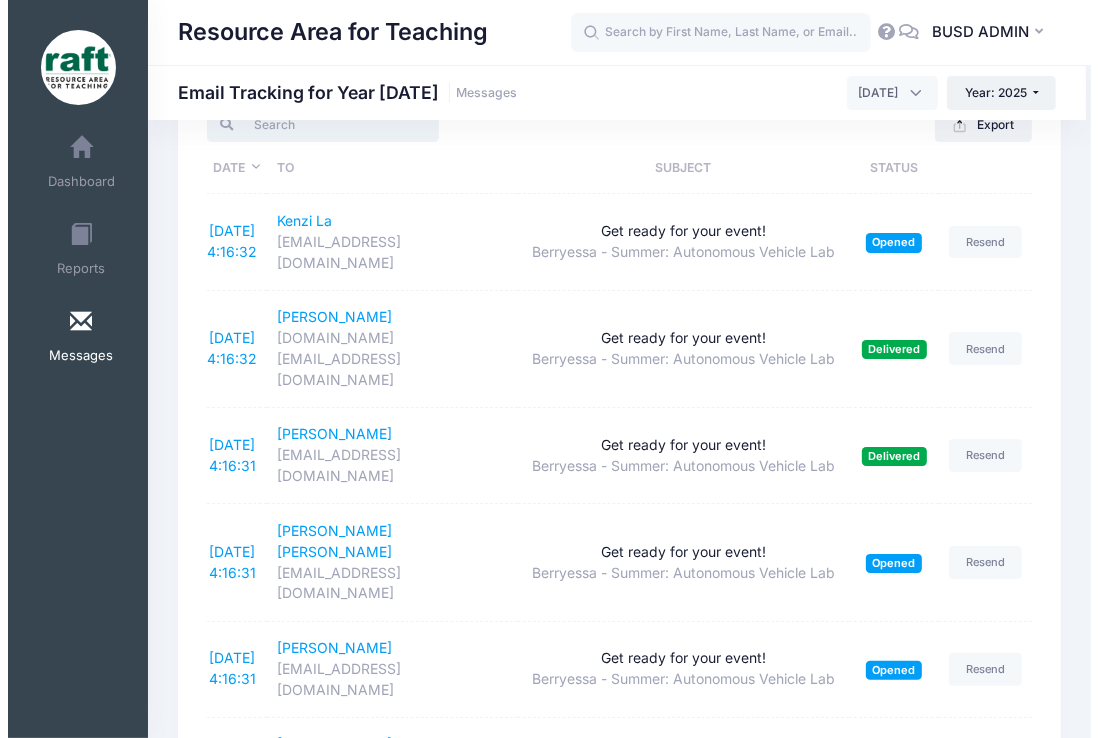 scroll, scrollTop: 0, scrollLeft: 0, axis: both 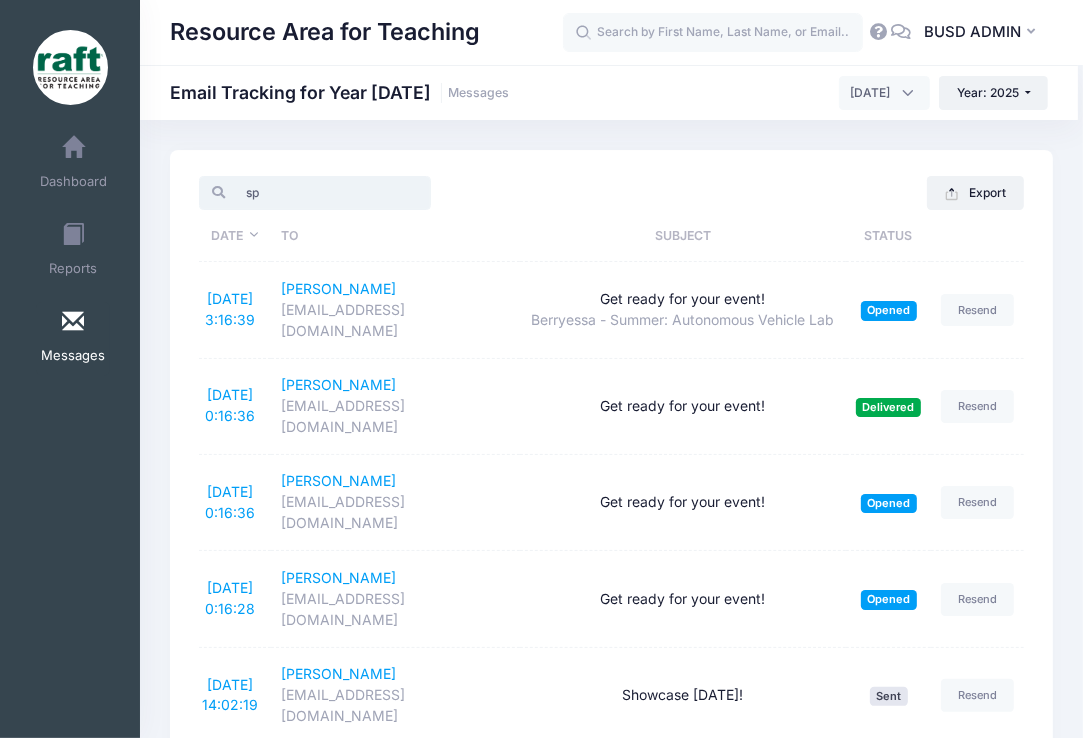 type on "s" 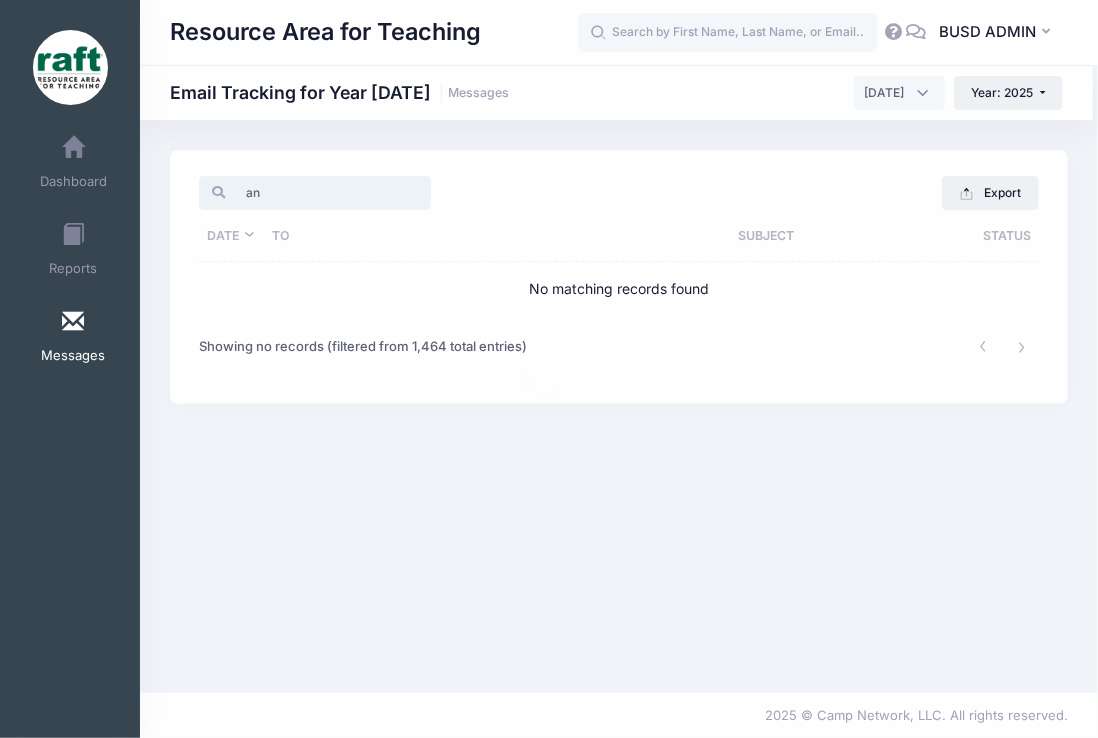 type on "a" 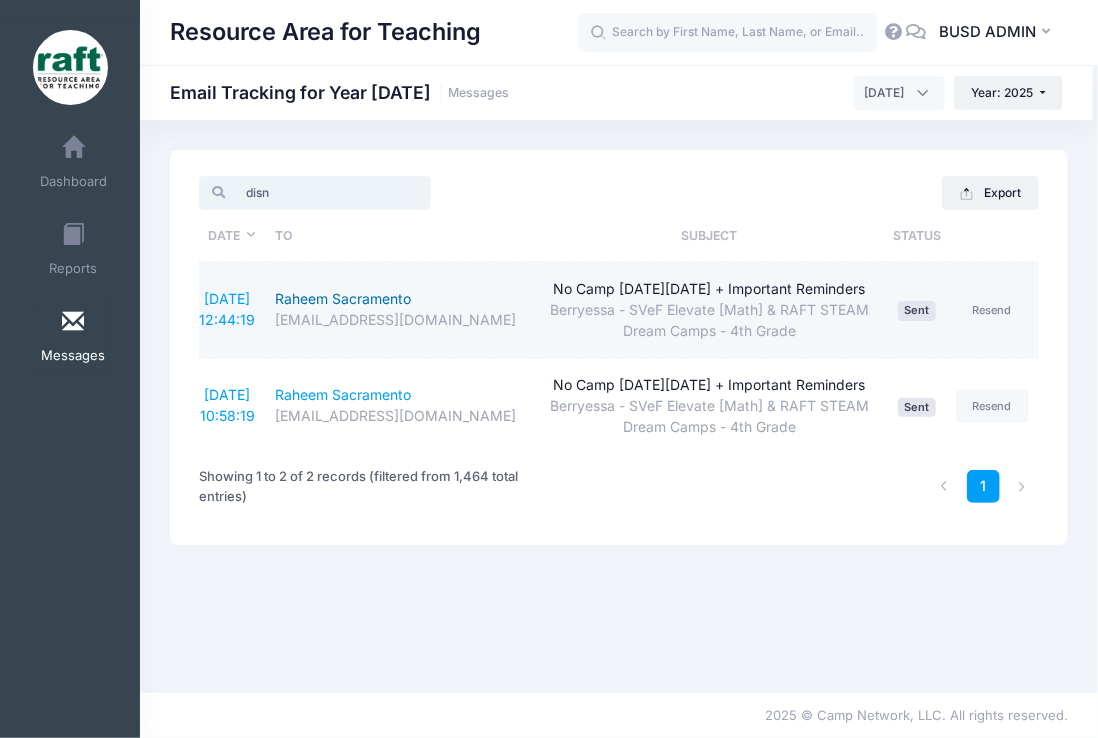 type on "disn" 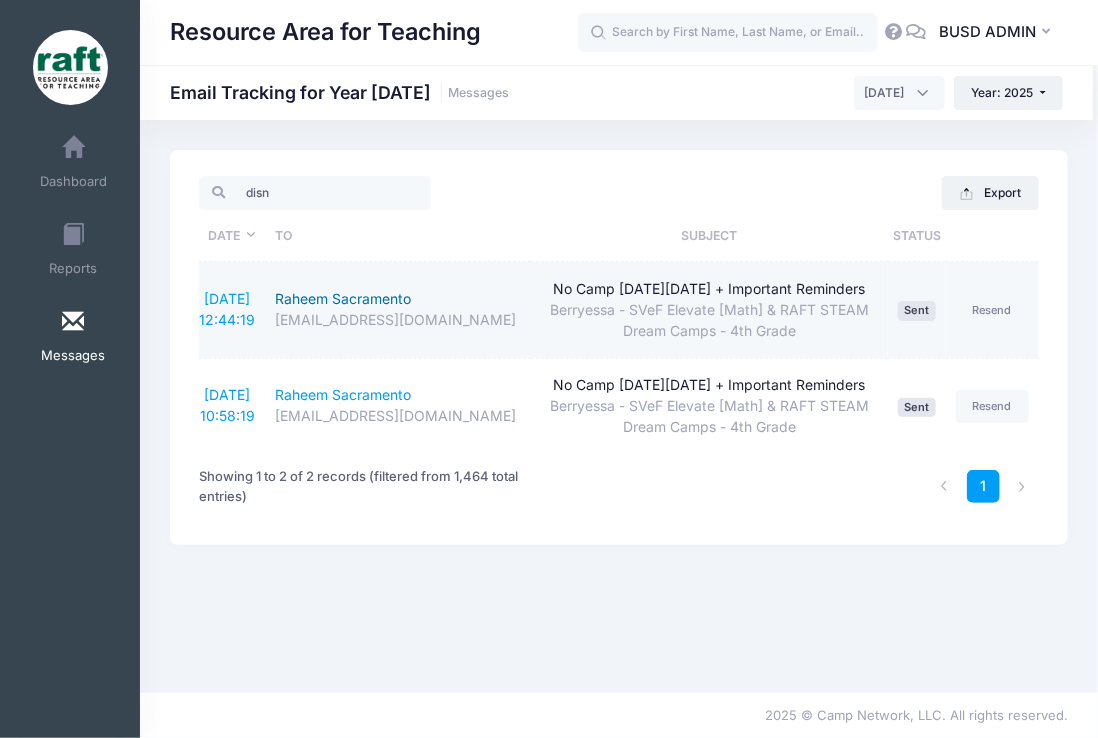 click on "Raheem Sacramento" at bounding box center [398, 299] 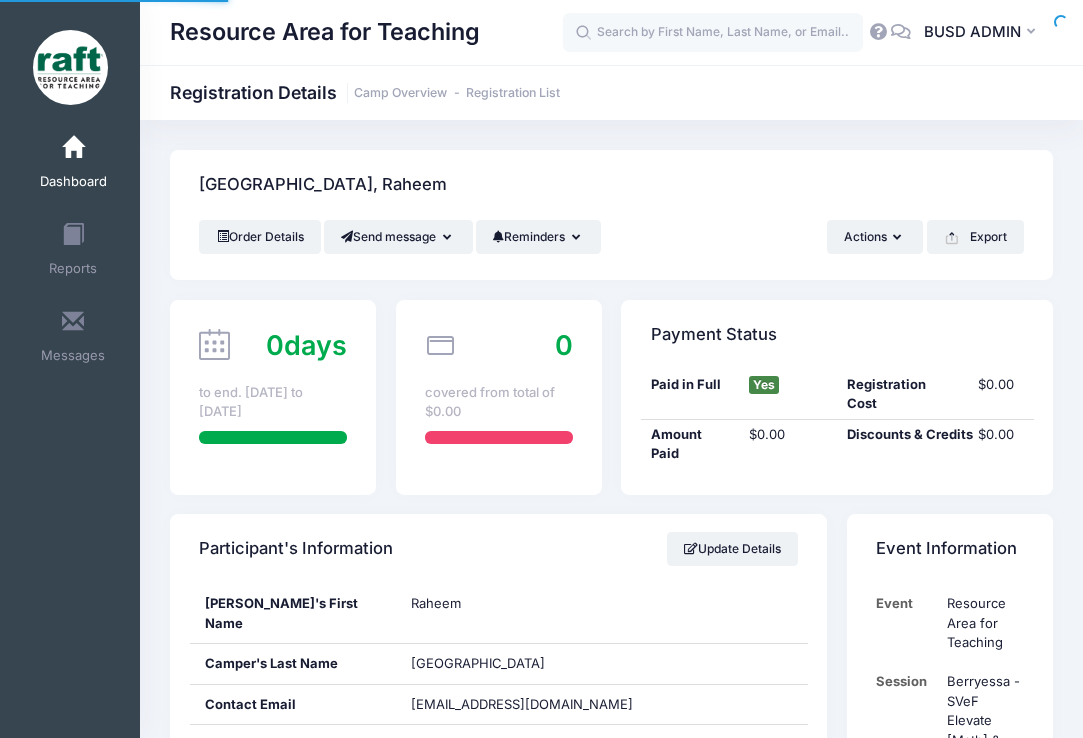 scroll, scrollTop: 0, scrollLeft: 0, axis: both 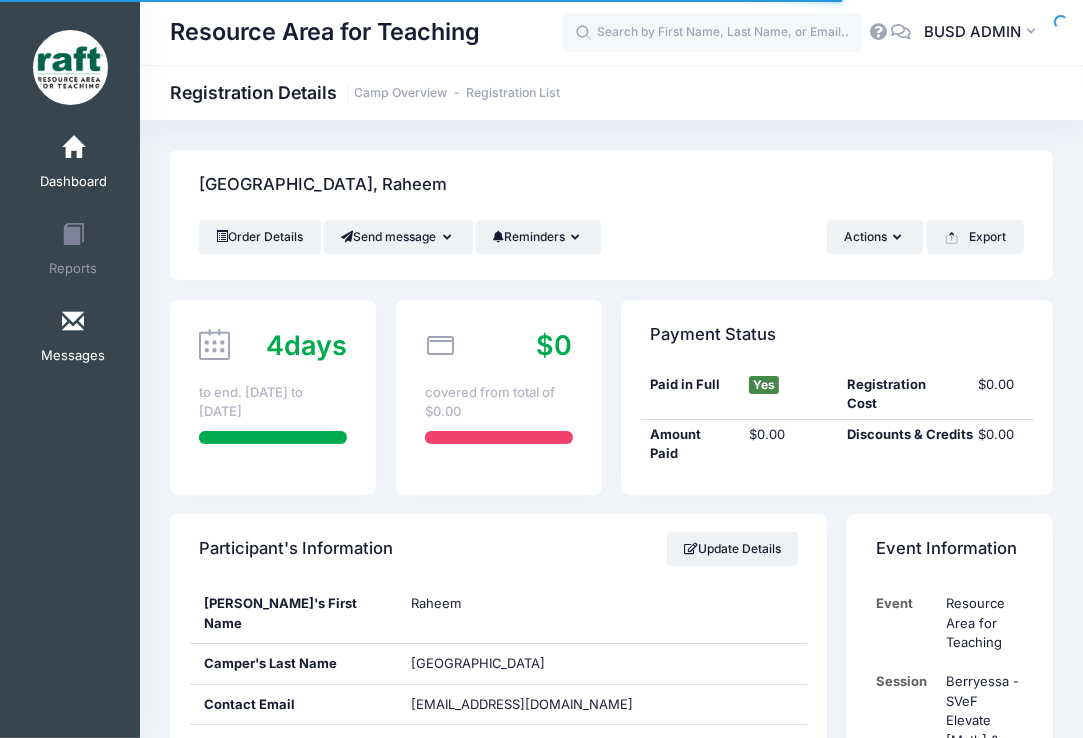 click at bounding box center [73, 322] 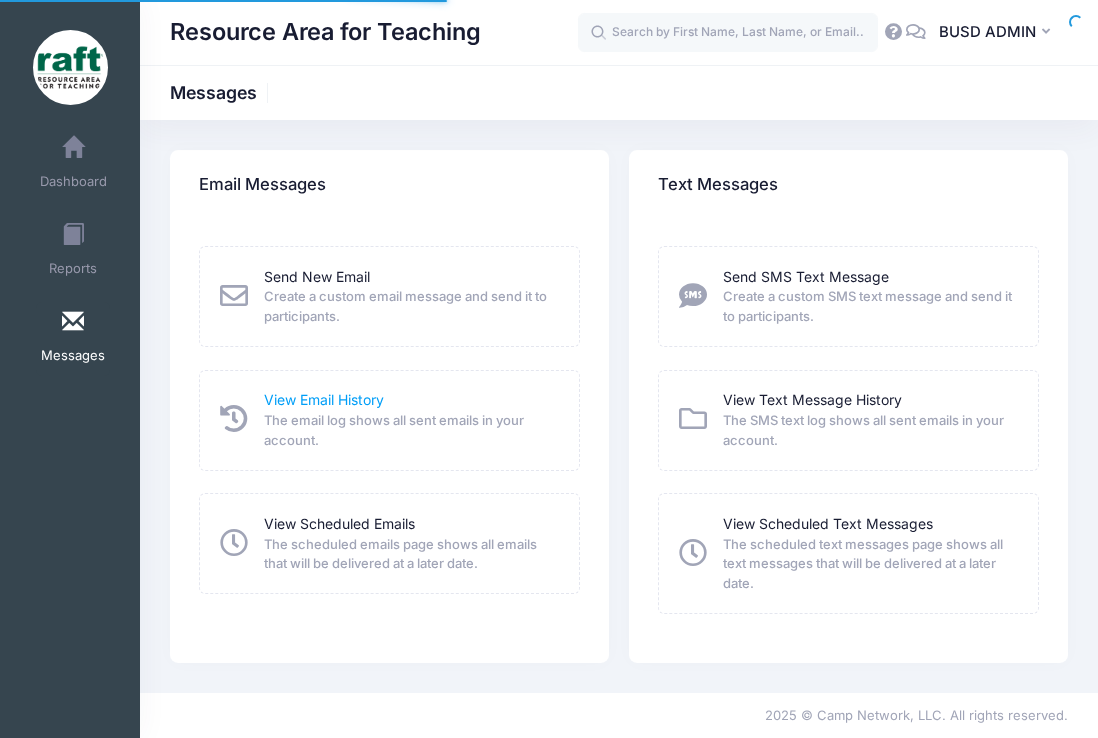 scroll, scrollTop: 0, scrollLeft: 0, axis: both 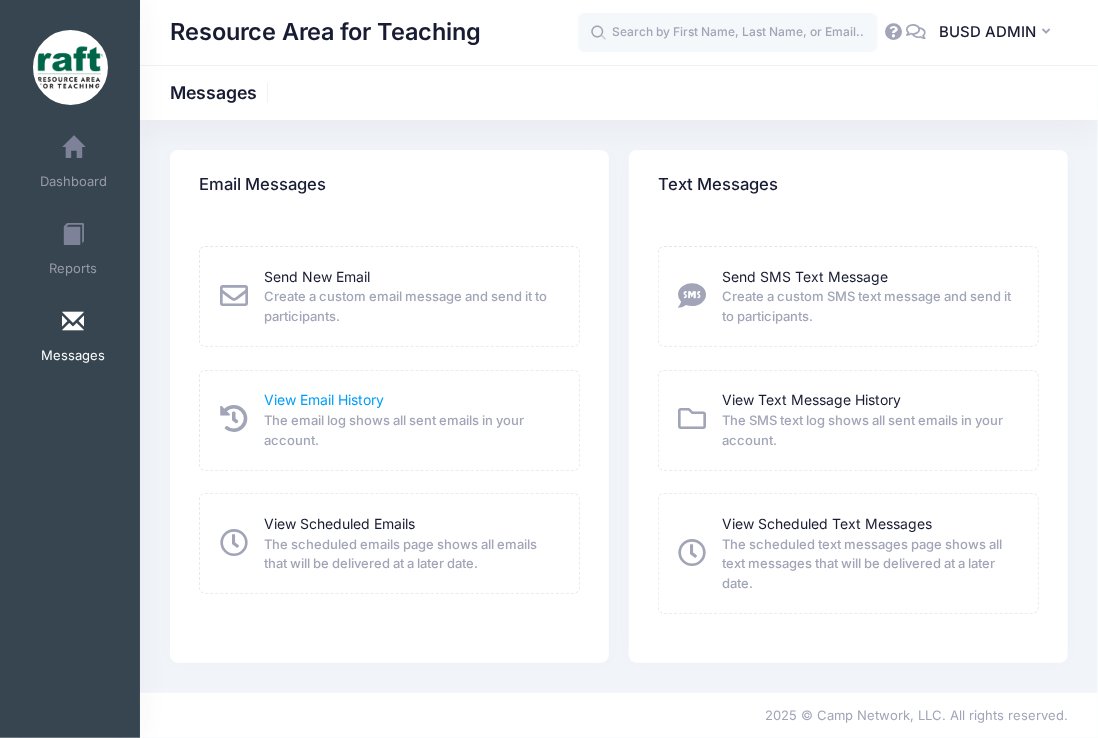 click on "View Email History The email log shows all sent emails in your account." at bounding box center (408, 420) 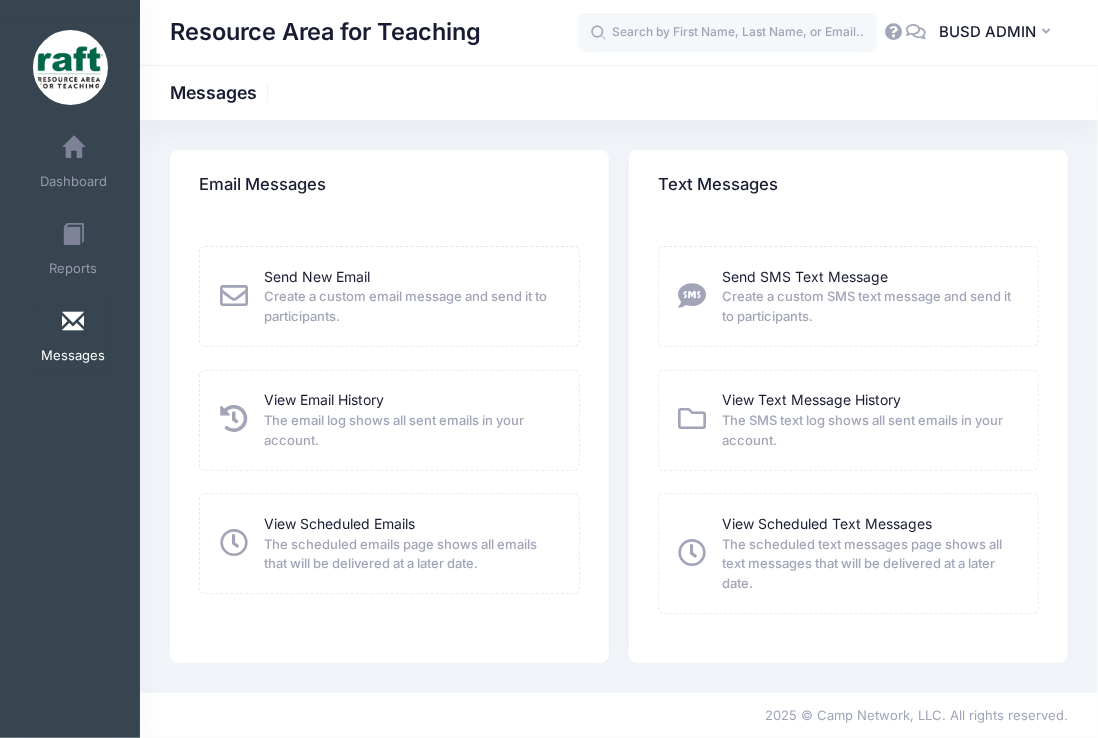click on "The email log shows all sent emails in your account." at bounding box center (408, 430) 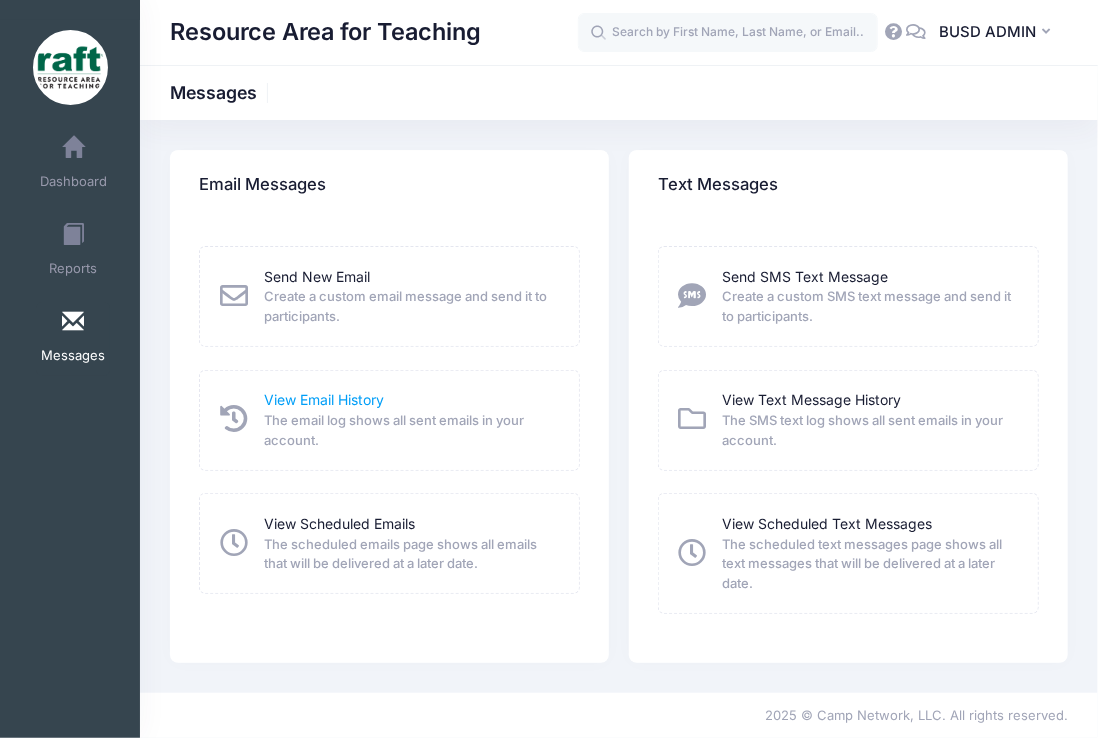 click on "View Email History" at bounding box center (324, 399) 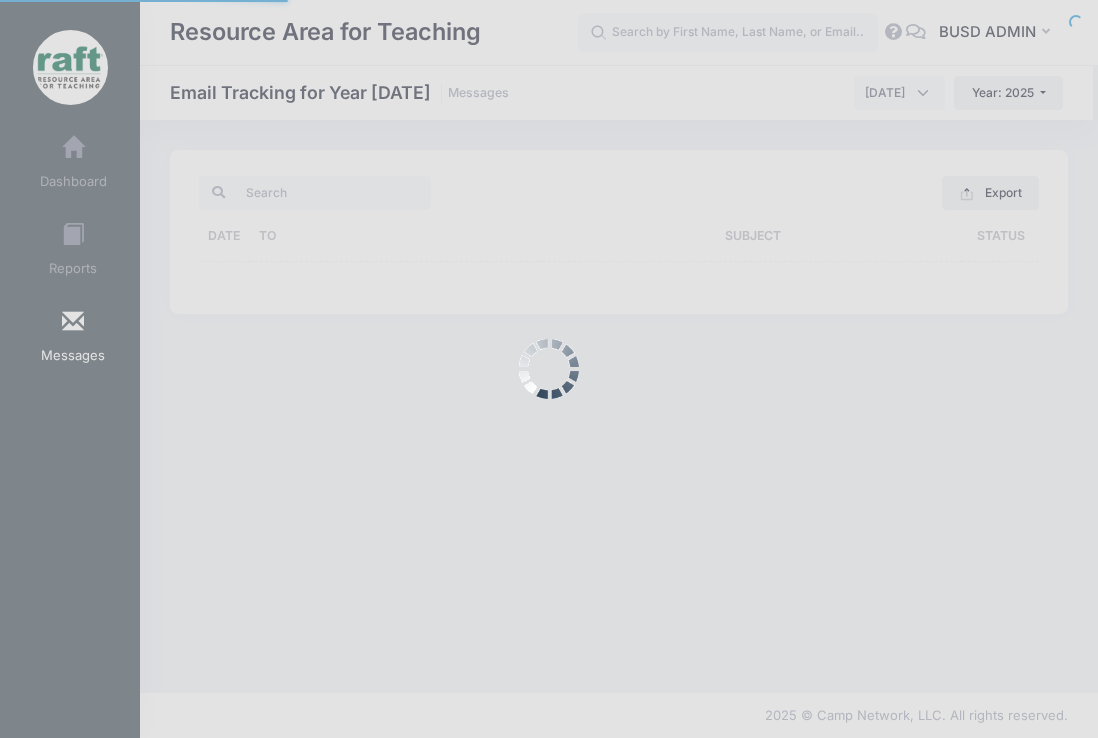 scroll, scrollTop: 0, scrollLeft: 0, axis: both 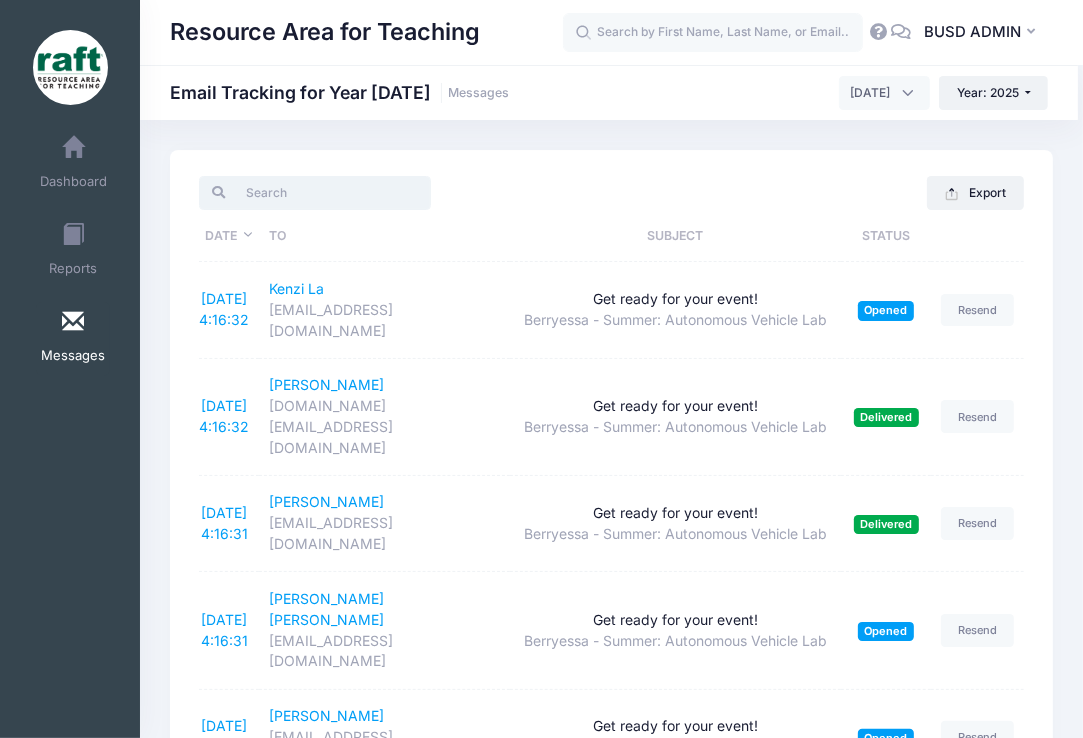click at bounding box center (314, 193) 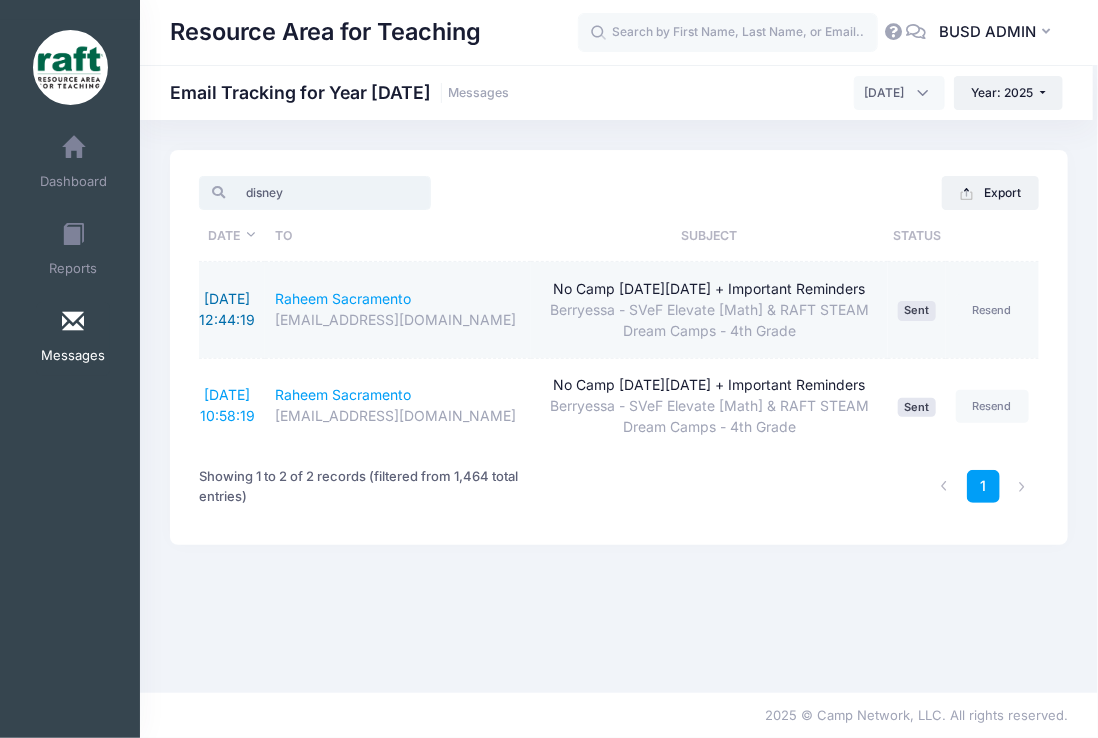 type on "disney" 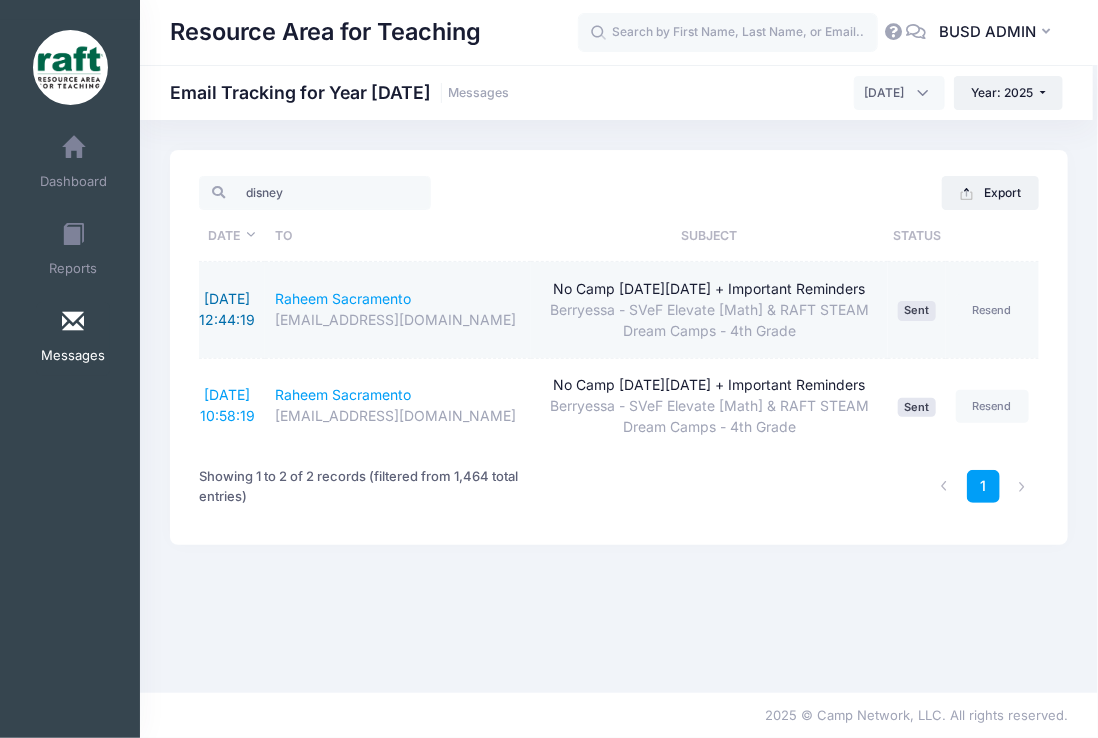 click on "7/2/2025 12:44:19" at bounding box center (227, 309) 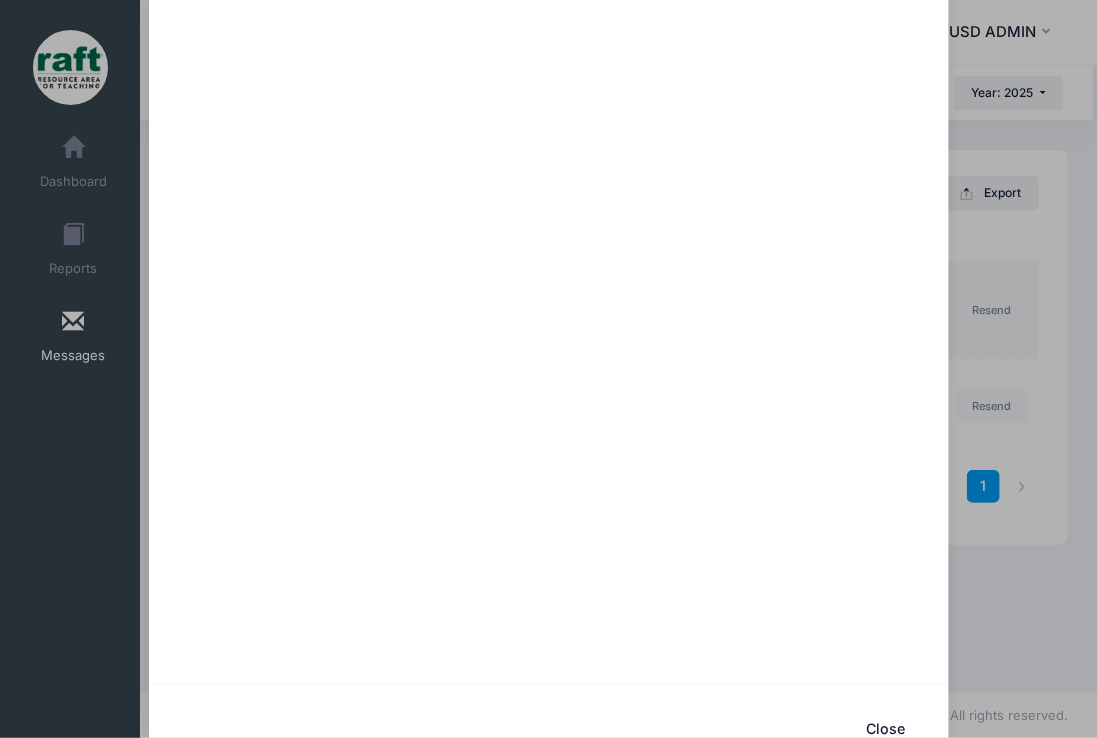 scroll, scrollTop: 1192, scrollLeft: 0, axis: vertical 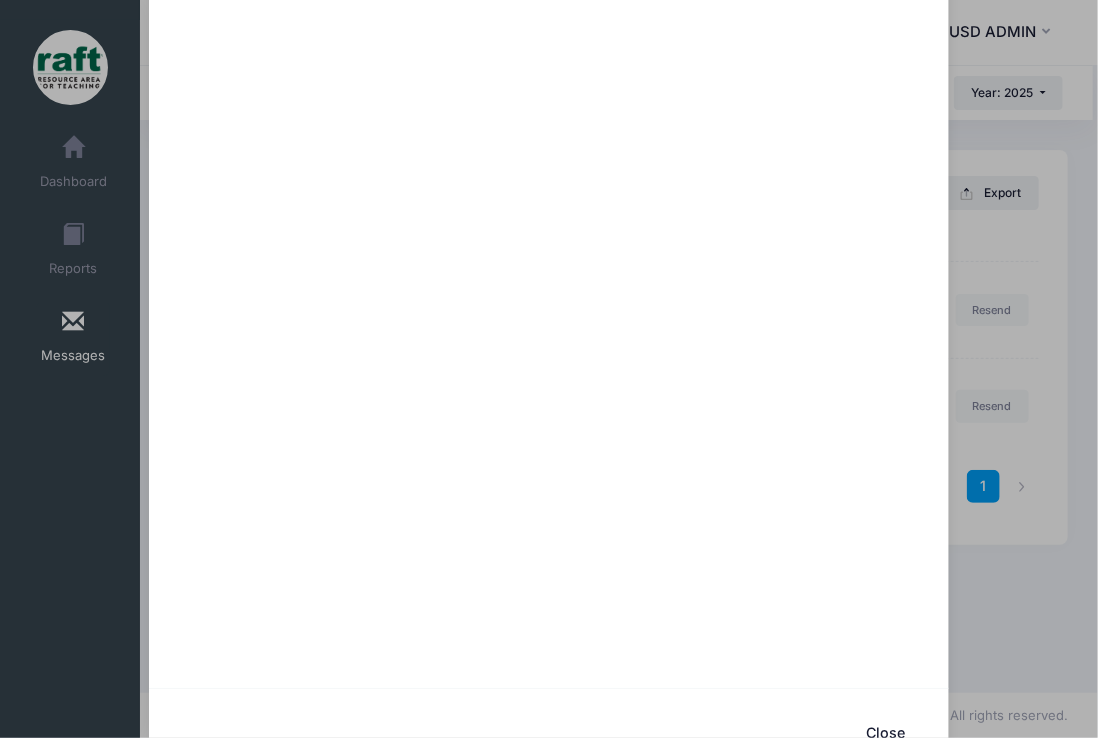 click on "No Camp This Friday, 7/4 + Important Reminders
Sent:  7/2/2025 12:44:19
Sent  on  12/31/1969 20:00:00
To:
Cc: <steamcamp@raft.net>
Close" at bounding box center [549, 369] 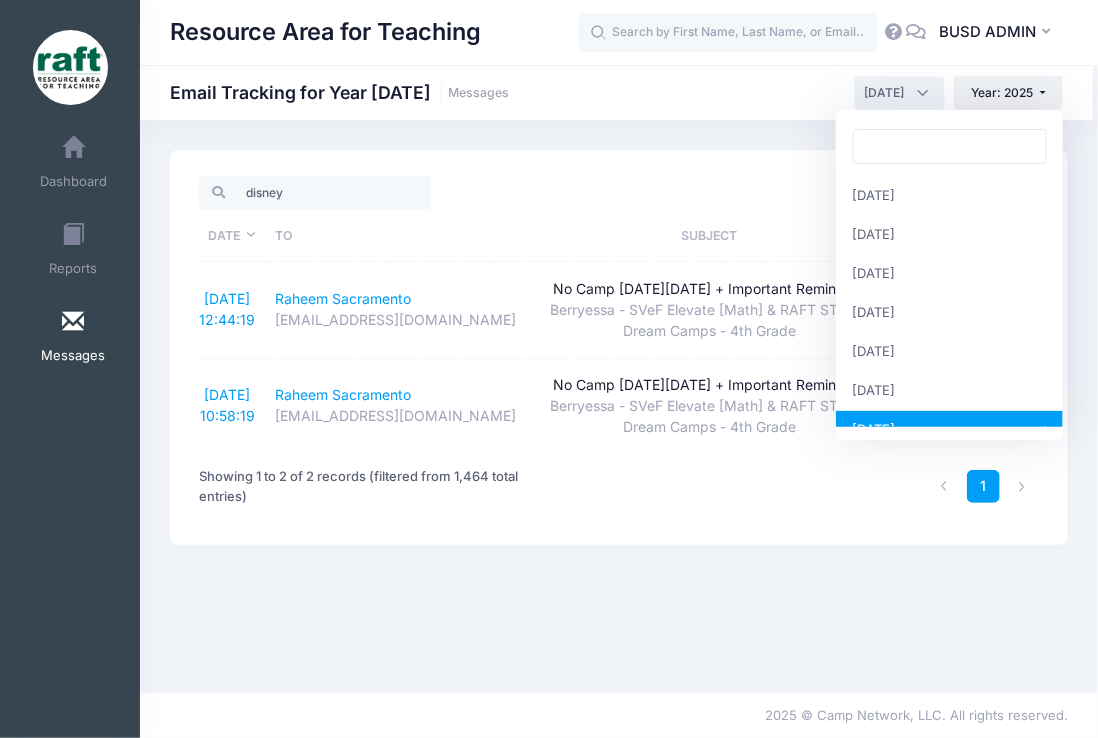 click on "[DATE]" at bounding box center [899, 93] 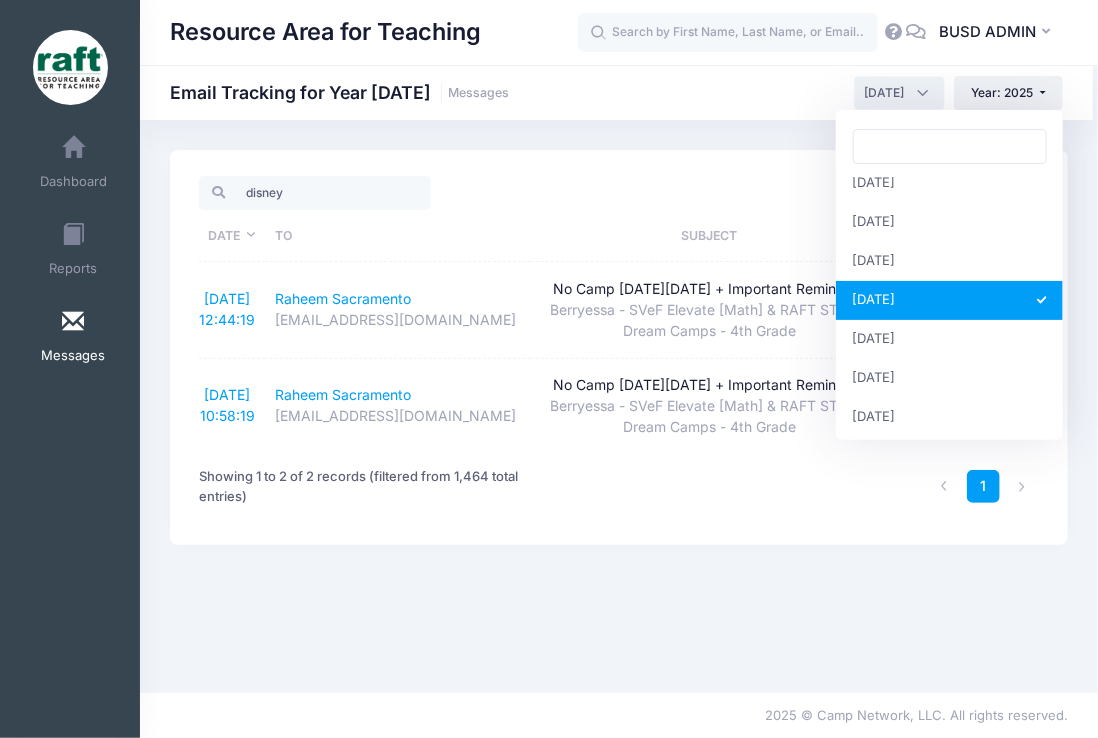 scroll, scrollTop: 131, scrollLeft: 0, axis: vertical 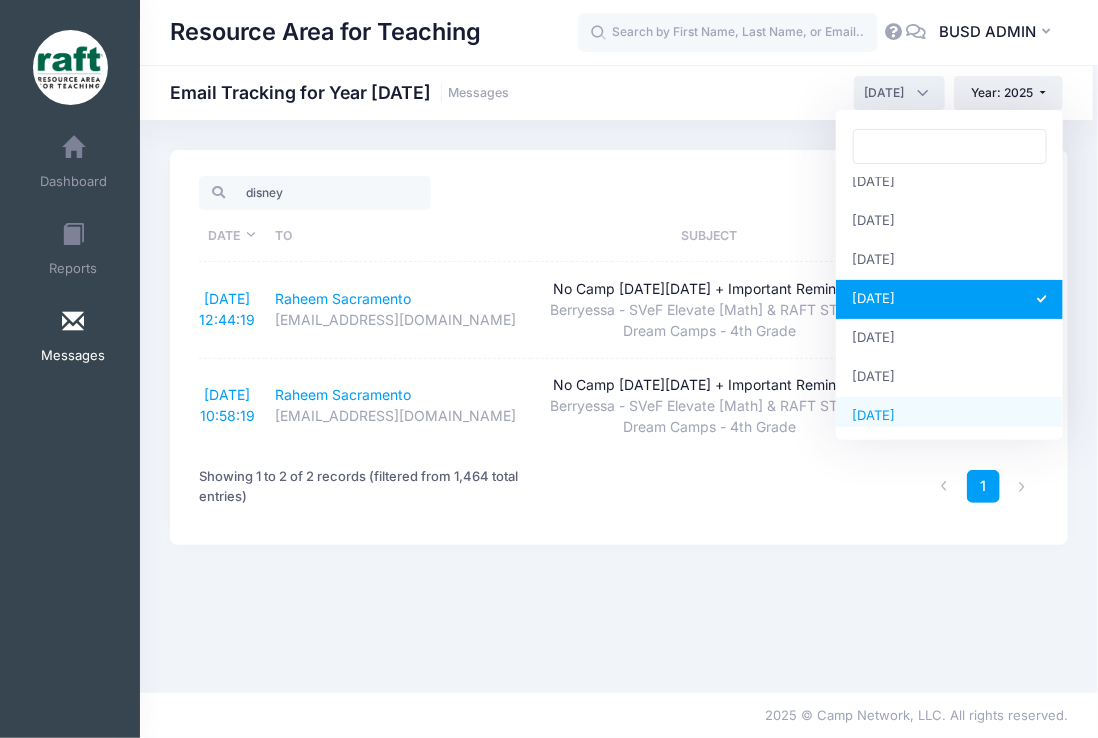 select on "10" 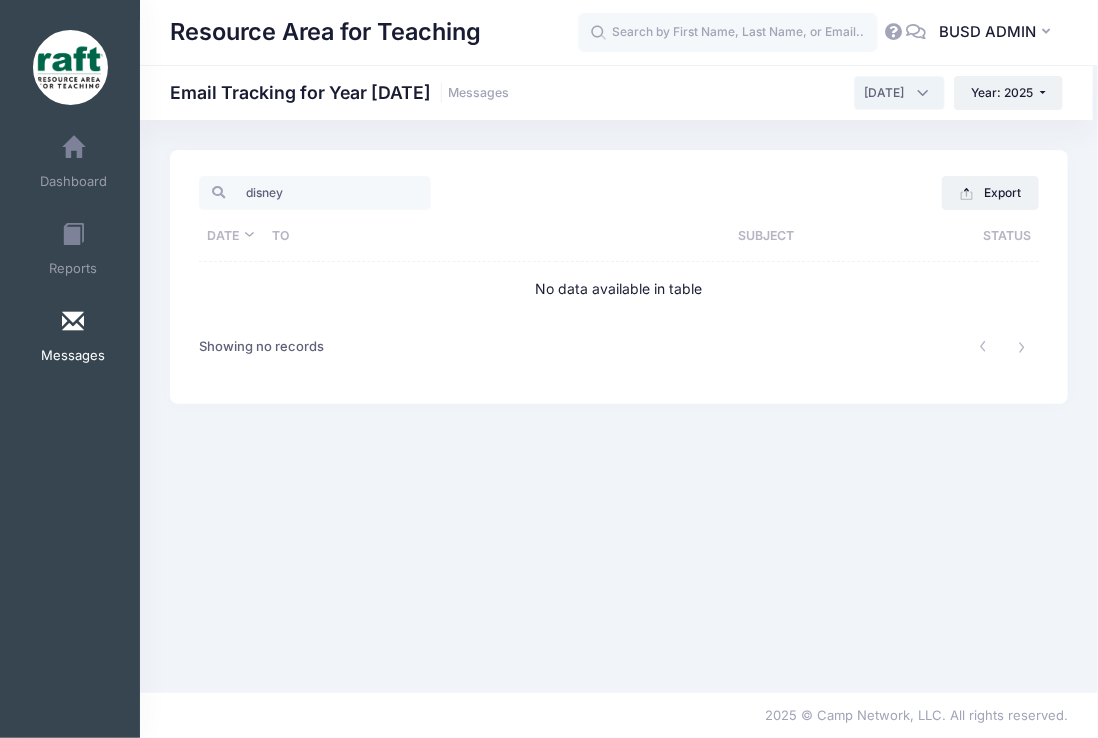 click on "[DATE]" at bounding box center [899, 93] 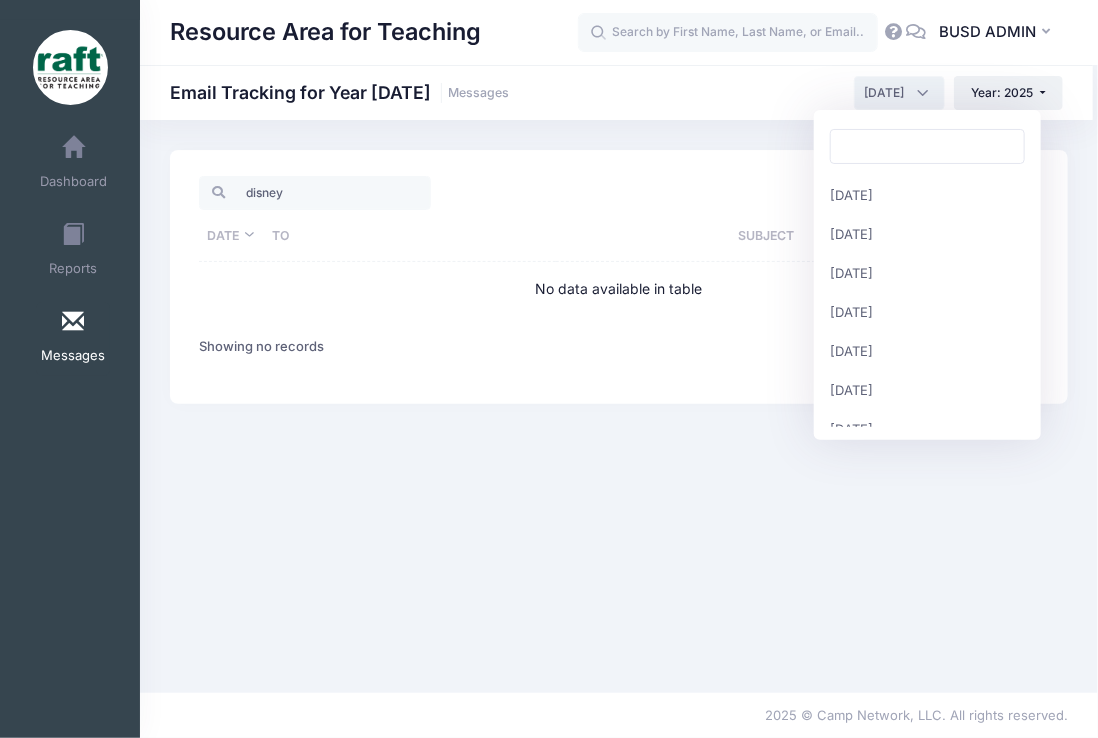 scroll, scrollTop: 217, scrollLeft: 0, axis: vertical 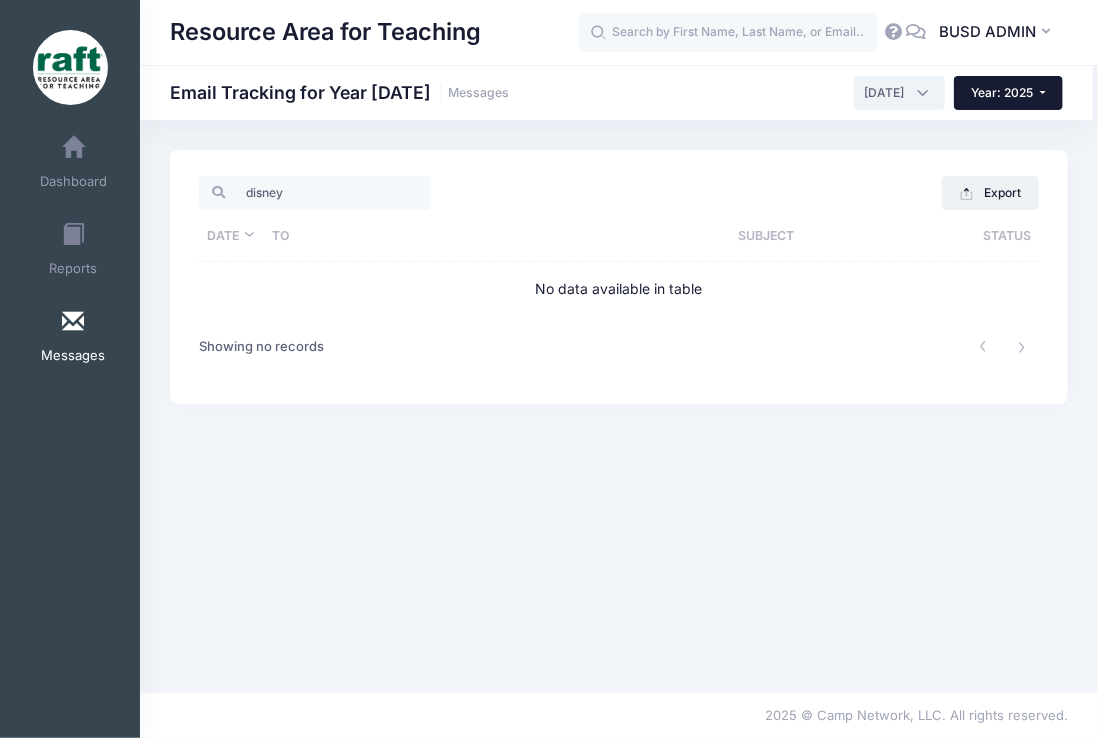 drag, startPoint x: 915, startPoint y: 90, endPoint x: 1000, endPoint y: 90, distance: 85 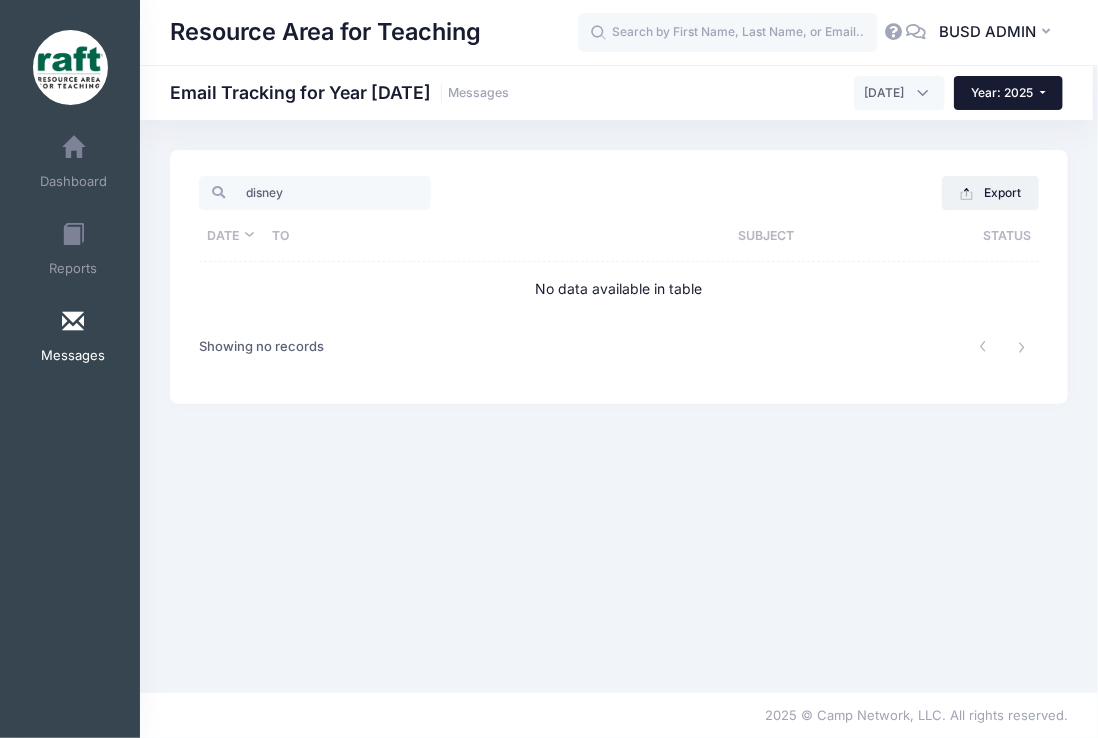 click on "Year: 2025" at bounding box center (1003, 92) 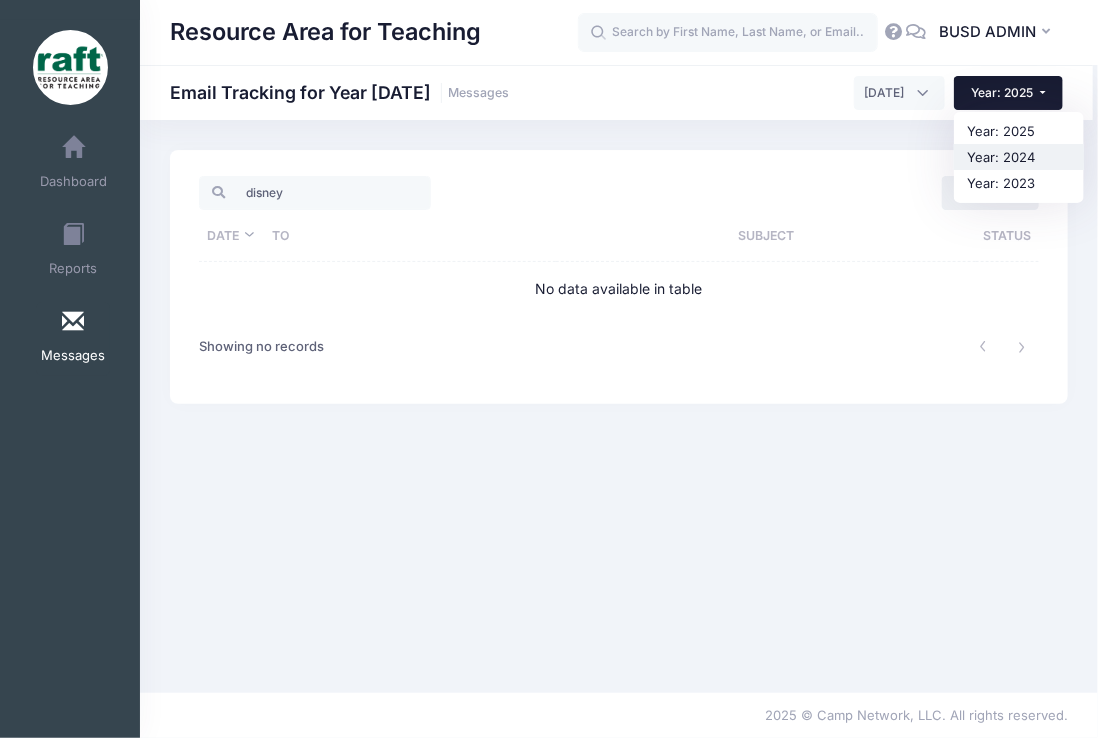 click on "Year: 2024" at bounding box center (1019, 157) 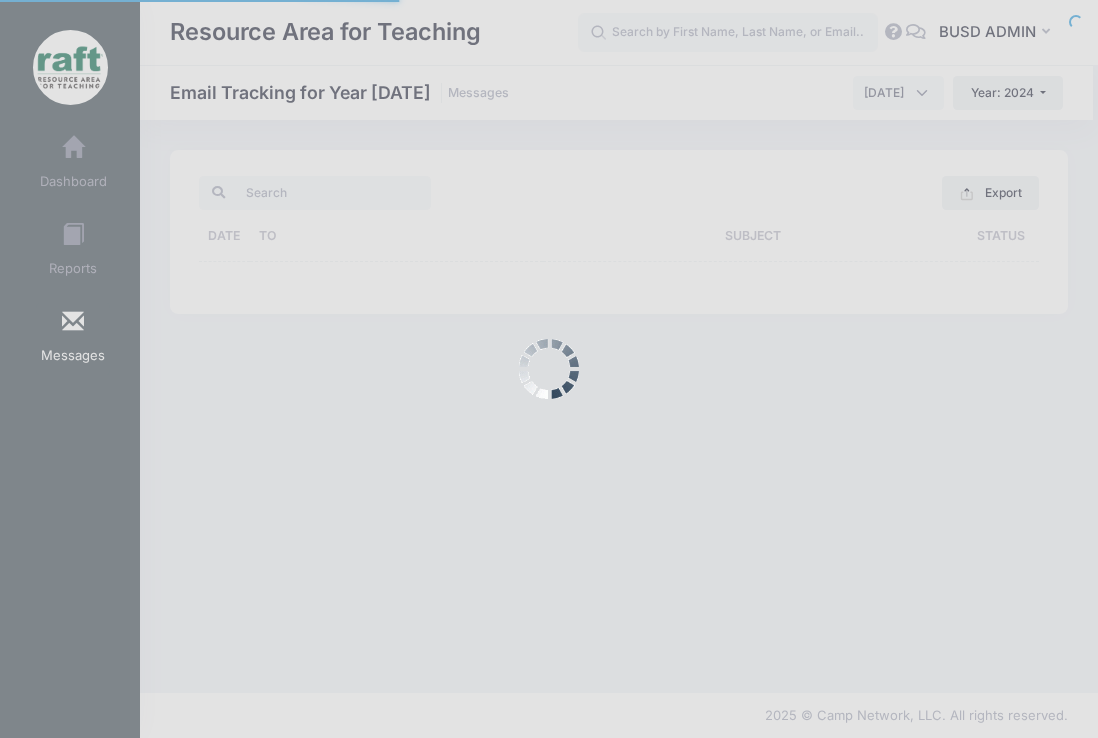 scroll, scrollTop: 0, scrollLeft: 0, axis: both 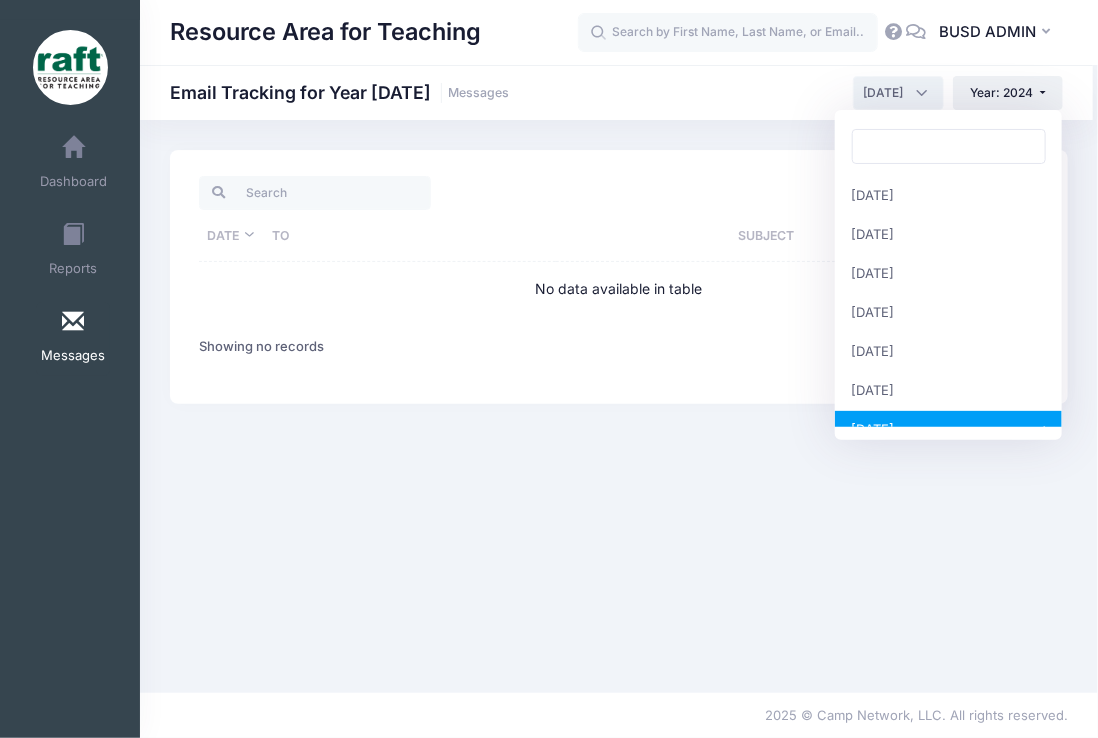 click on "July 2024" at bounding box center (898, 93) 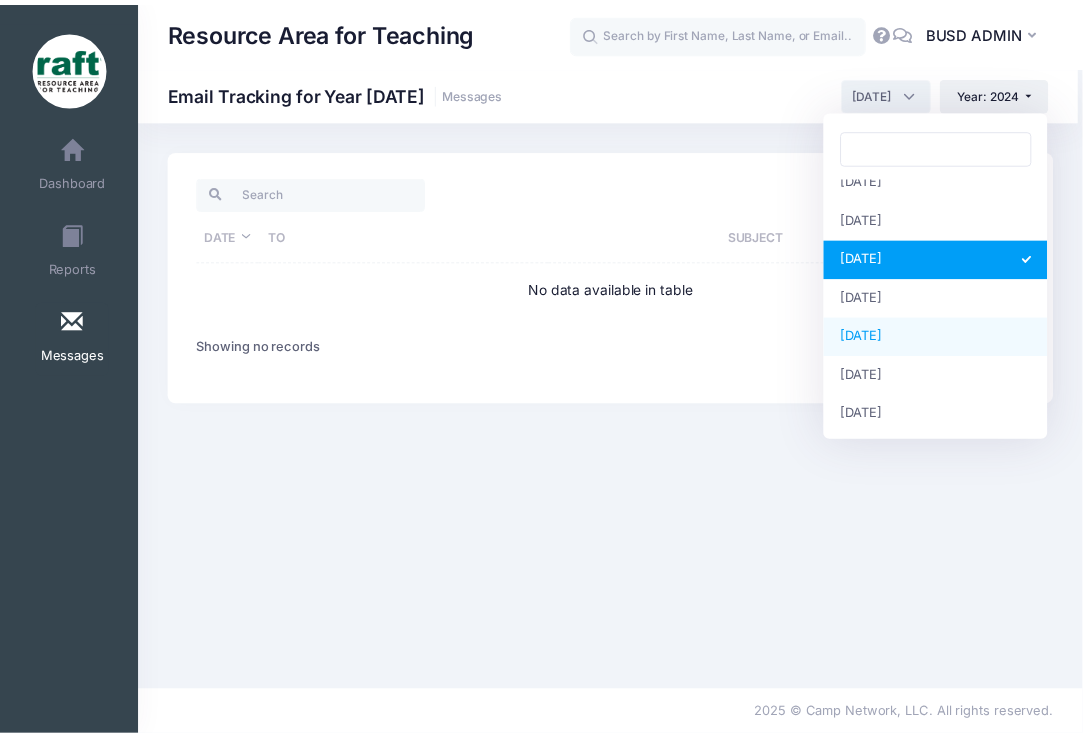 scroll, scrollTop: 172, scrollLeft: 0, axis: vertical 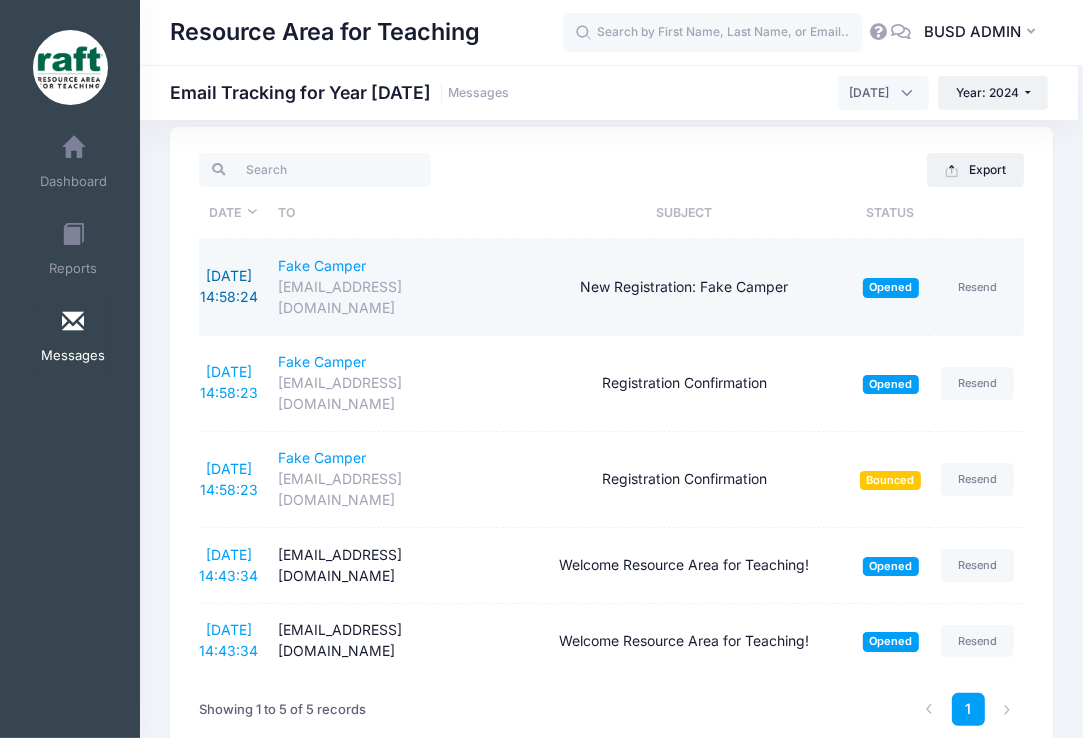 click on "10/25/2024 14:58:24" at bounding box center (229, 286) 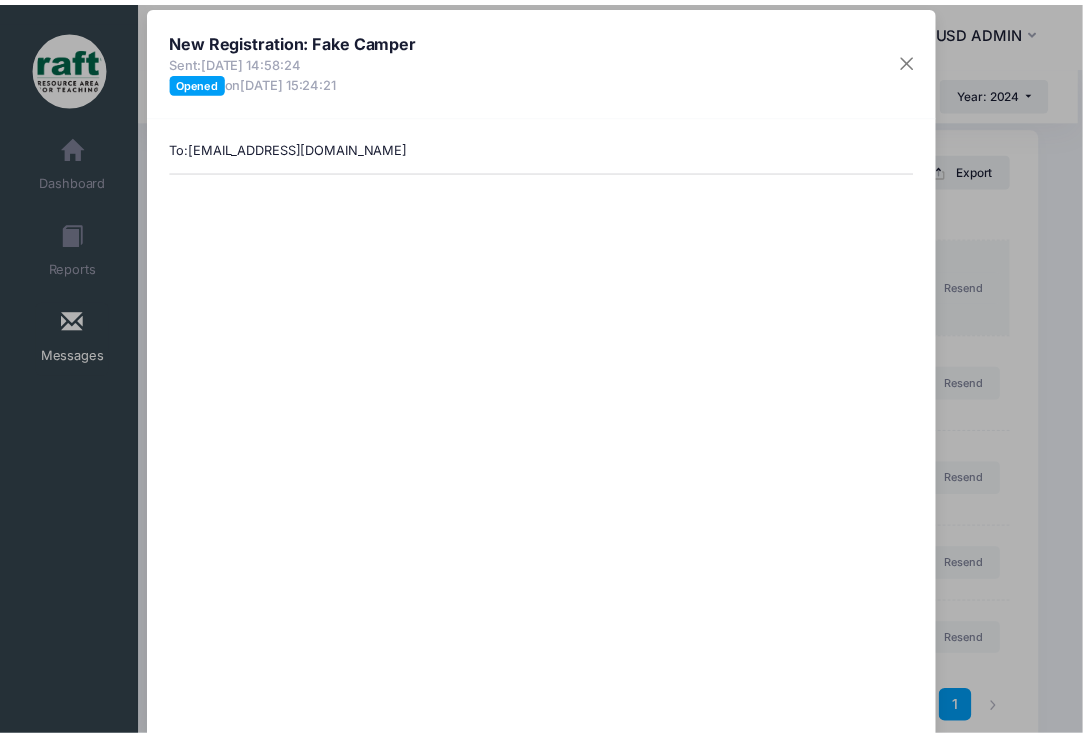 scroll, scrollTop: 88, scrollLeft: 0, axis: vertical 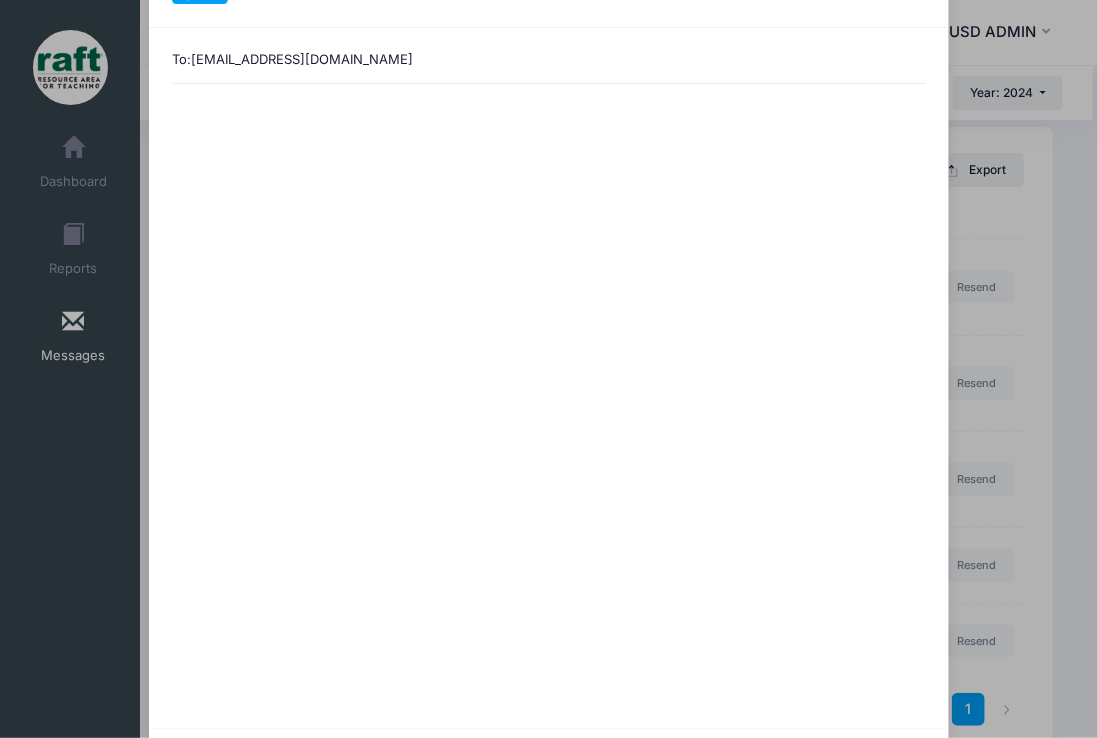 click on "New Registration: Fake Camper
Sent:  10/25/2024 14:58:24
Opened  on  10/25/2024 15:24:21
To:  bwilliams@raft.net
Close" at bounding box center [549, 369] 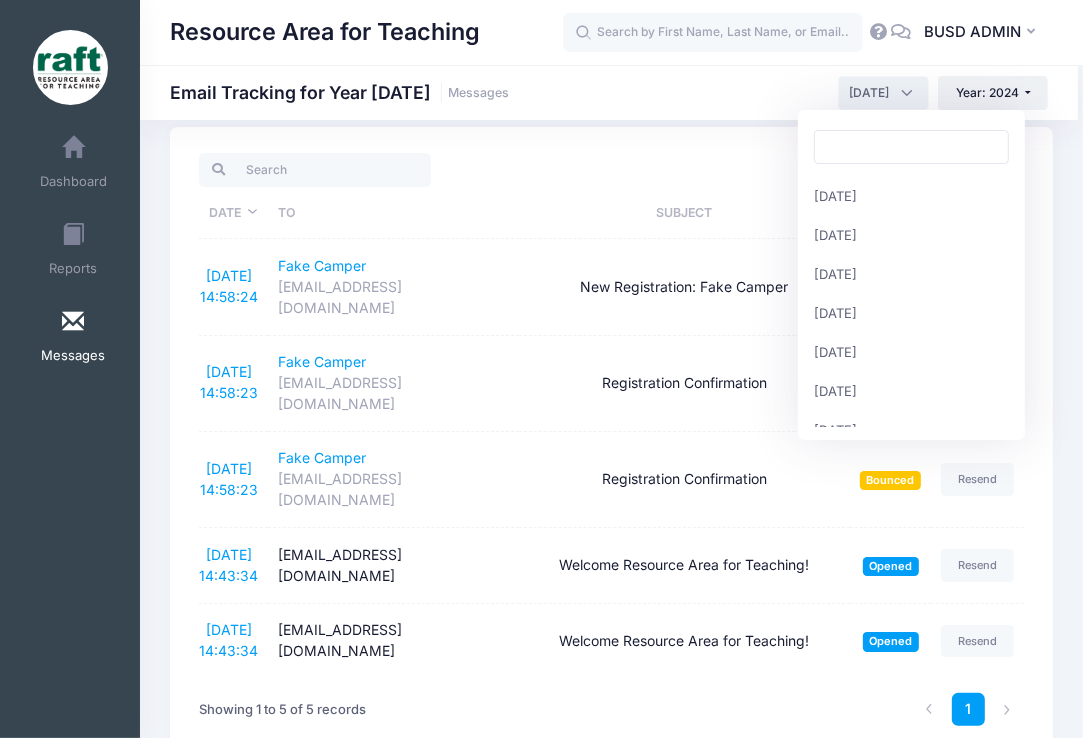 scroll, scrollTop: 217, scrollLeft: 0, axis: vertical 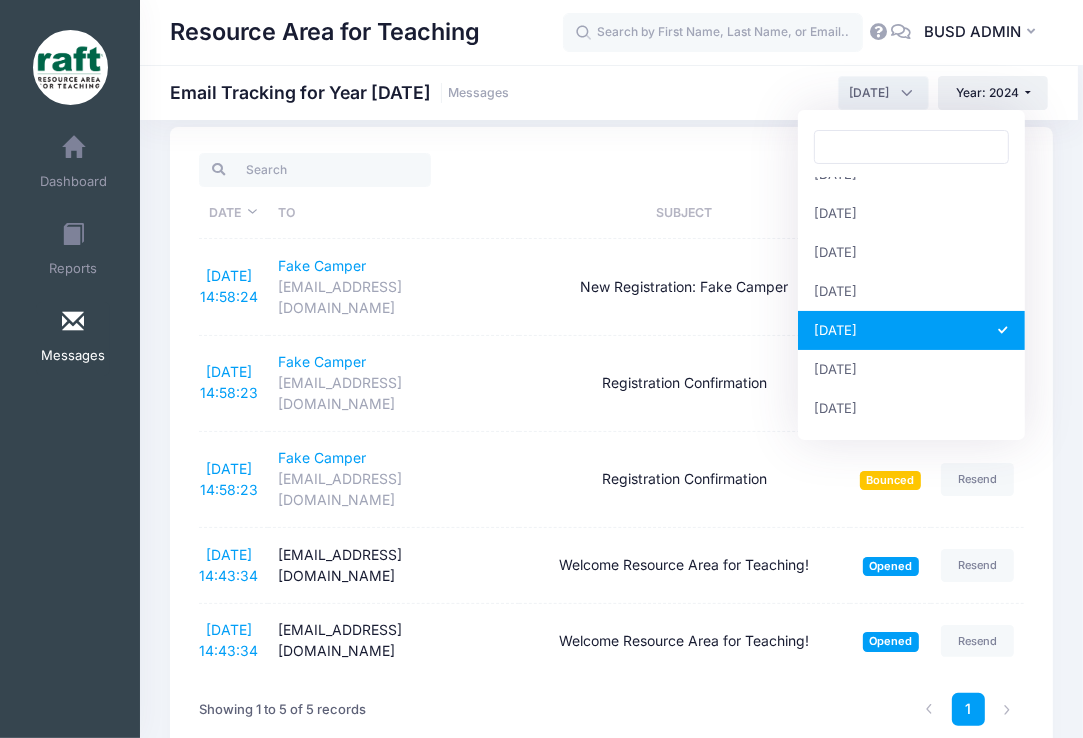click on "October 2024" at bounding box center [883, 93] 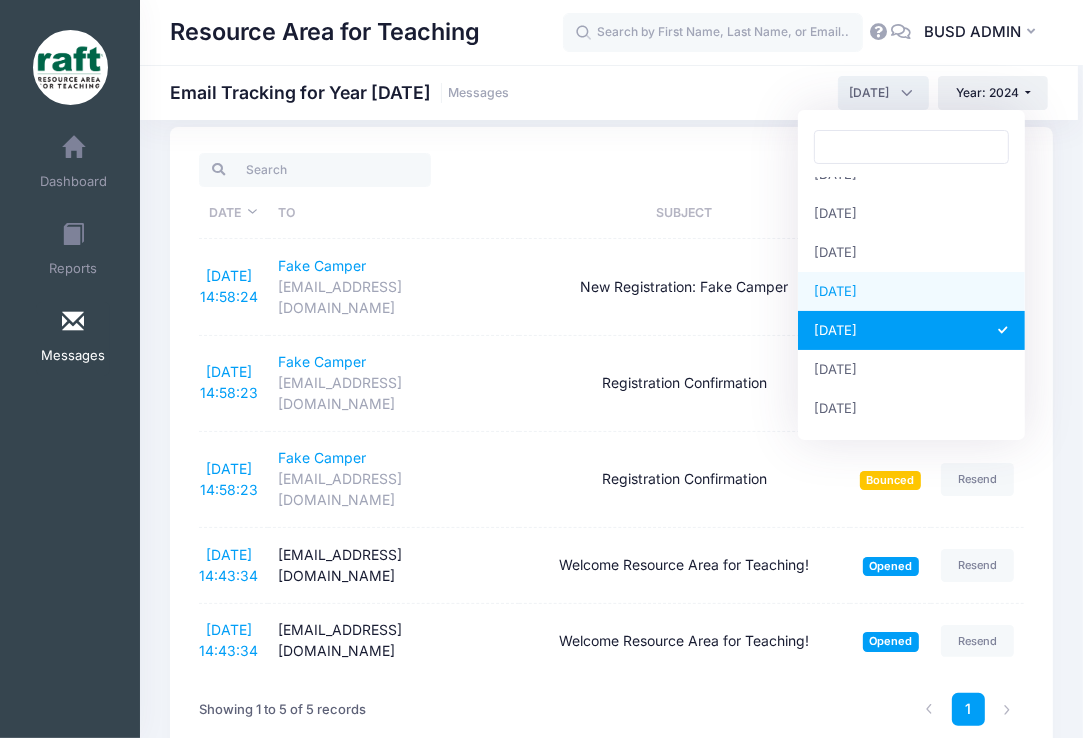 select on "9" 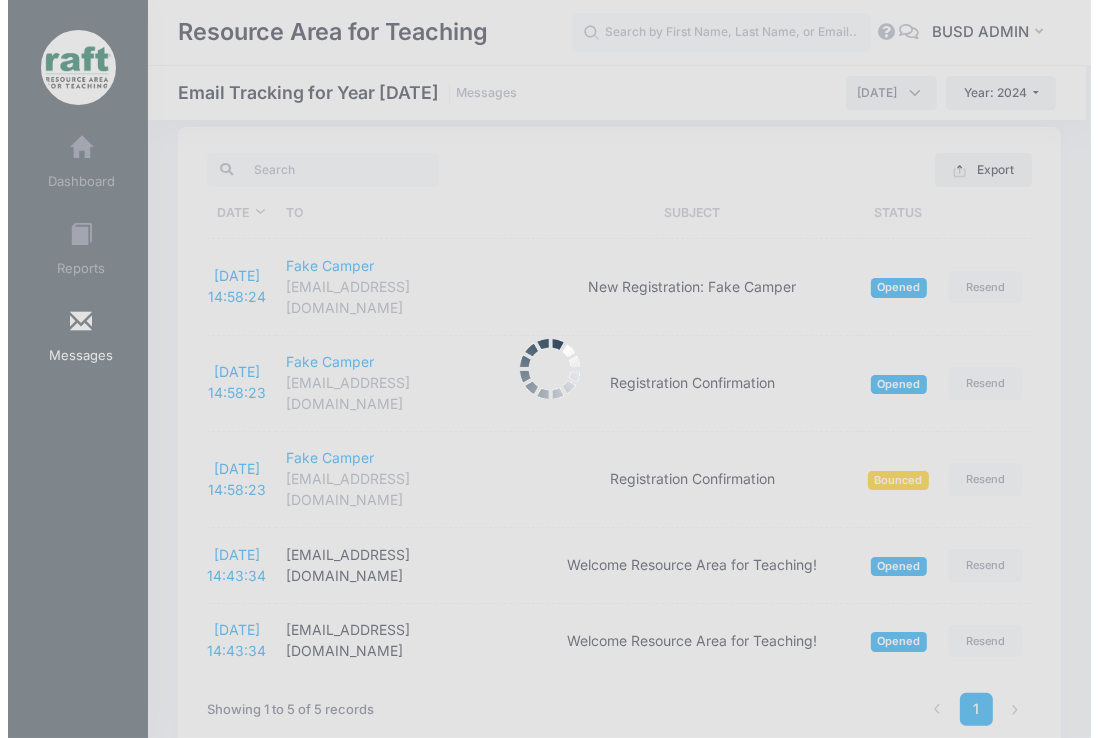 scroll, scrollTop: 0, scrollLeft: 0, axis: both 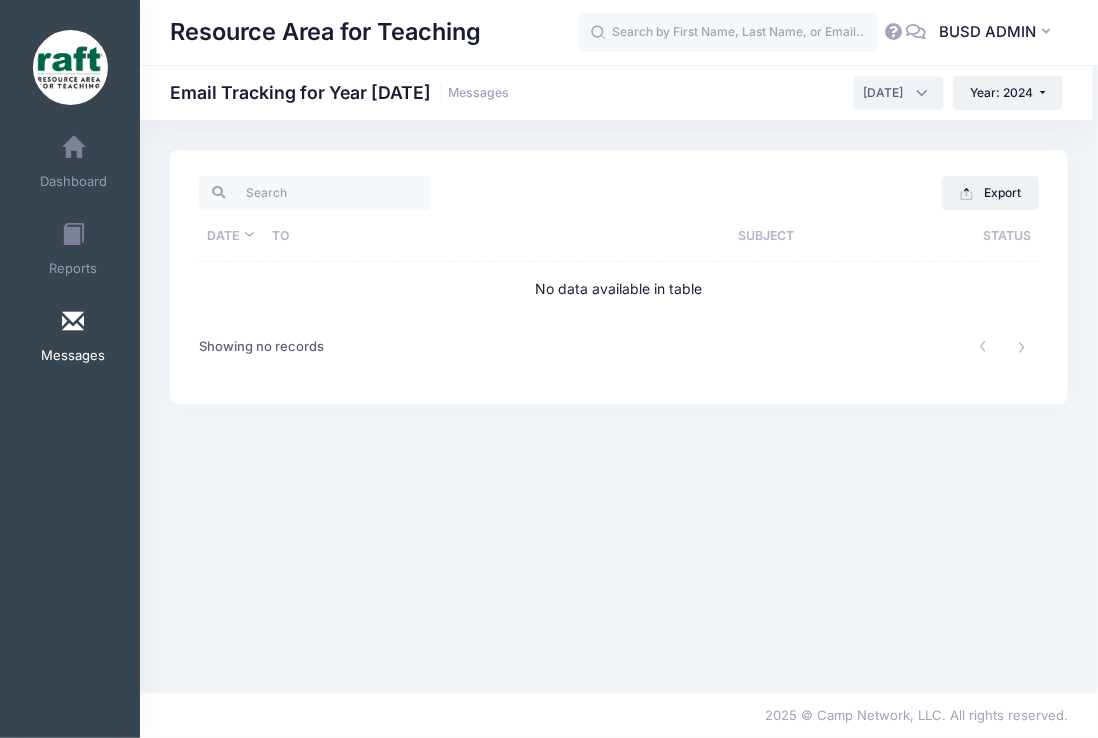 click on "September 2024" at bounding box center [898, 93] 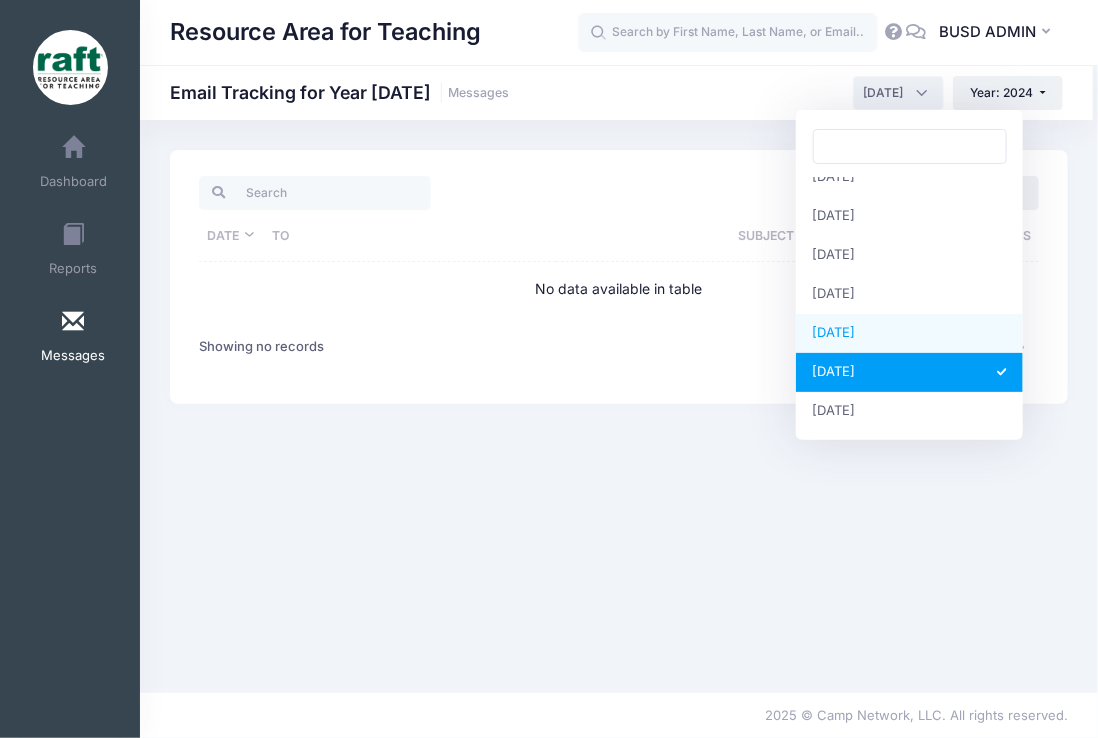 scroll, scrollTop: 133, scrollLeft: 0, axis: vertical 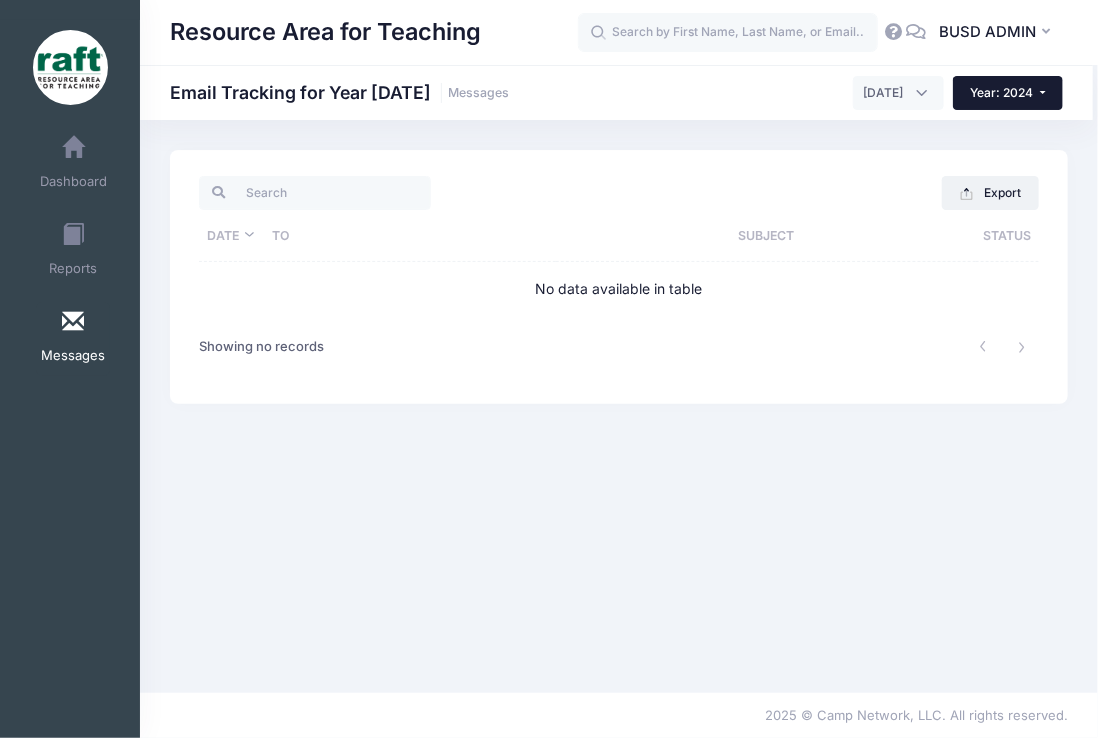 click on "Year: 2024" at bounding box center (1002, 92) 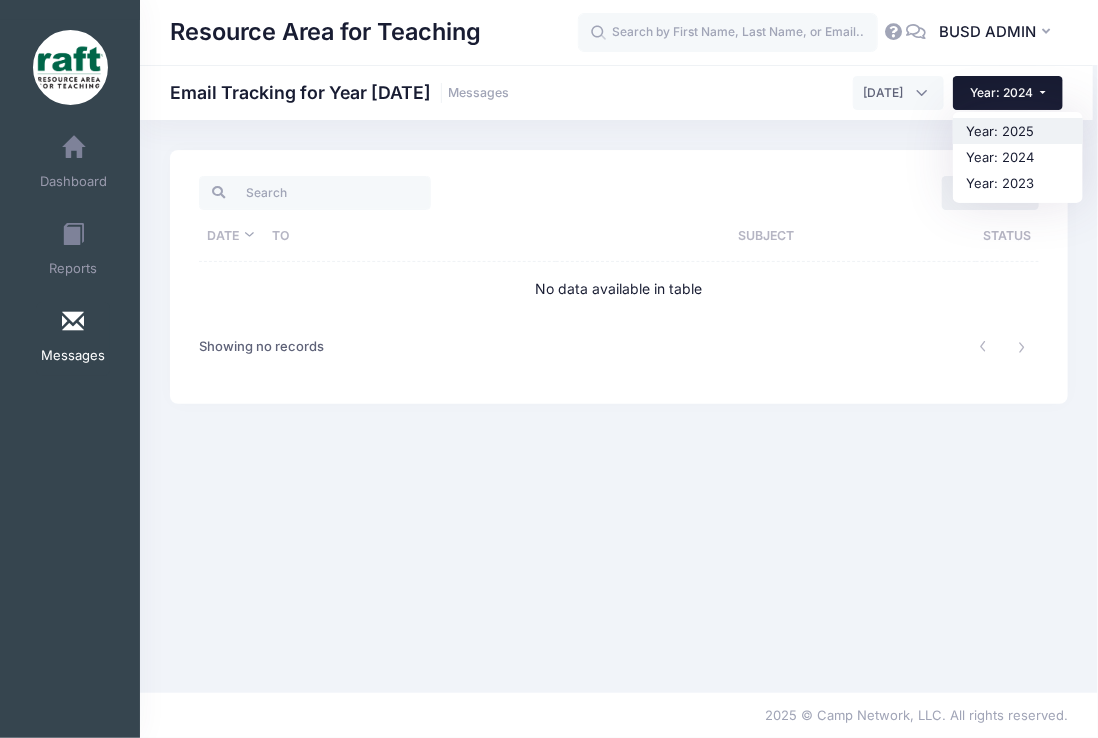 click on "Year: 2025" at bounding box center [1018, 131] 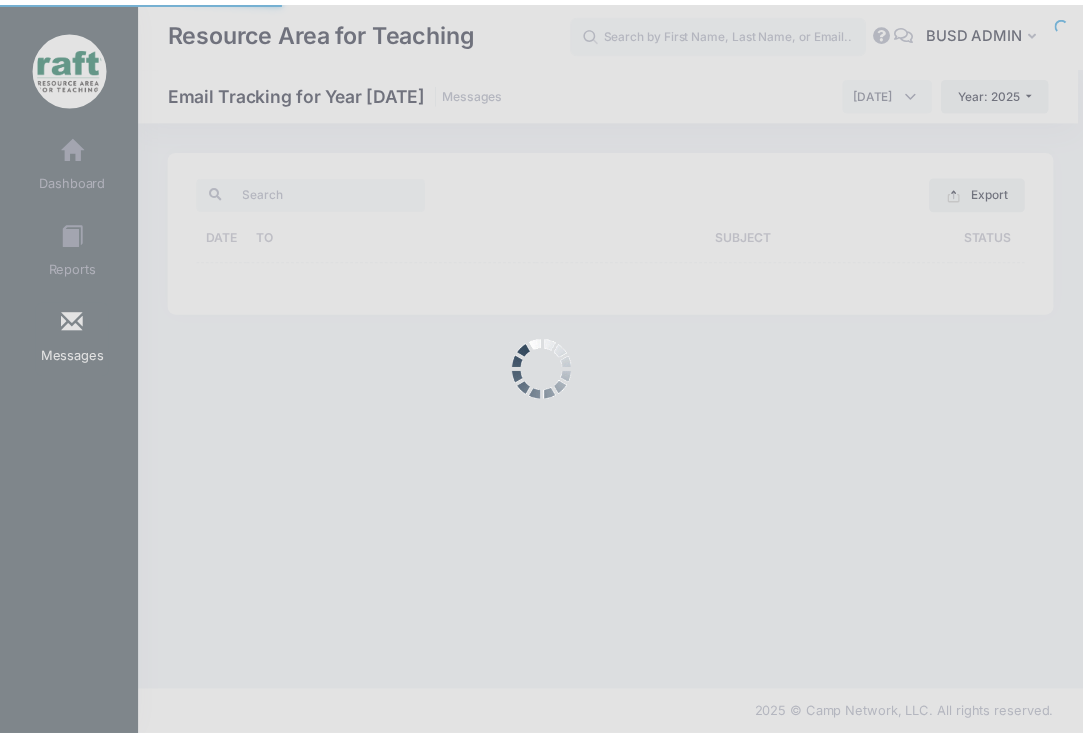 scroll, scrollTop: 0, scrollLeft: 0, axis: both 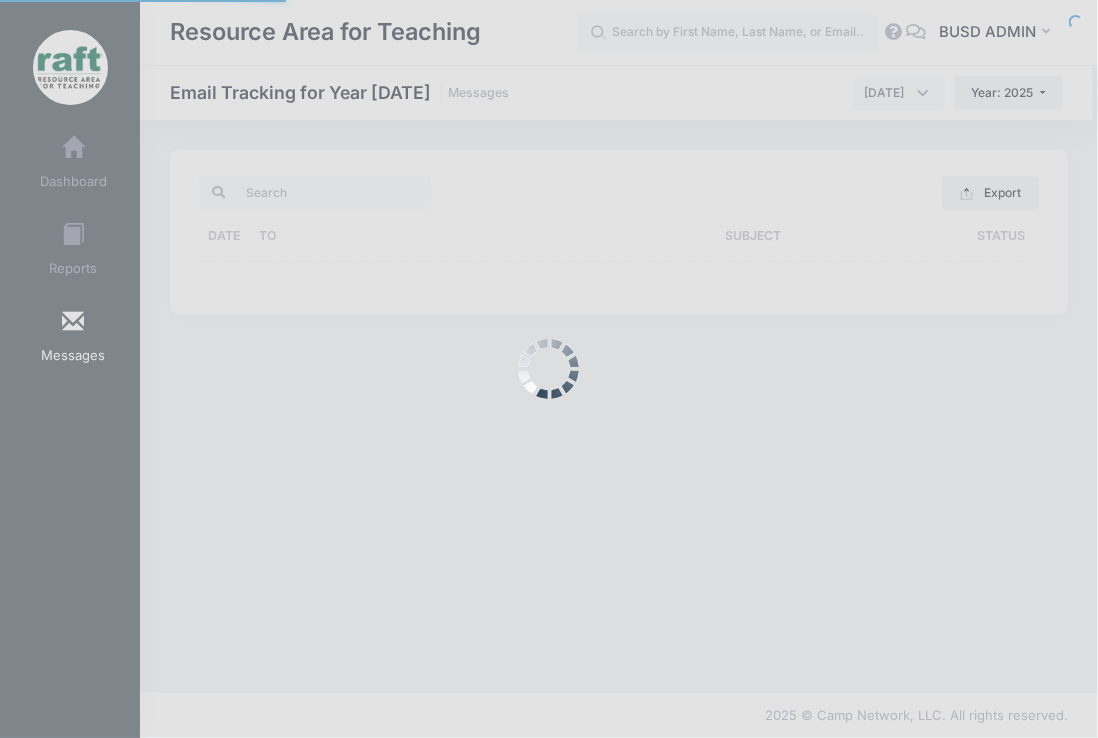 click at bounding box center (549, 369) 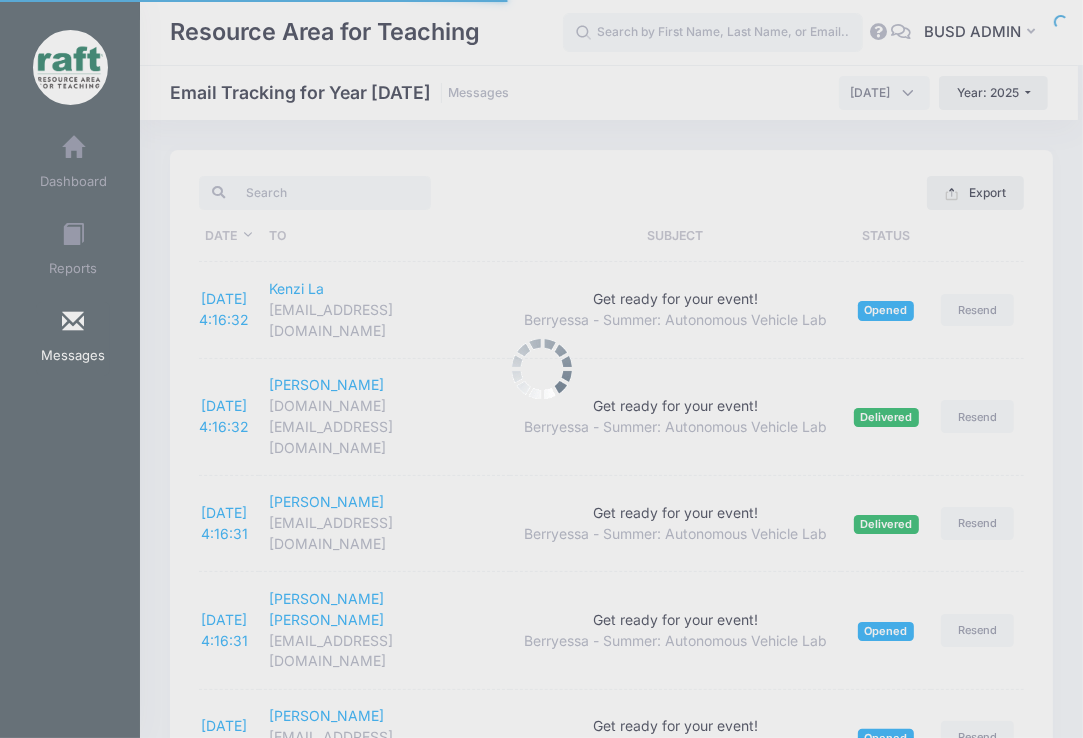 scroll, scrollTop: 0, scrollLeft: 0, axis: both 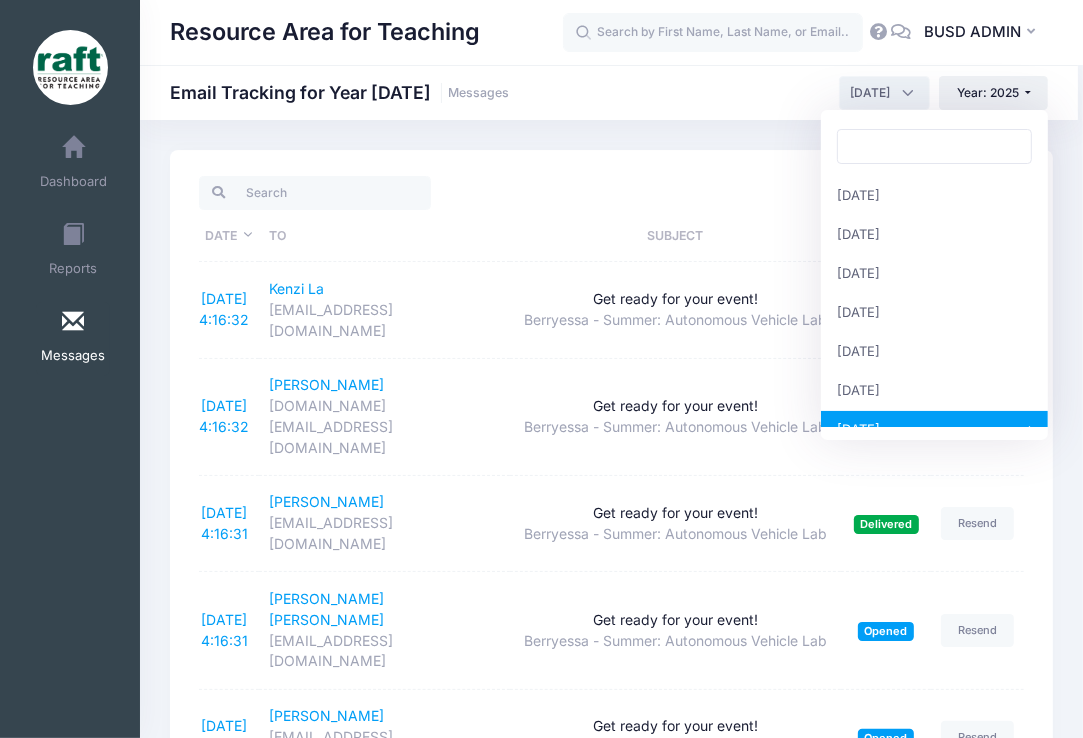 click on "[DATE]" at bounding box center [884, 93] 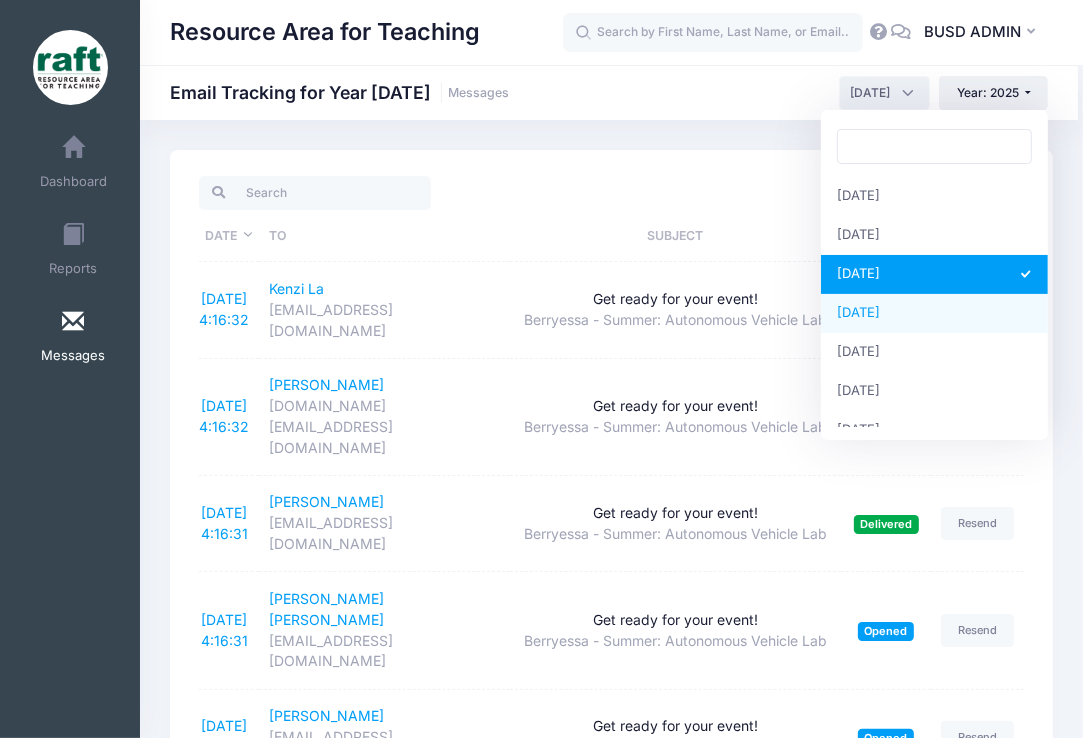 scroll, scrollTop: 0, scrollLeft: 0, axis: both 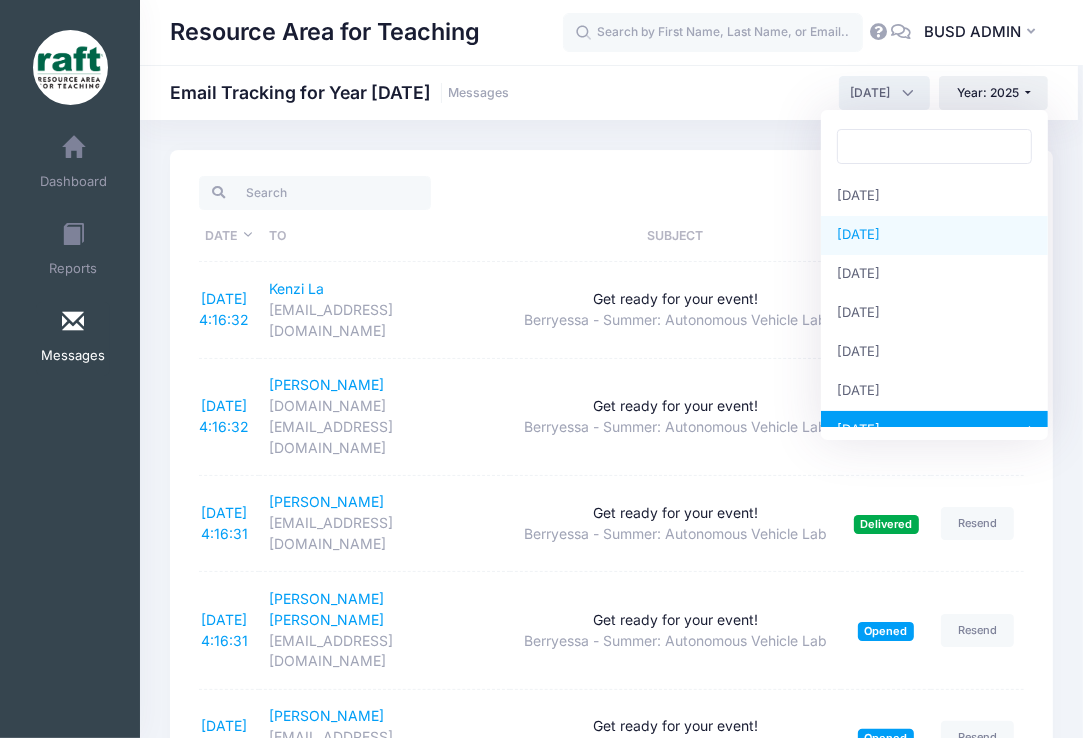 select on "2" 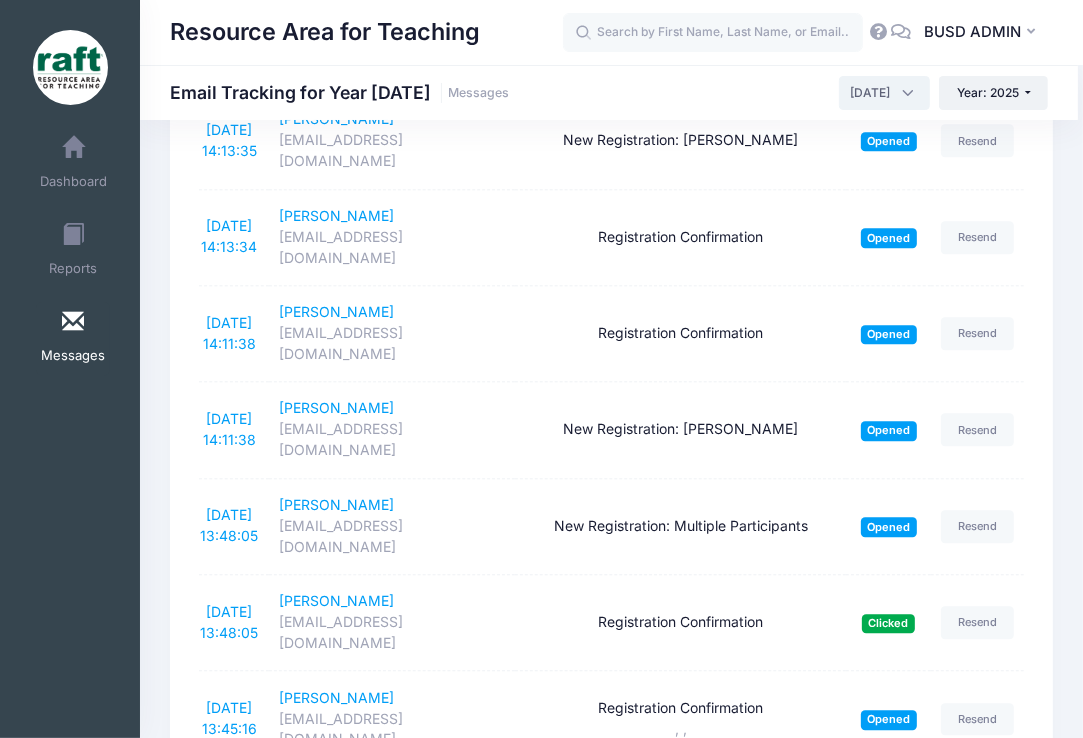scroll, scrollTop: 3399, scrollLeft: 0, axis: vertical 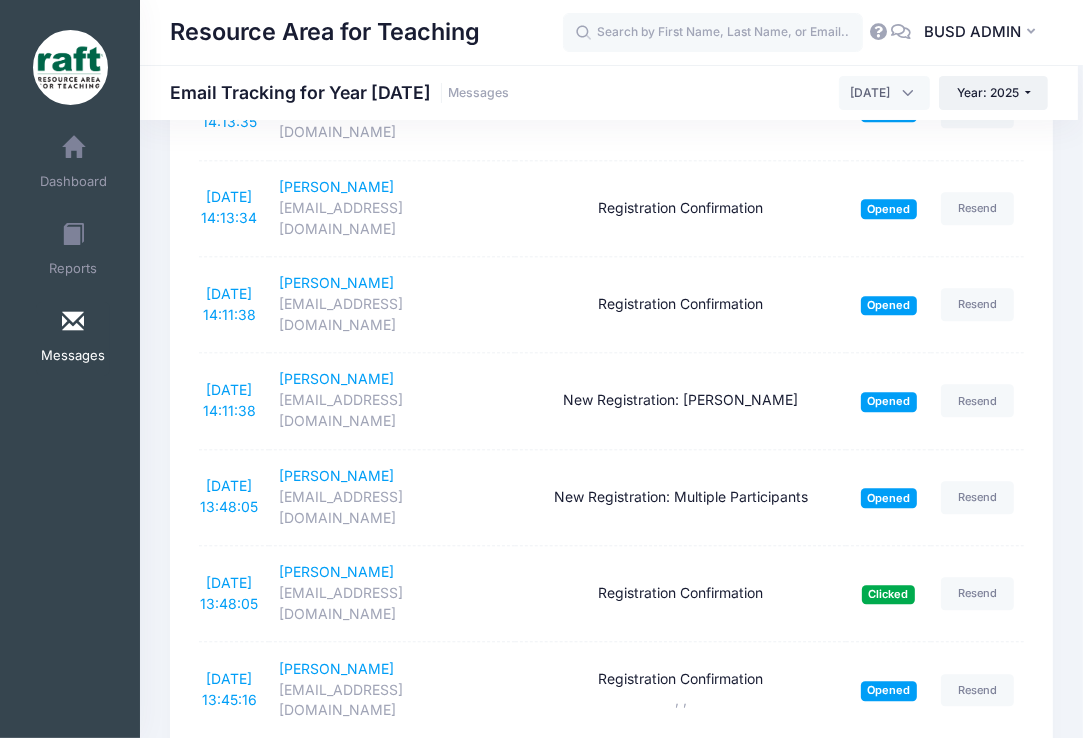 click on "5" at bounding box center (888, 1732) 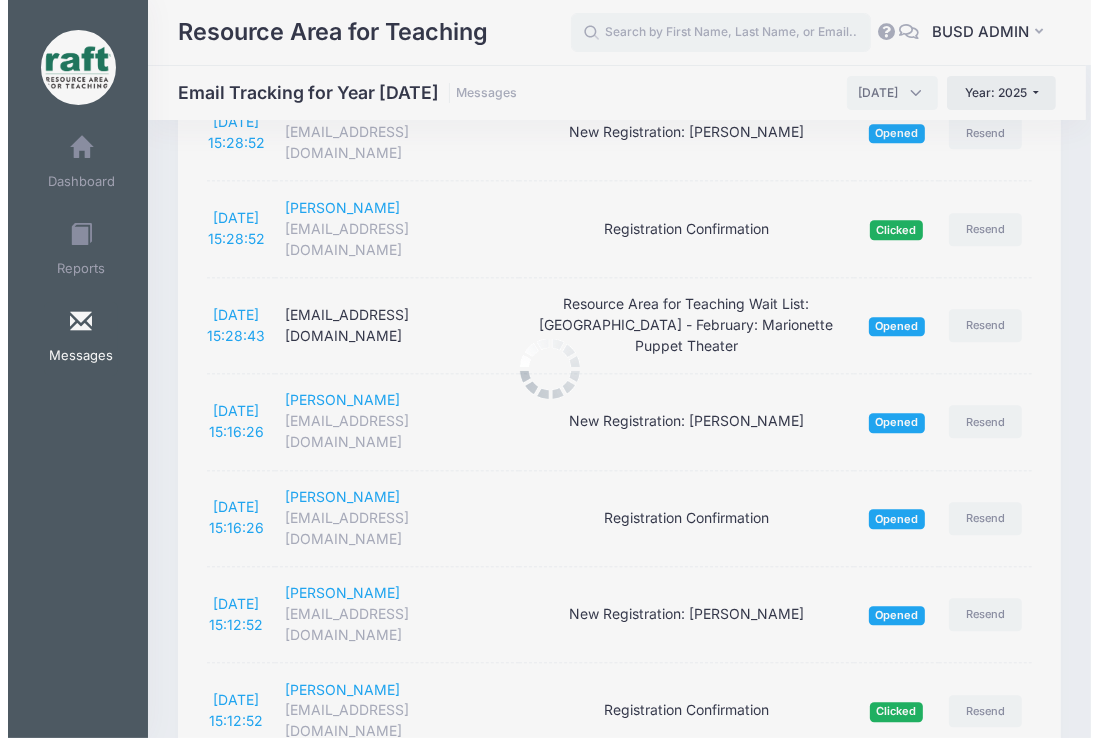 scroll, scrollTop: 3741, scrollLeft: 0, axis: vertical 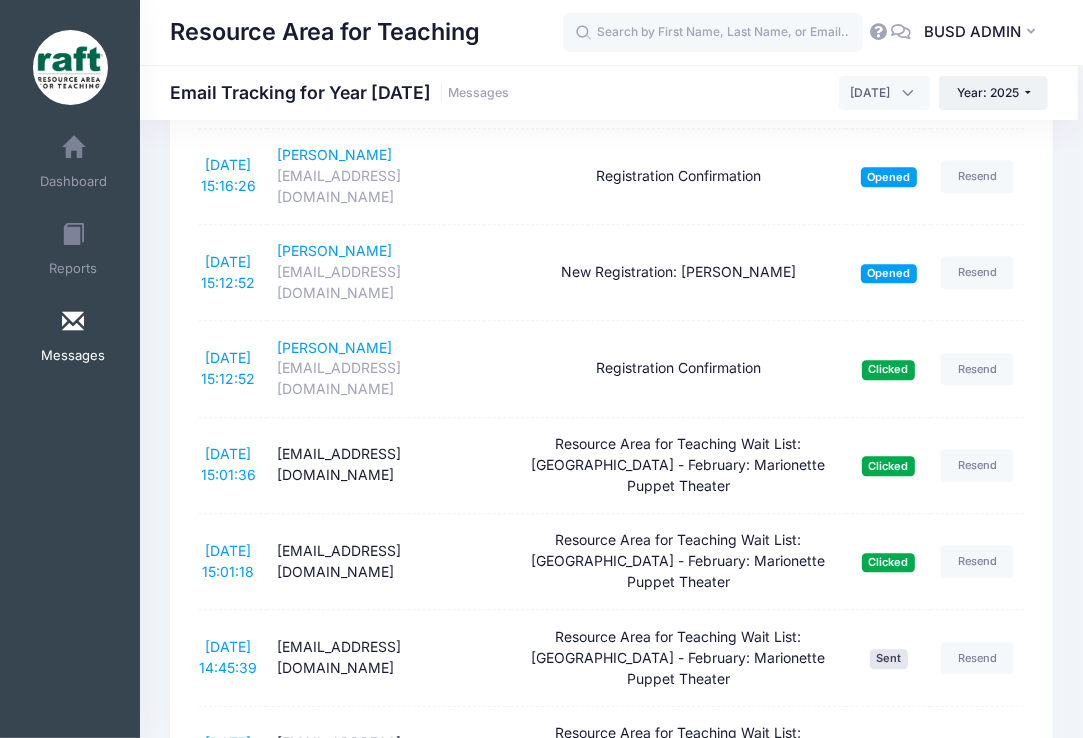 click on "2/19/2025 14:18:58" at bounding box center [228, 1139] 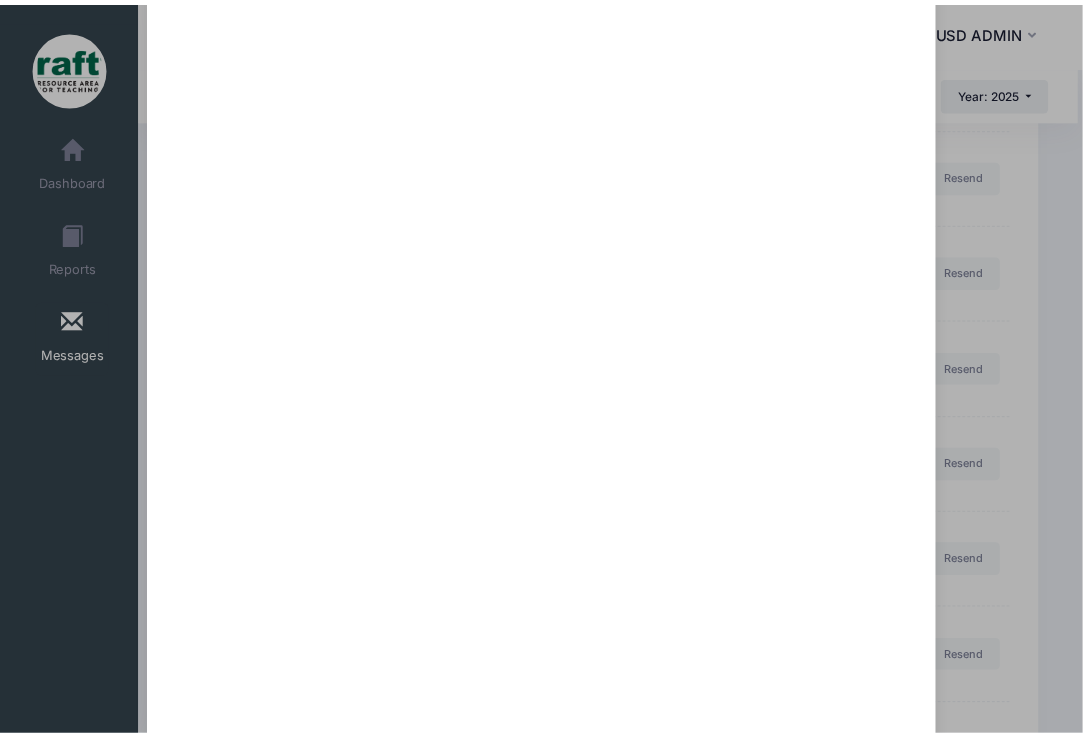 scroll, scrollTop: 258, scrollLeft: 0, axis: vertical 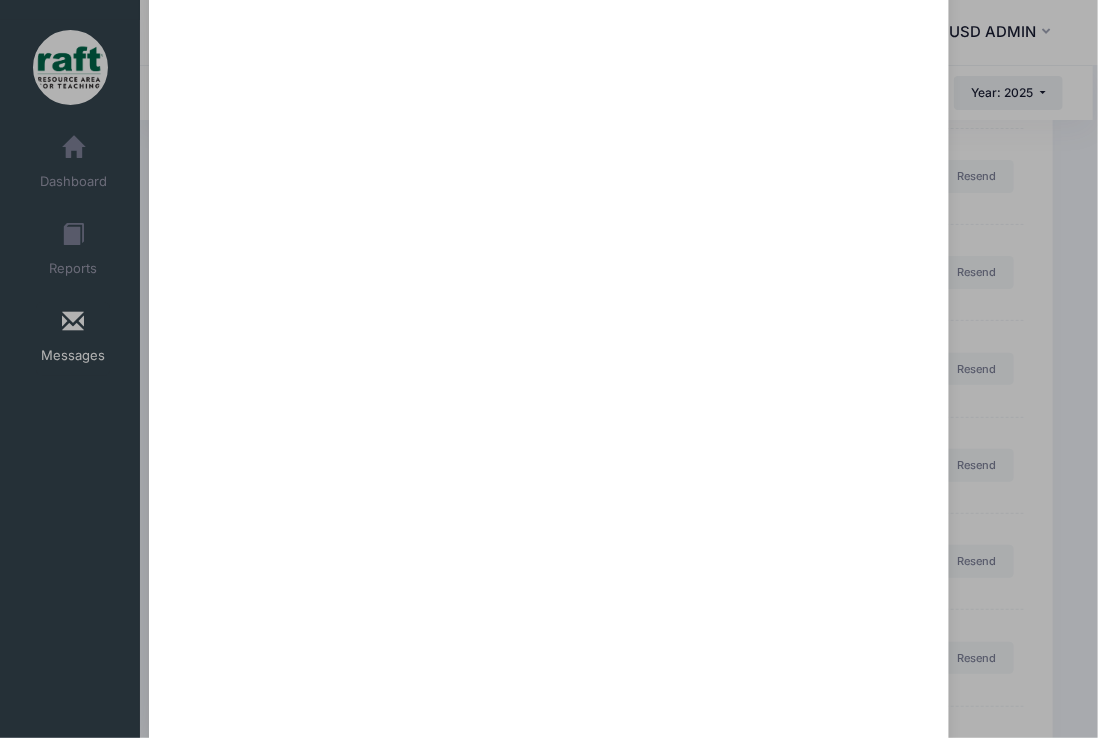 click on "Resource Area for Teaching Wait List: Berryessa - February: Marionette Puppet Theater
Sent:  2/19/2025 14:18:58
Clicked  on  2/19/2025 17:39:58
To:  Linglikuang2361@gmail.com
Close" at bounding box center [549, 369] 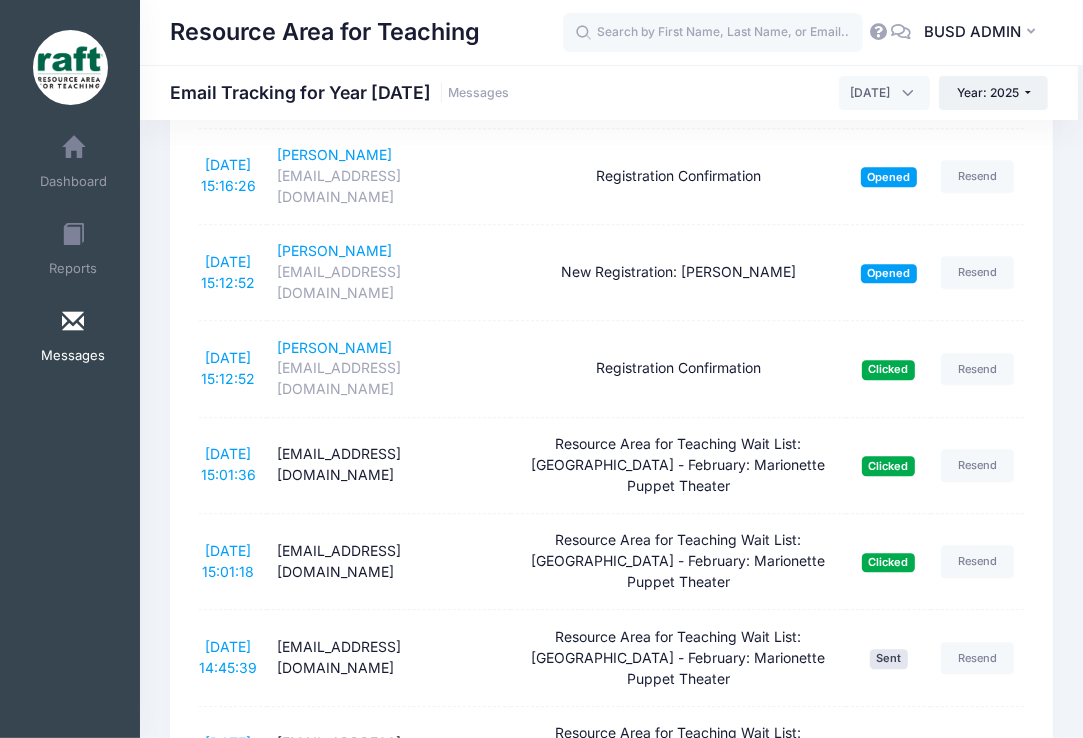 click on "6" at bounding box center [888, 1411] 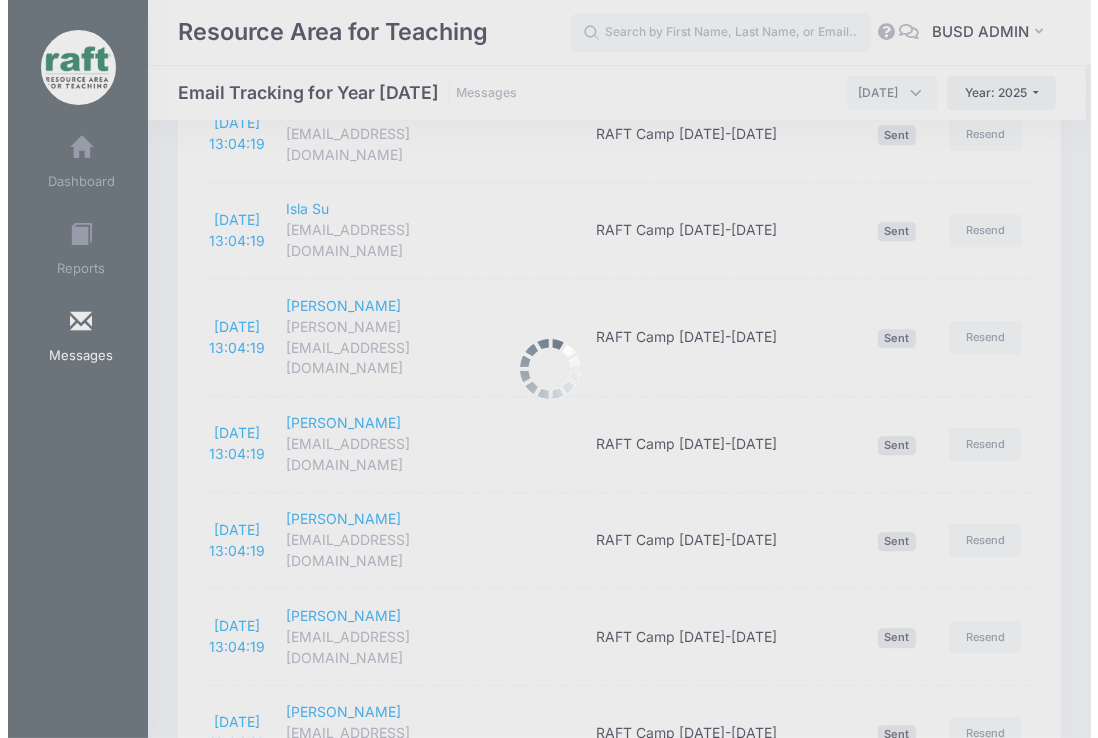 scroll, scrollTop: 3511, scrollLeft: 0, axis: vertical 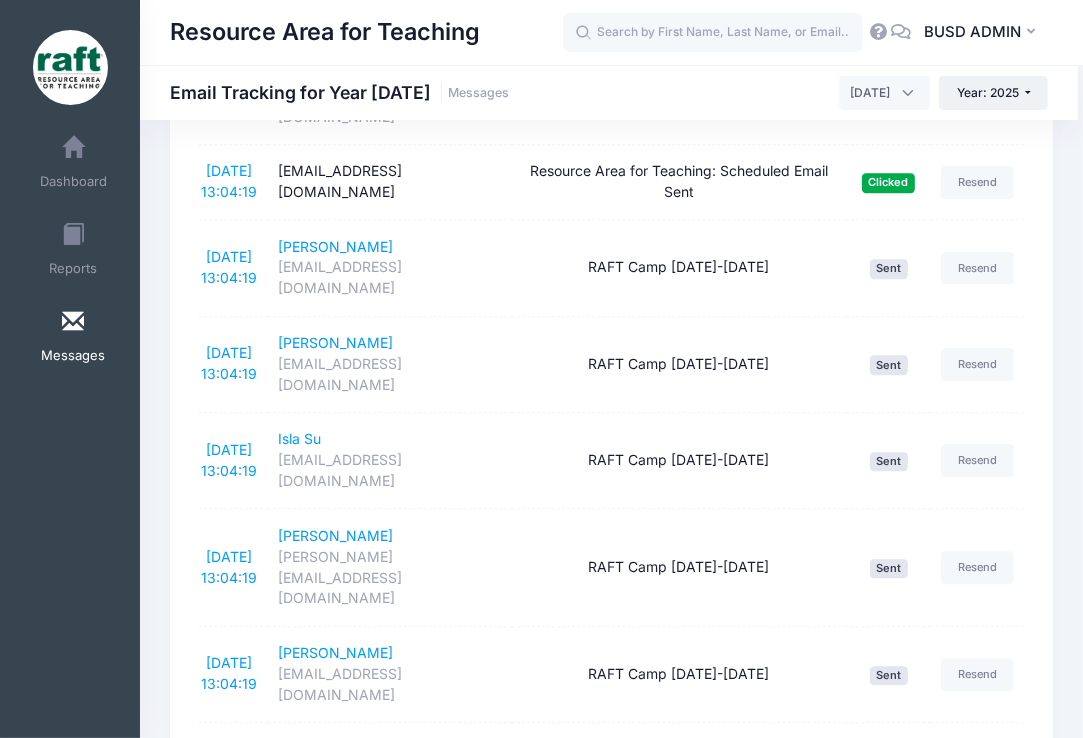 click on "2/18/2025 13:04:19" at bounding box center [229, 1465] 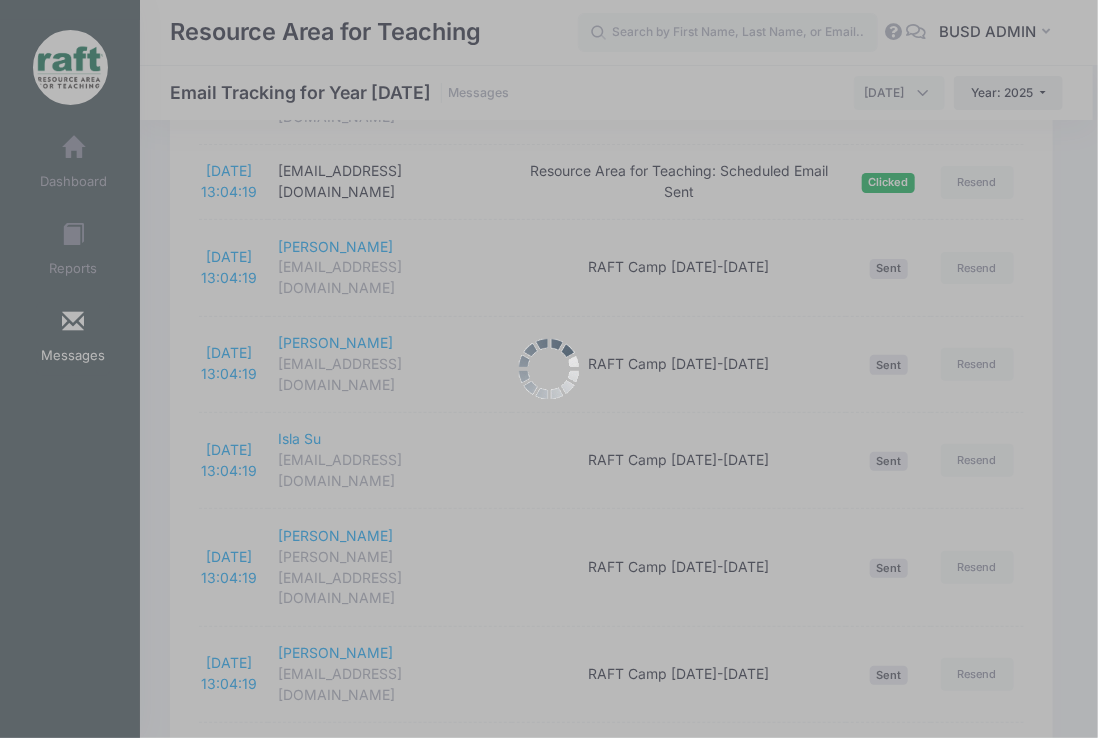 scroll, scrollTop: 0, scrollLeft: 0, axis: both 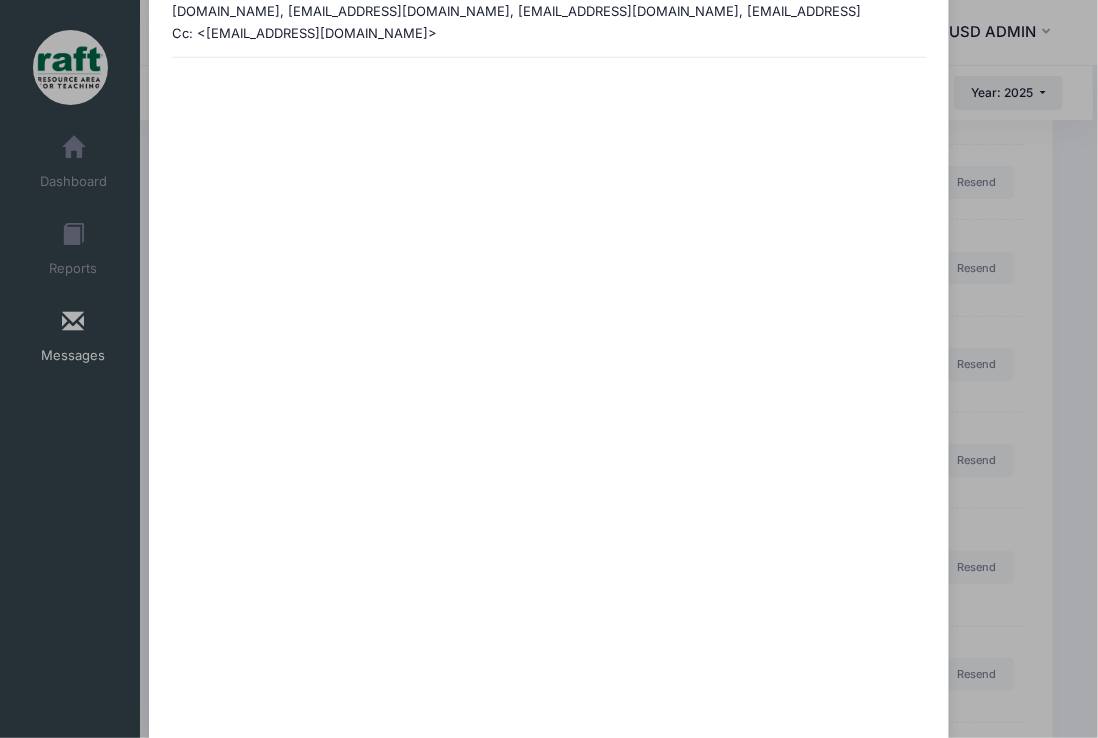 click on "RAFT Camp Feb 19-21
Sent:  2/18/2025 13:04:19
Sent  on  12/31/1969 20:00:00
To:
Cc: <bwilliams@raft.net>
Close" at bounding box center (549, 369) 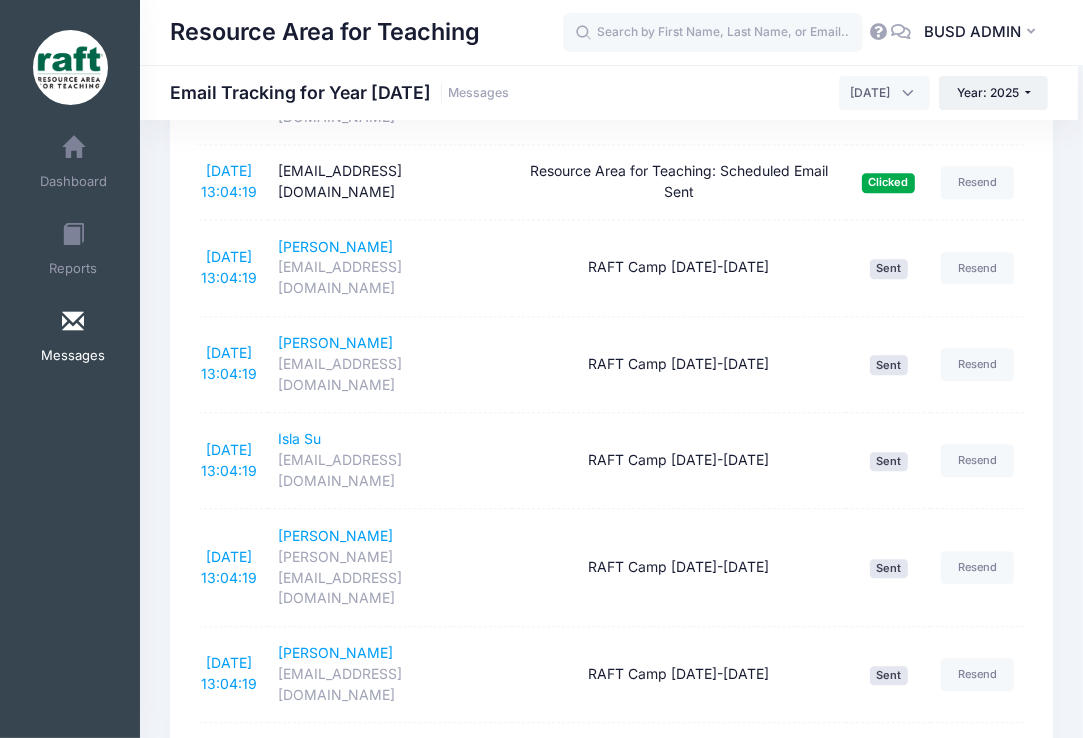 click on "7" at bounding box center [888, 1662] 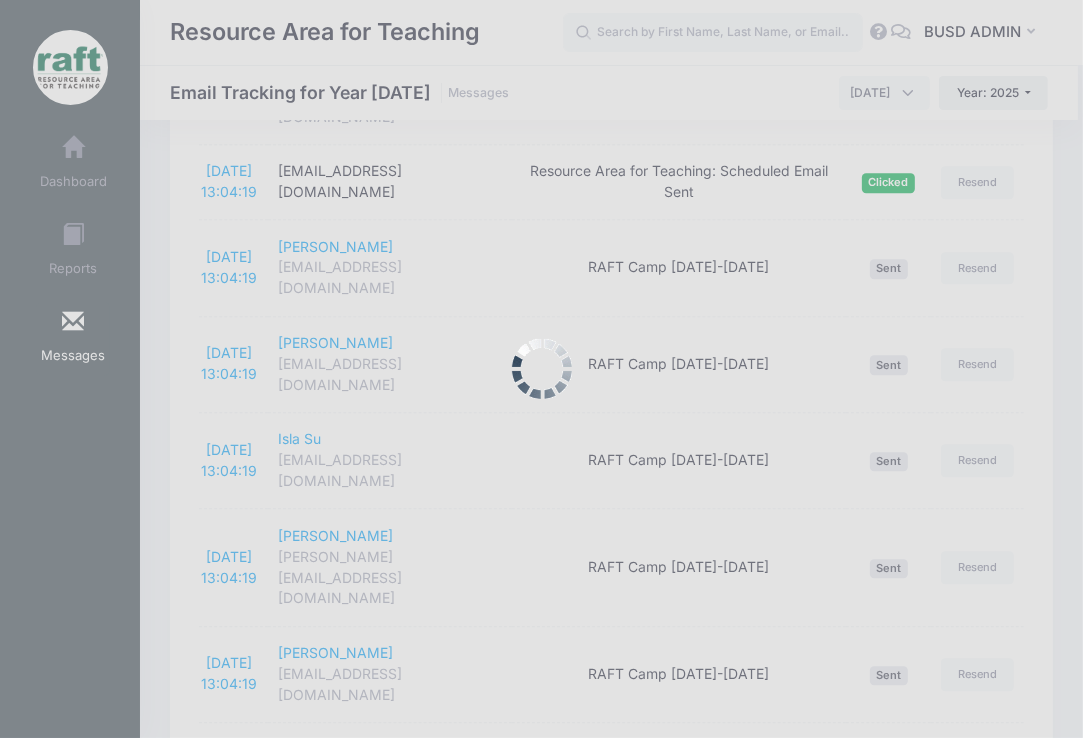 scroll, scrollTop: 3784, scrollLeft: 0, axis: vertical 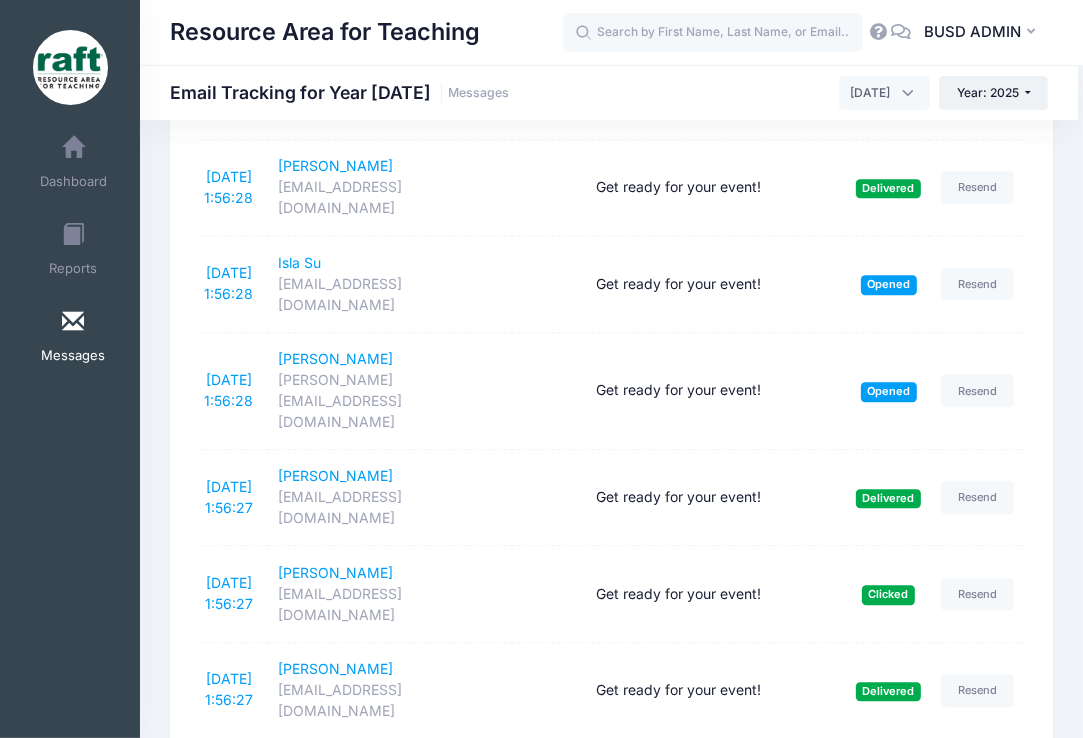 click on "16" at bounding box center (967, 1368) 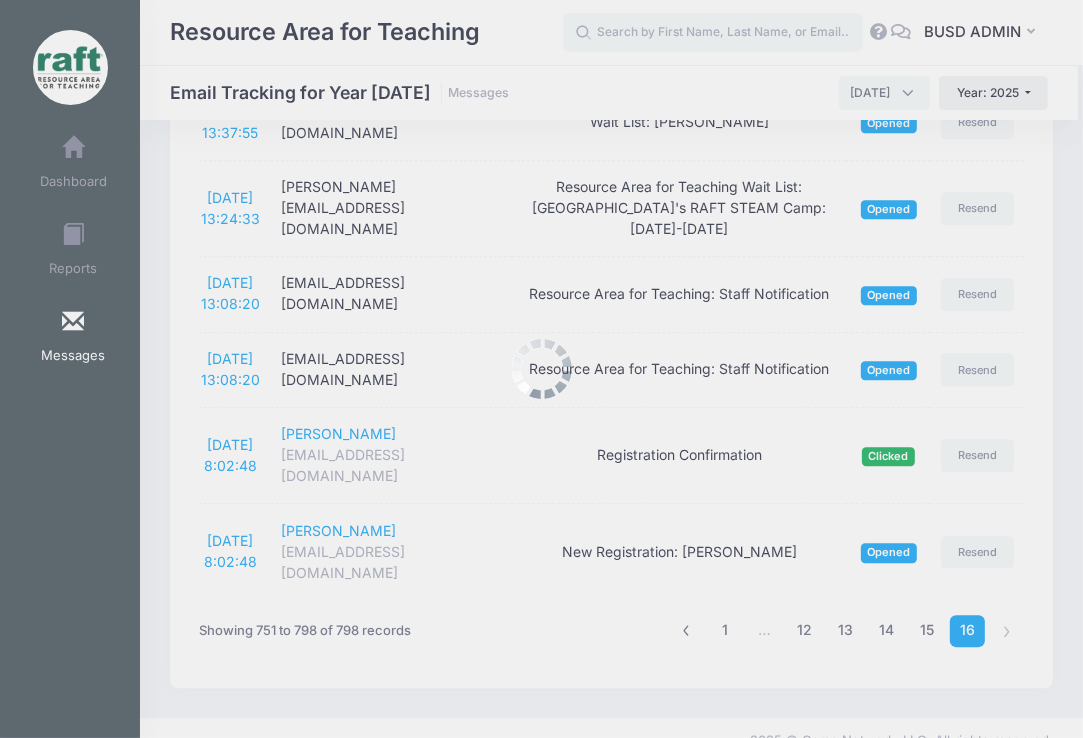 scroll, scrollTop: 3381, scrollLeft: 0, axis: vertical 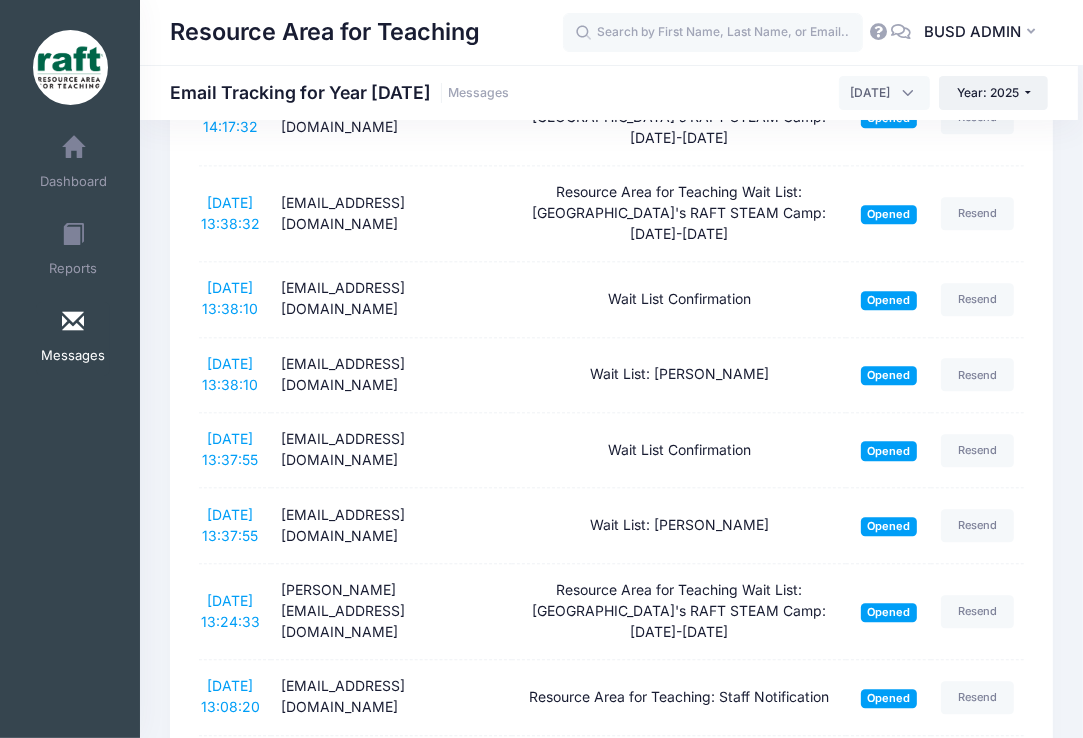 click on "Ayzha Quidit" at bounding box center [392, 837] 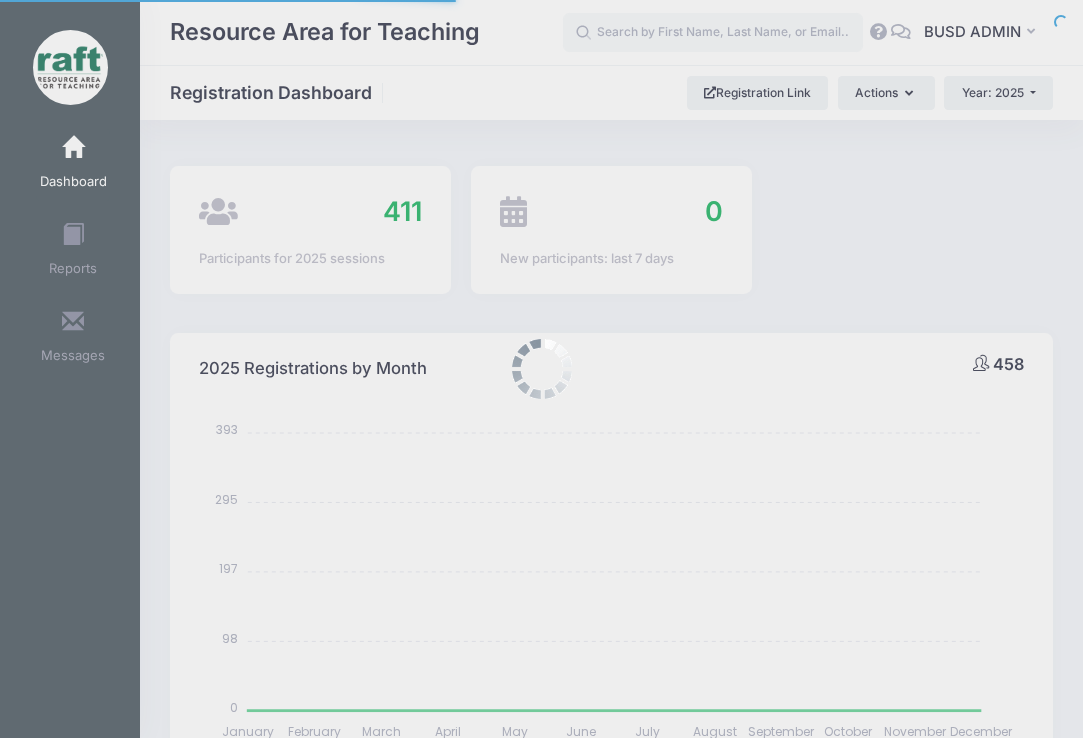select 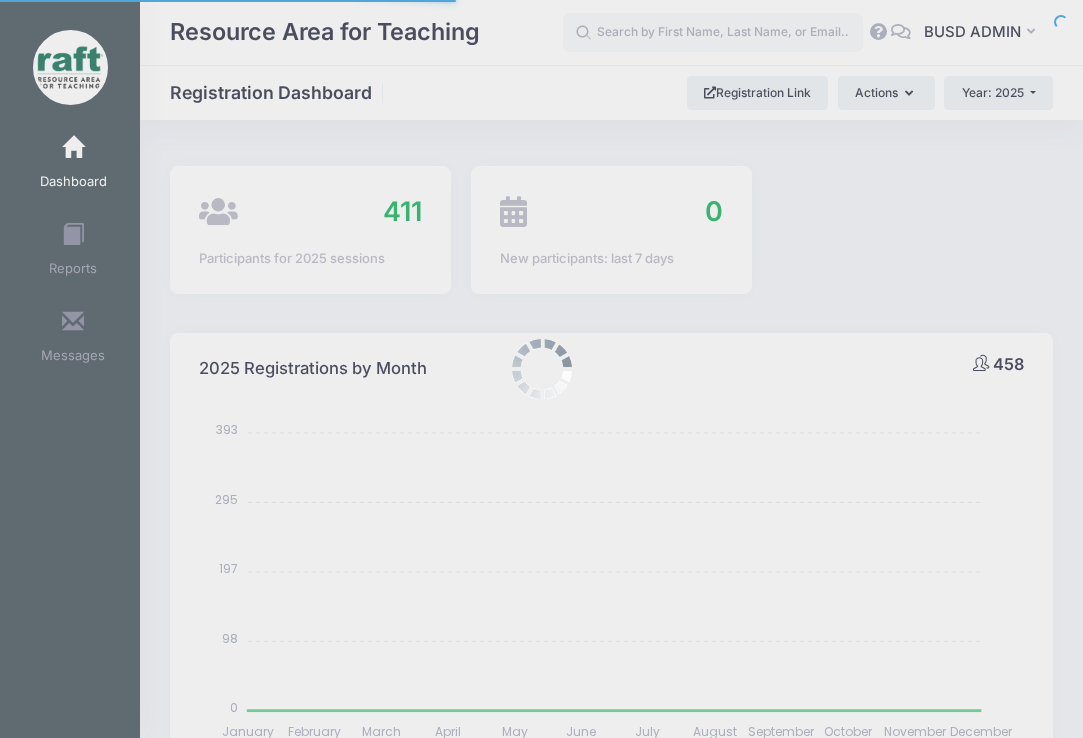 scroll, scrollTop: 0, scrollLeft: 0, axis: both 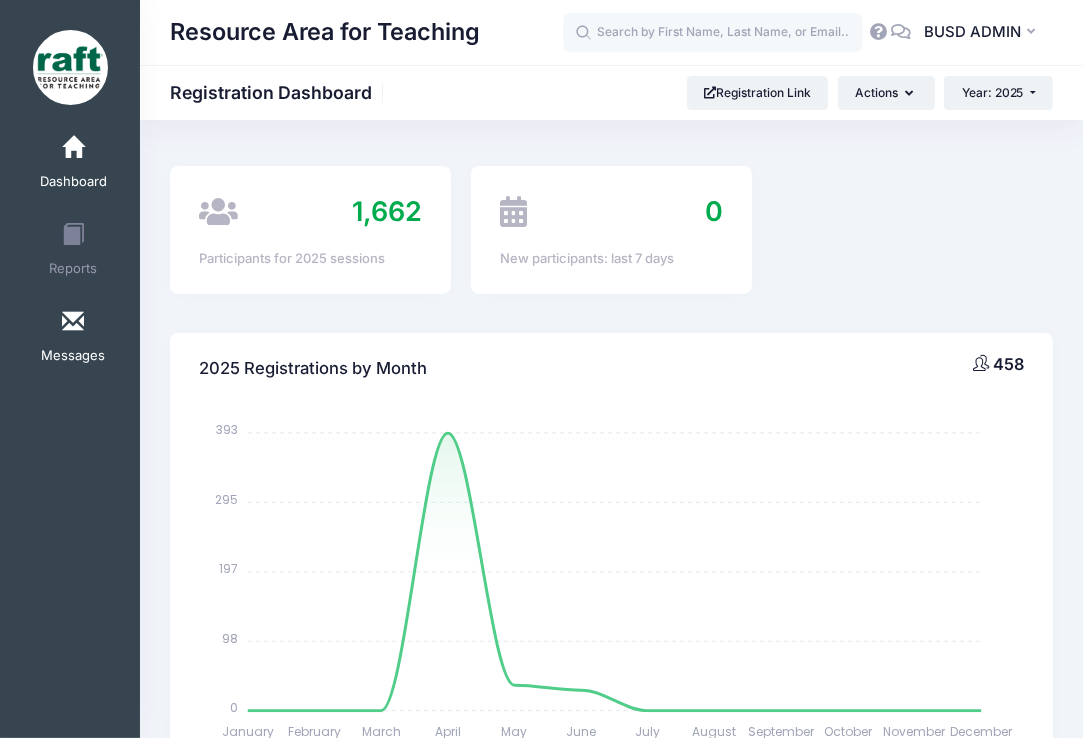 click at bounding box center (73, 322) 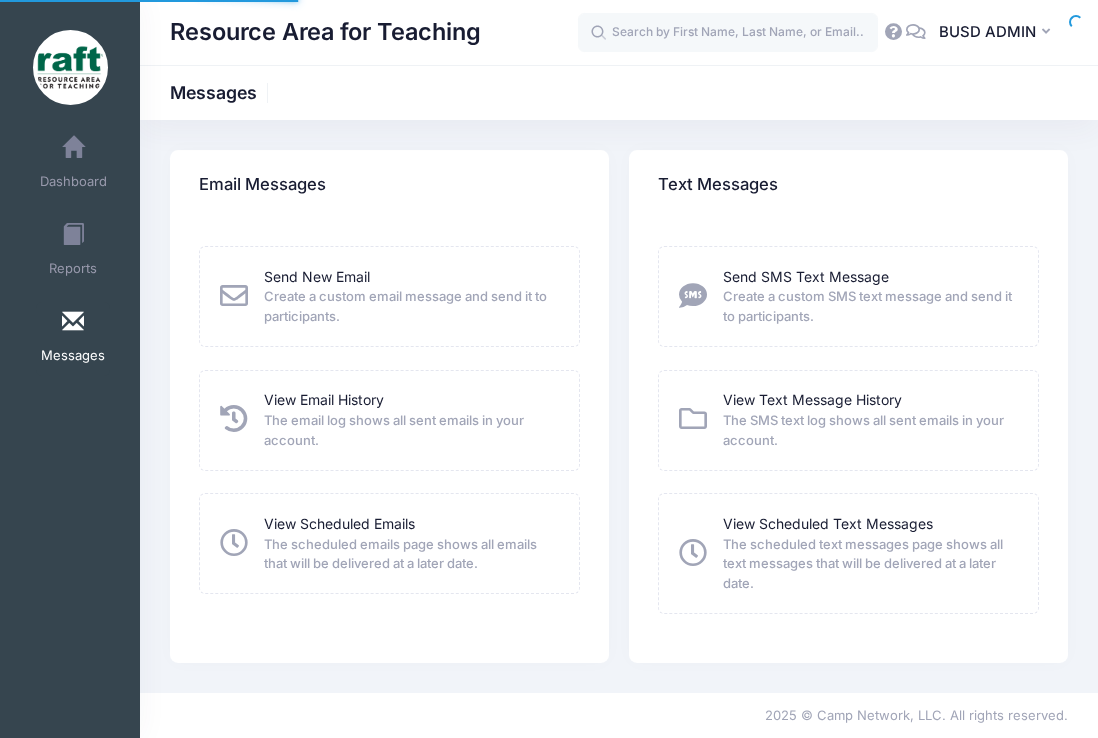 scroll, scrollTop: 0, scrollLeft: 0, axis: both 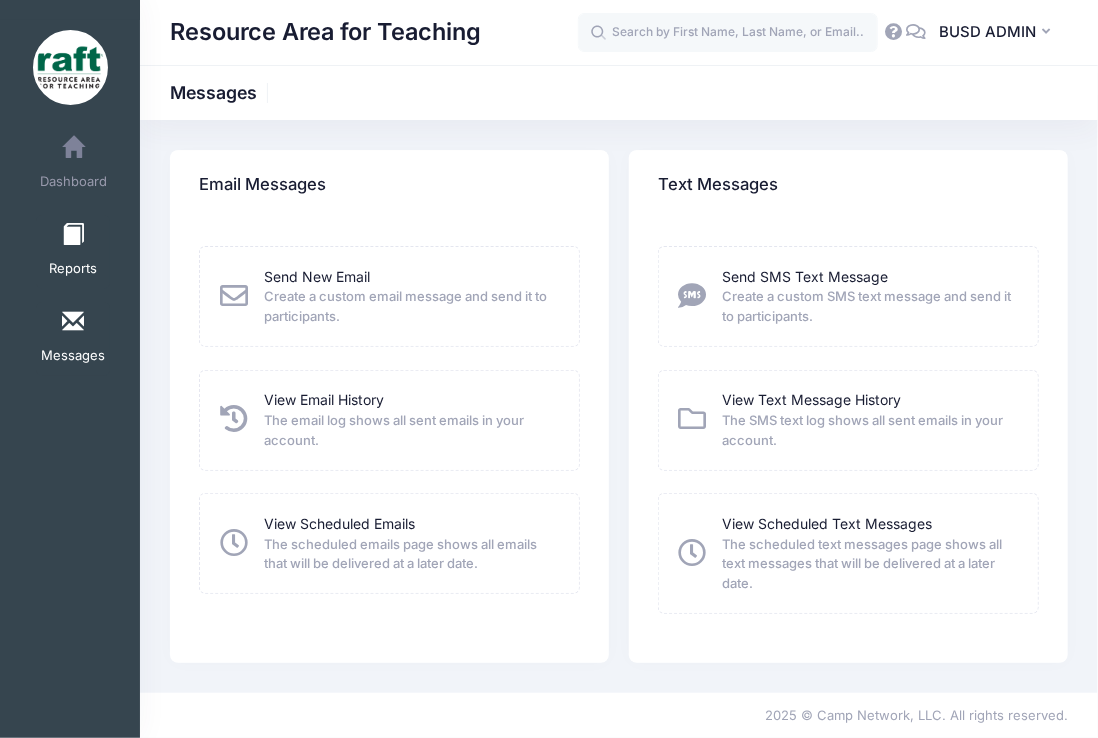 click on "Reports" at bounding box center (73, 269) 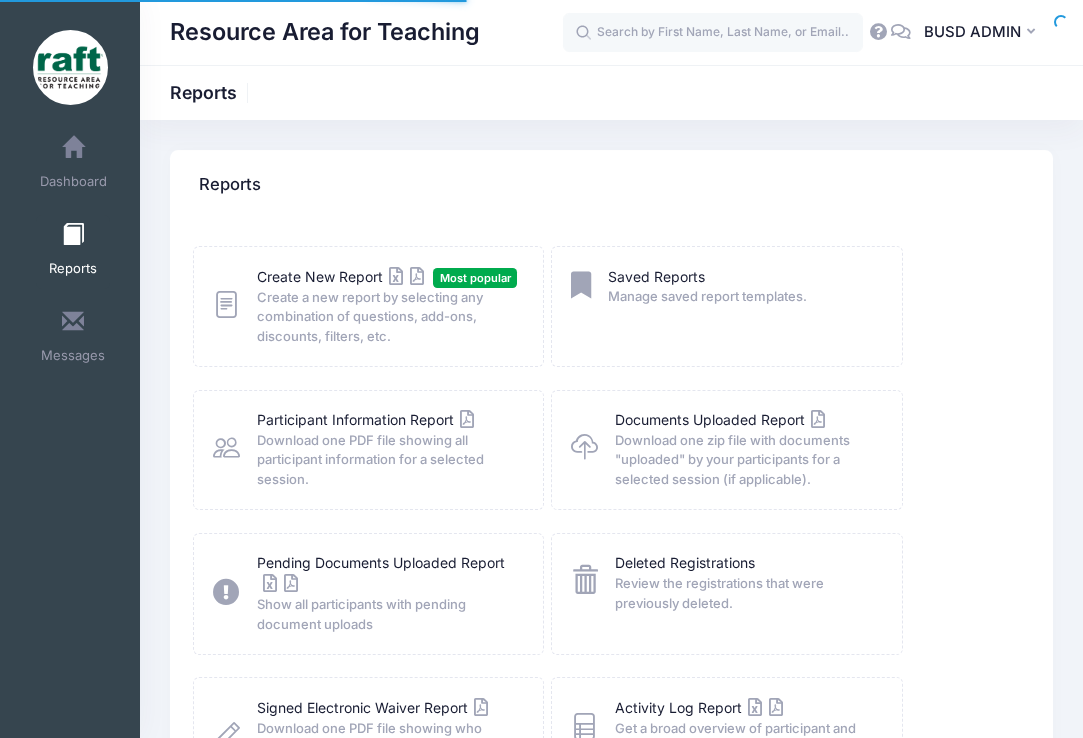 scroll, scrollTop: 0, scrollLeft: 0, axis: both 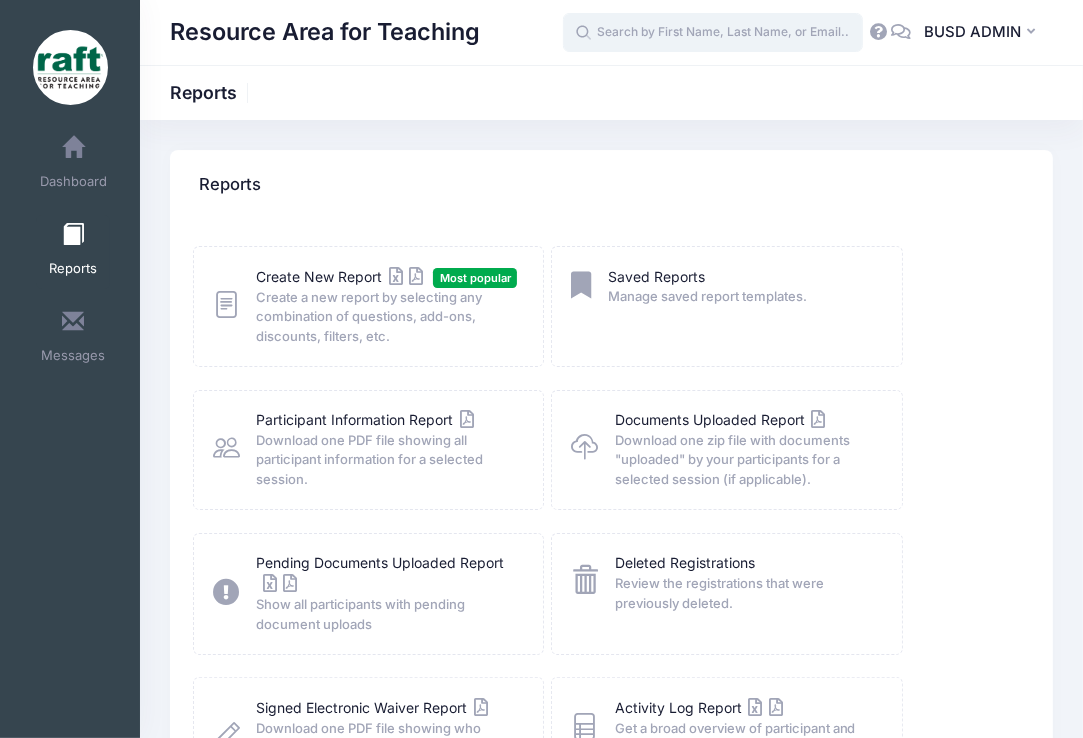 click at bounding box center [713, 33] 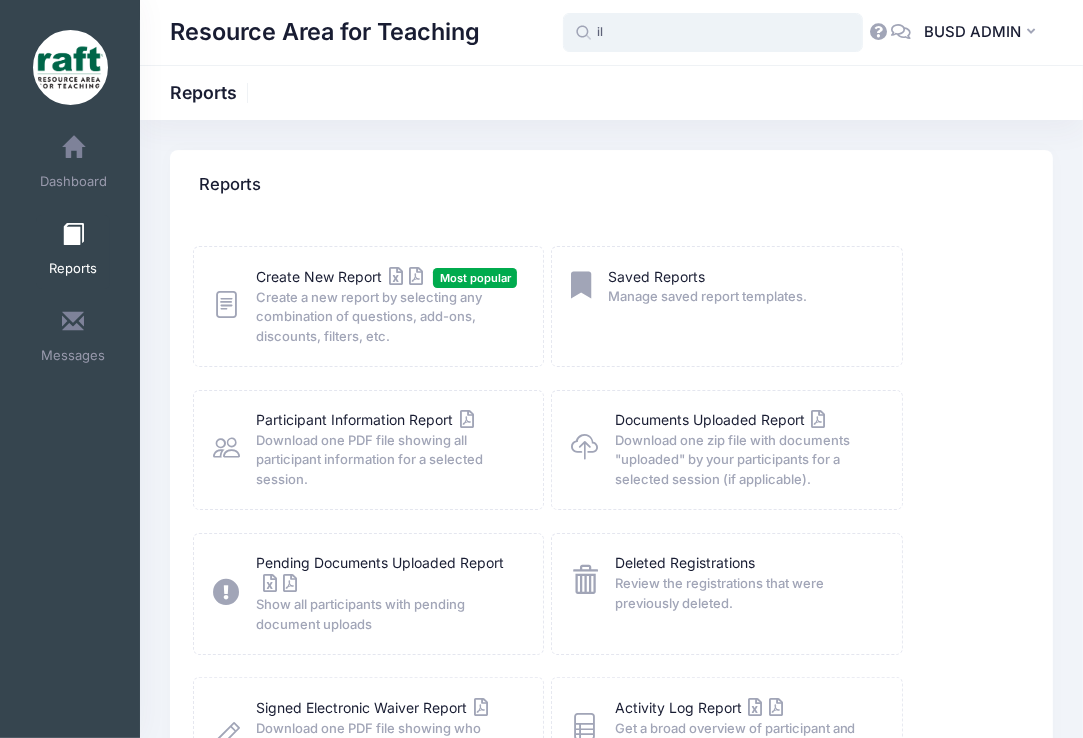 type on "i" 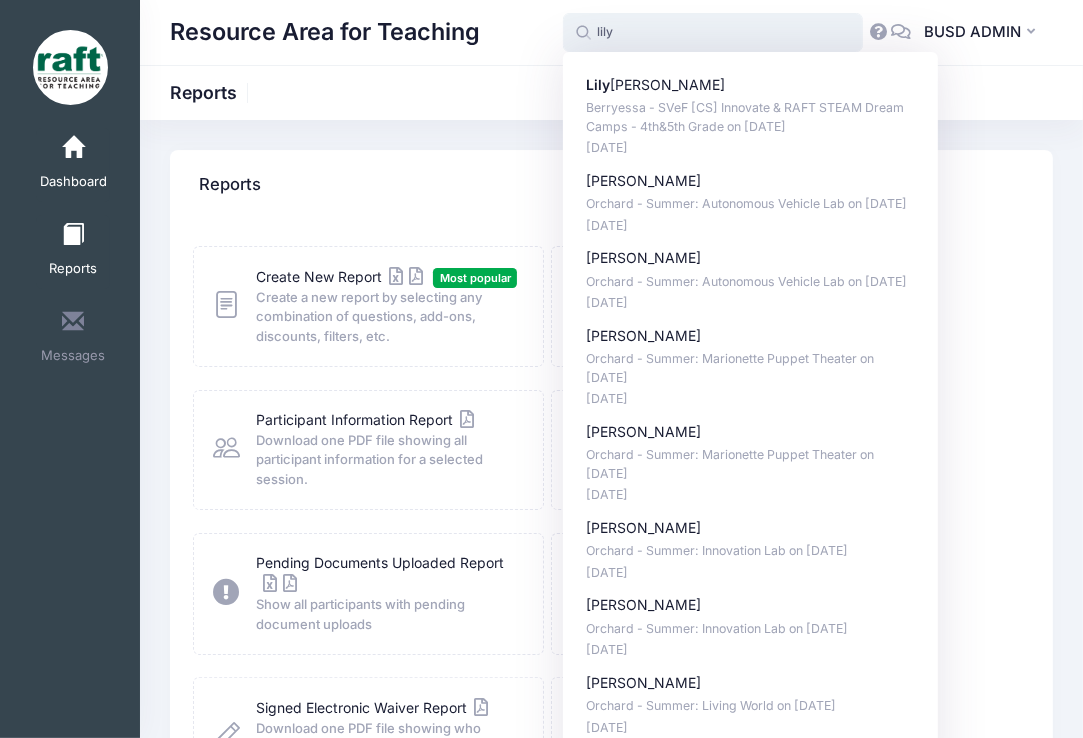 type on "lily" 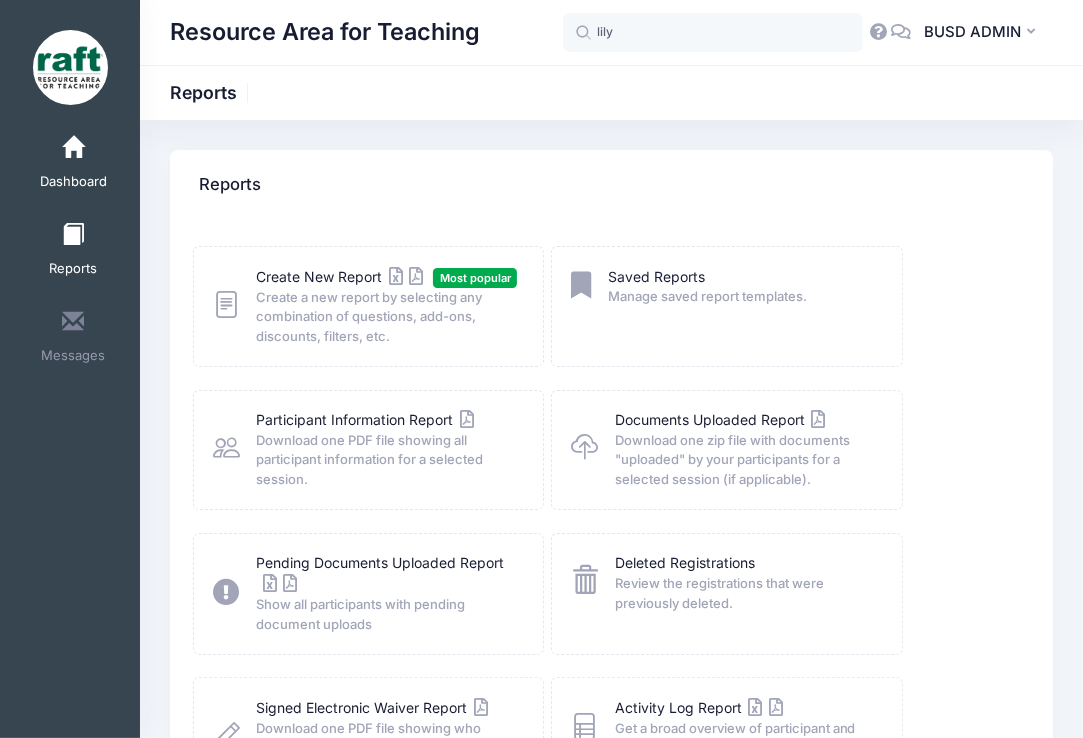 click on "Dashboard" at bounding box center (73, 165) 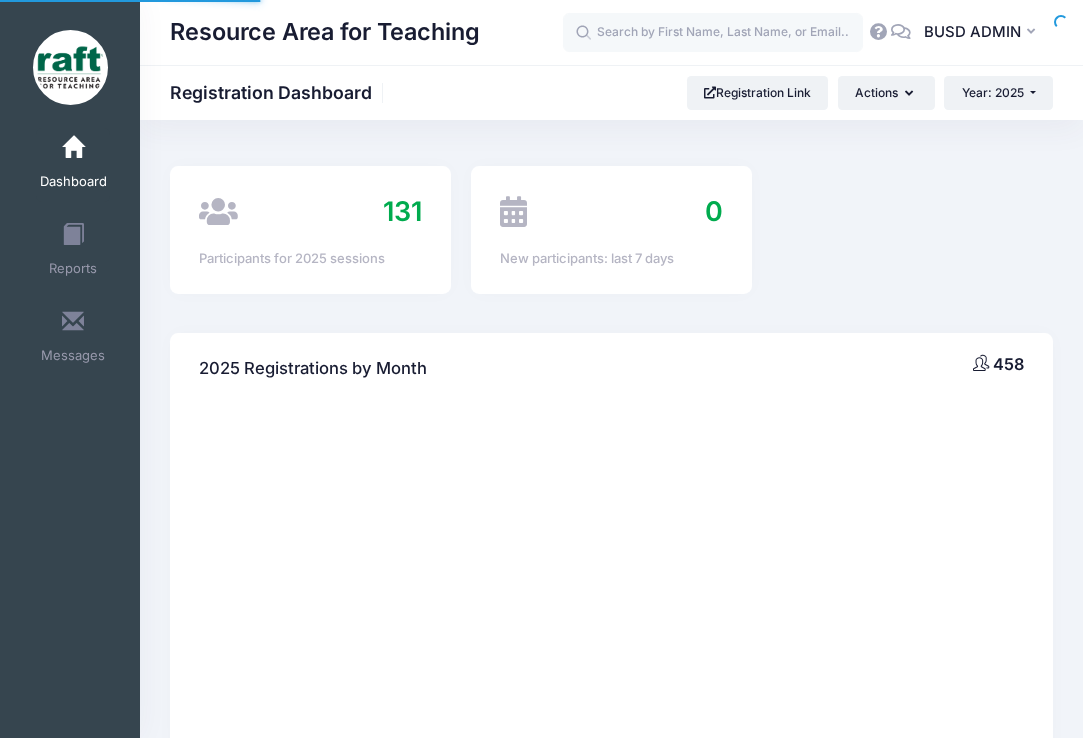 scroll, scrollTop: 0, scrollLeft: 0, axis: both 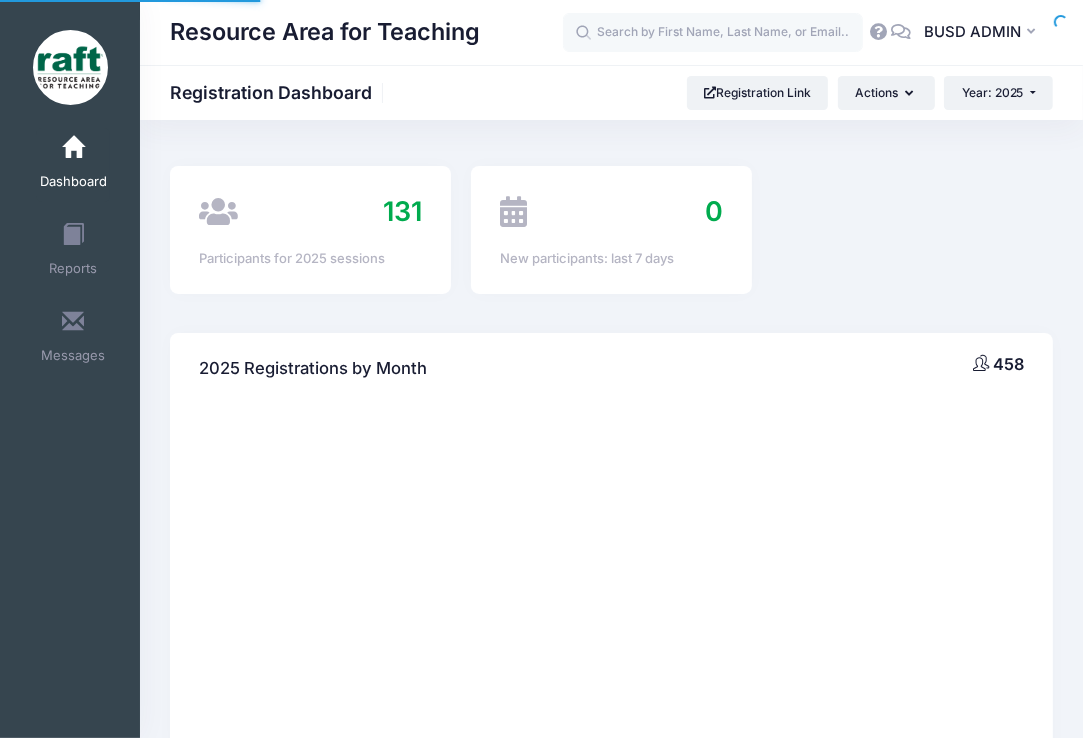 select 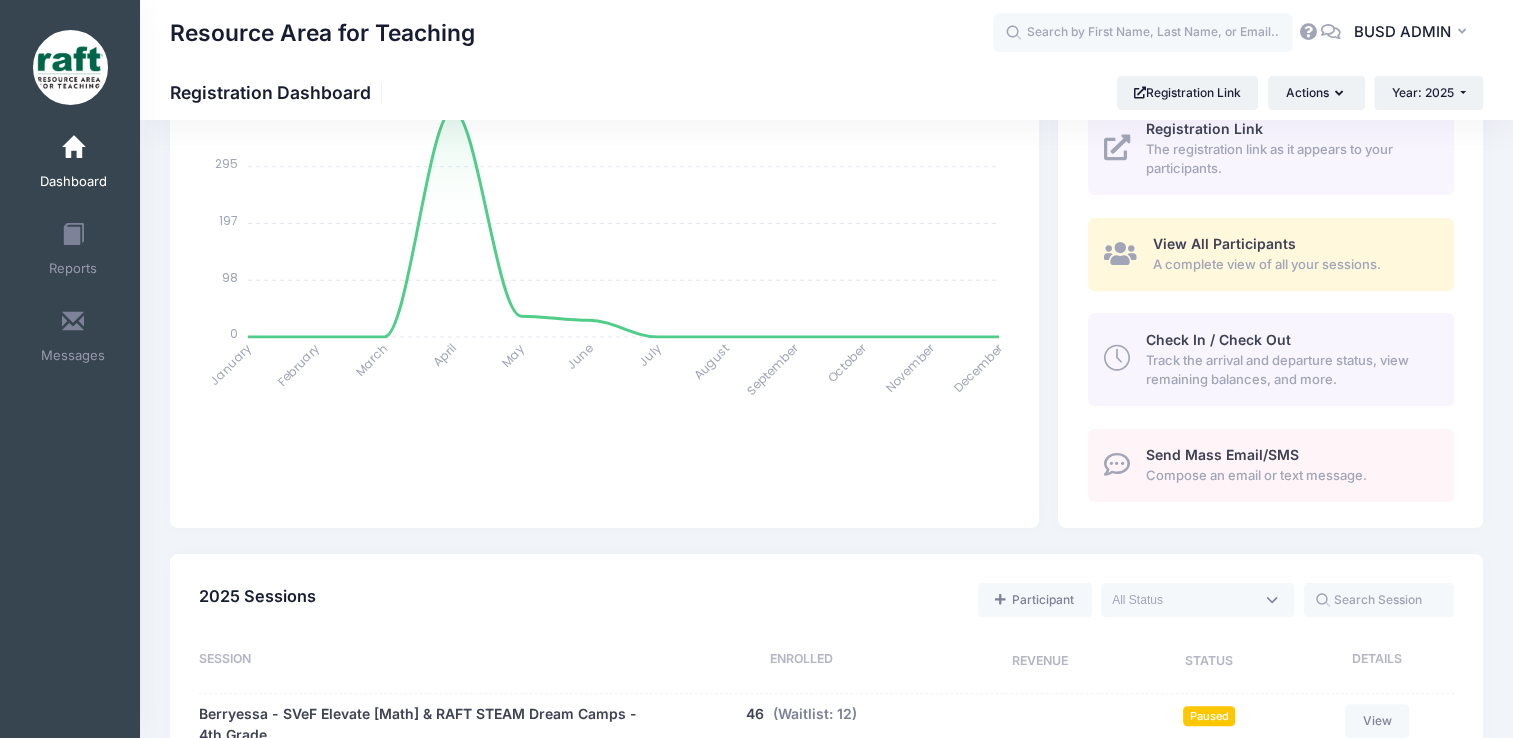 scroll, scrollTop: 0, scrollLeft: 0, axis: both 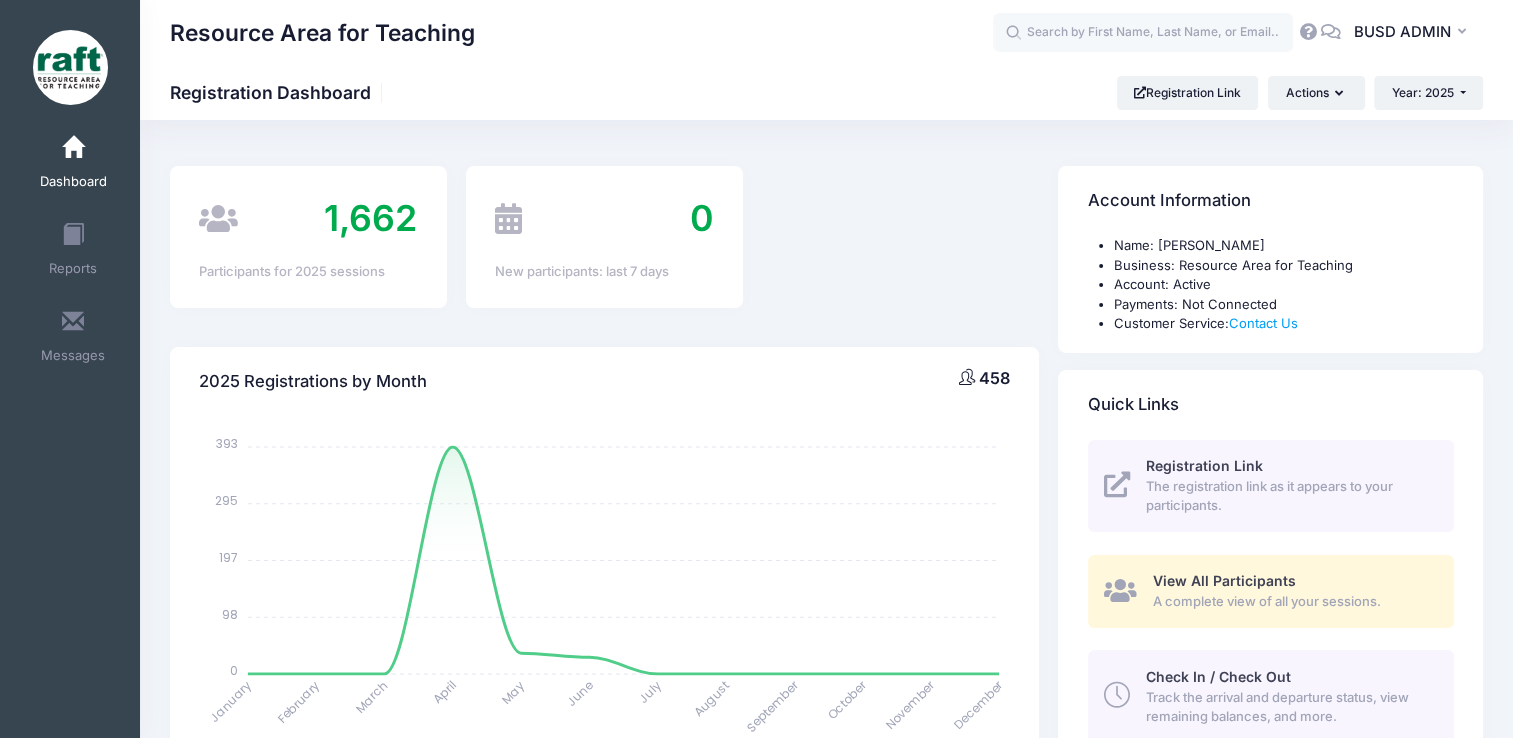 click on "View All Participants" at bounding box center (1224, 580) 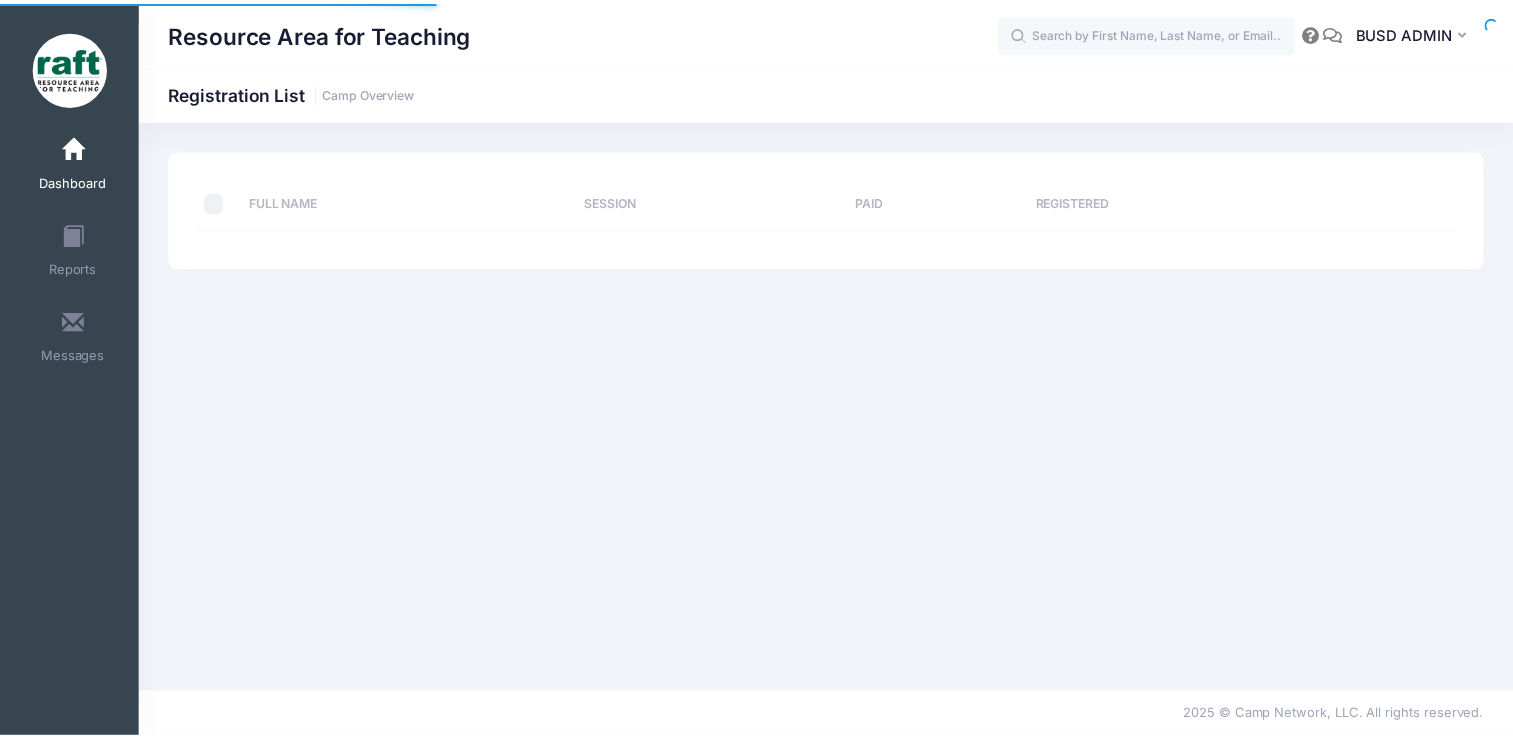 scroll, scrollTop: 0, scrollLeft: 0, axis: both 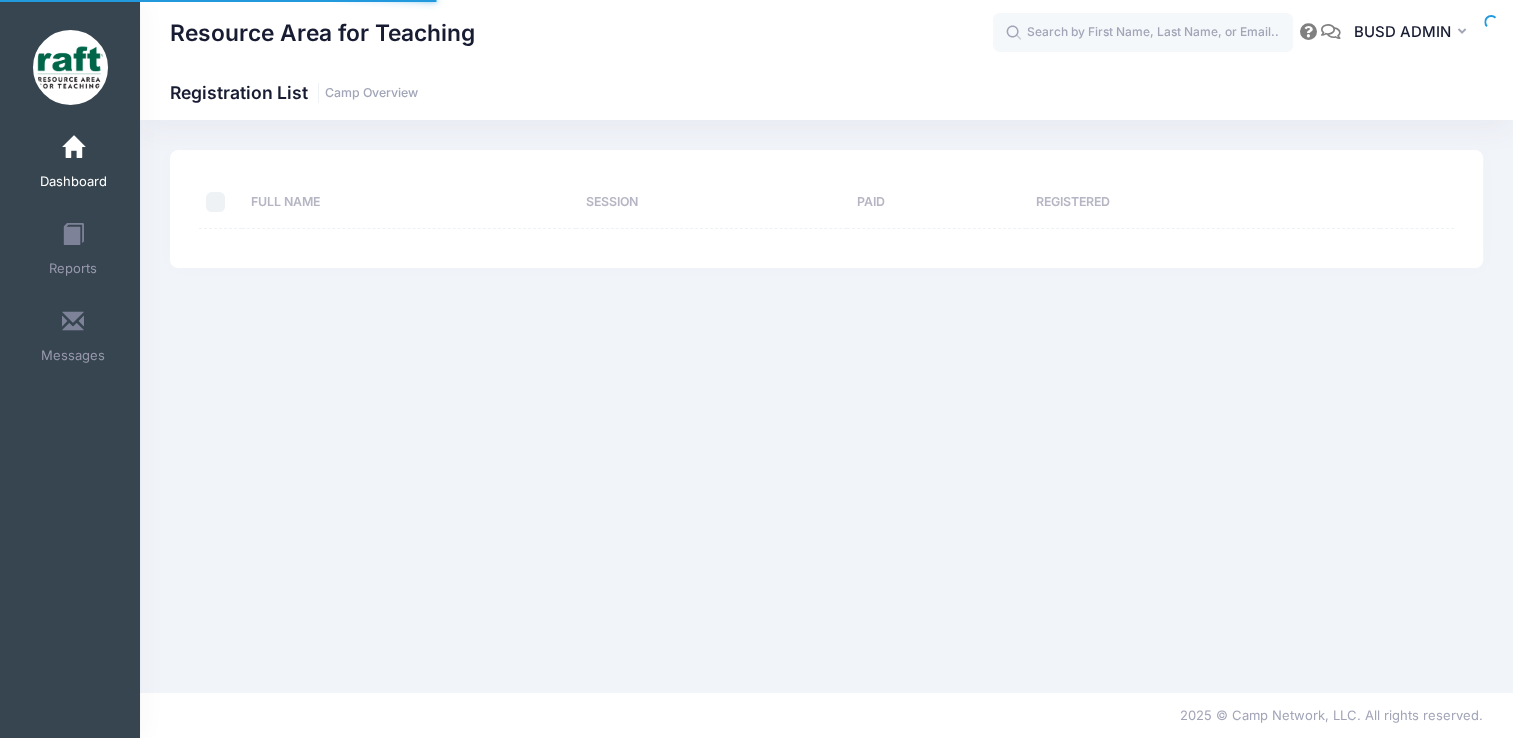 select on "10" 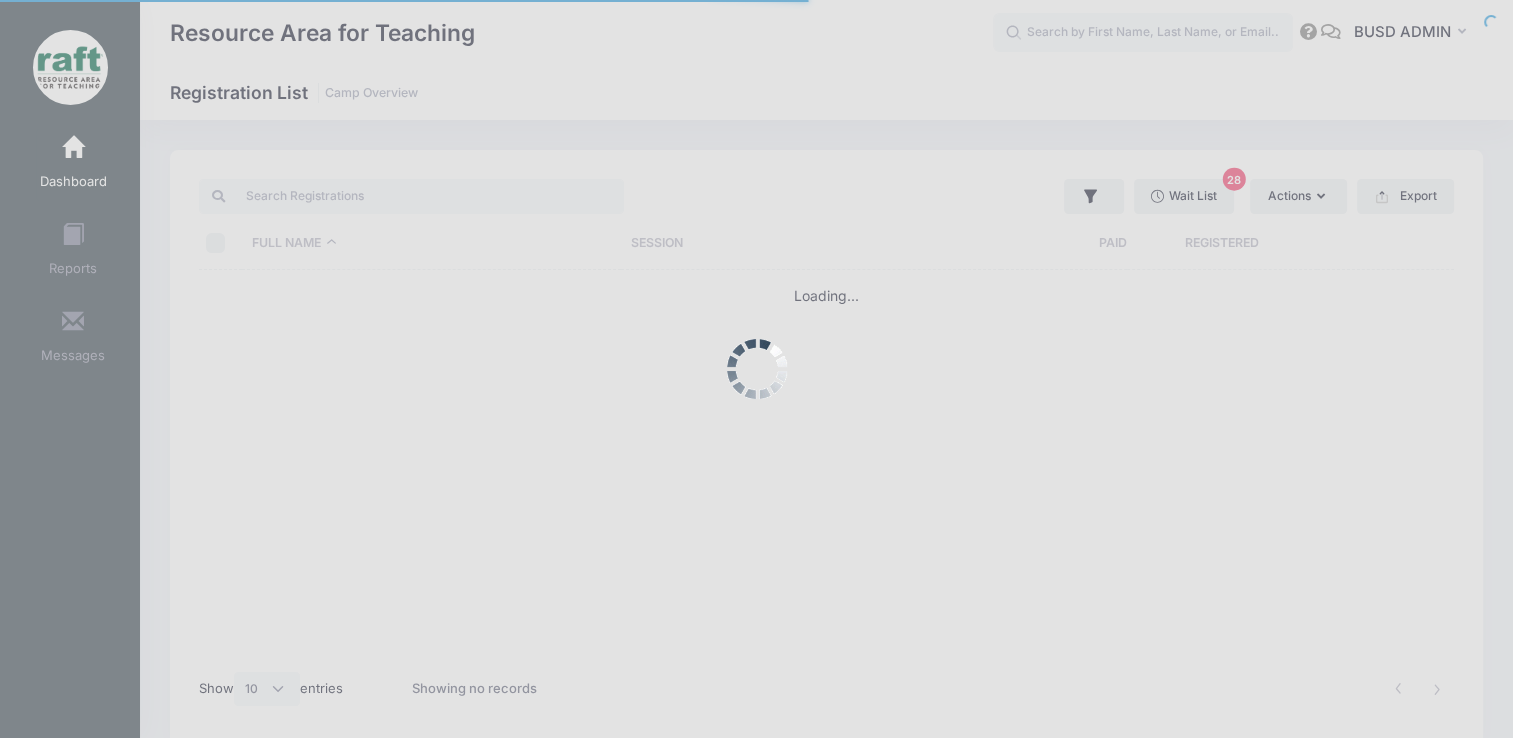 scroll, scrollTop: 0, scrollLeft: 0, axis: both 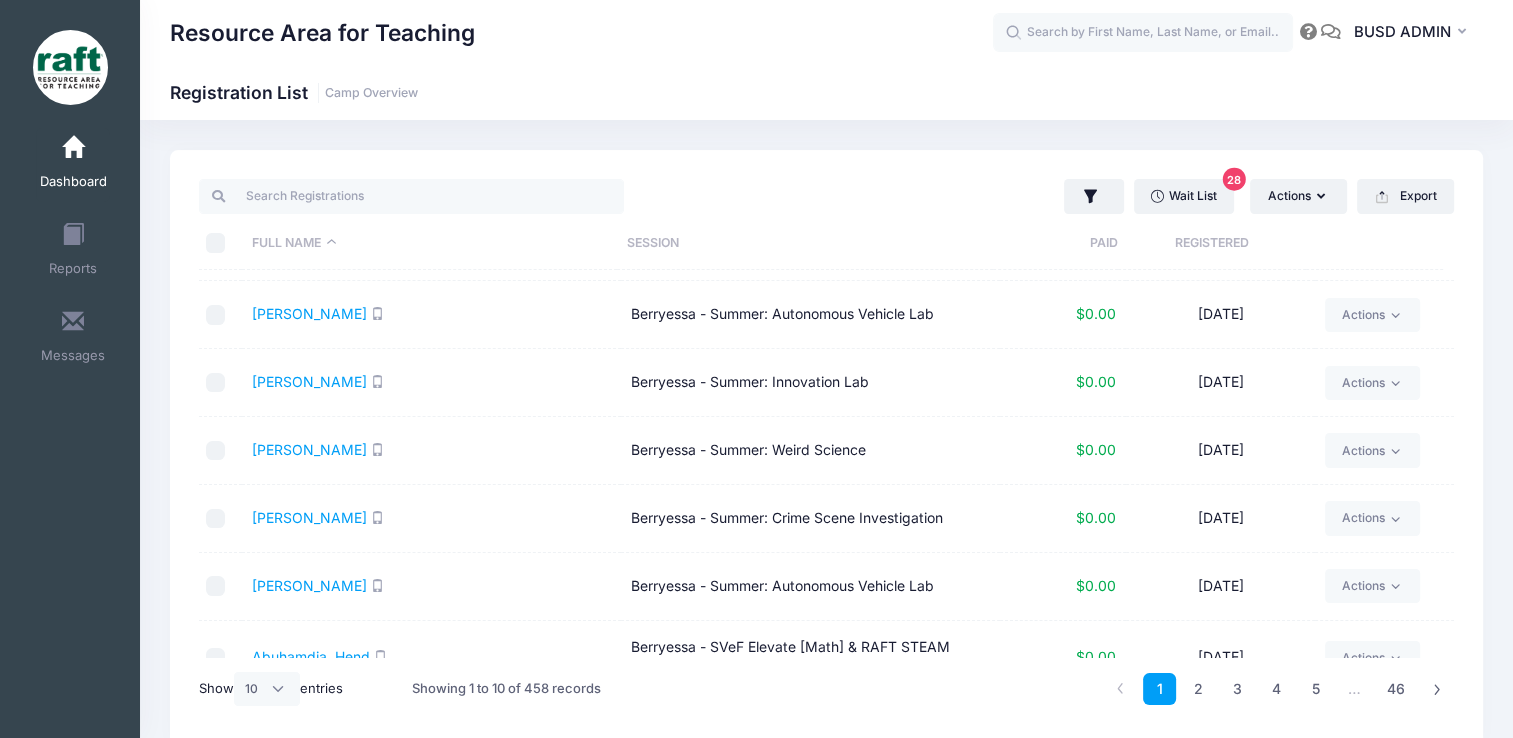 drag, startPoint x: 529, startPoint y: 385, endPoint x: 1011, endPoint y: 89, distance: 565.6324 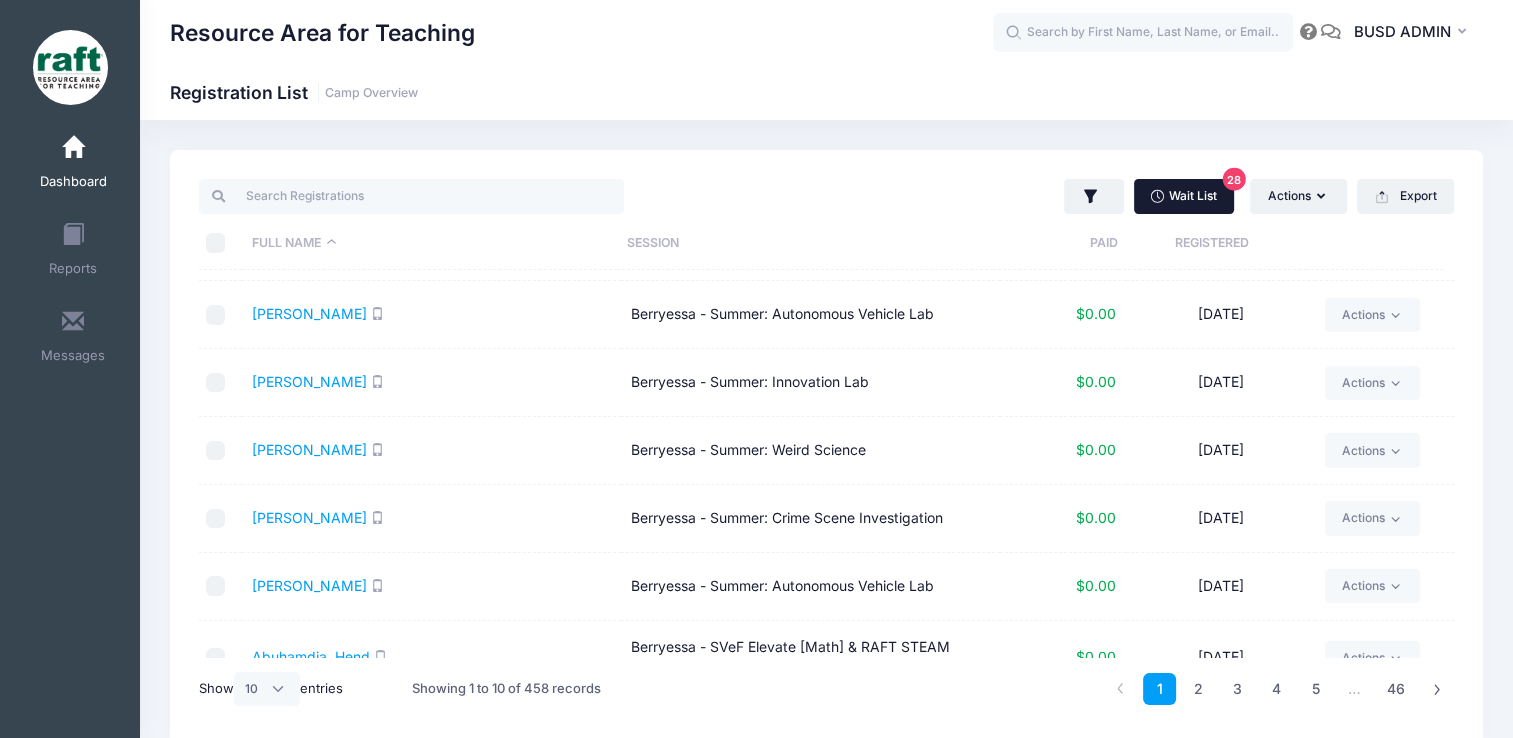 click on "Wait List
28" at bounding box center (1184, 196) 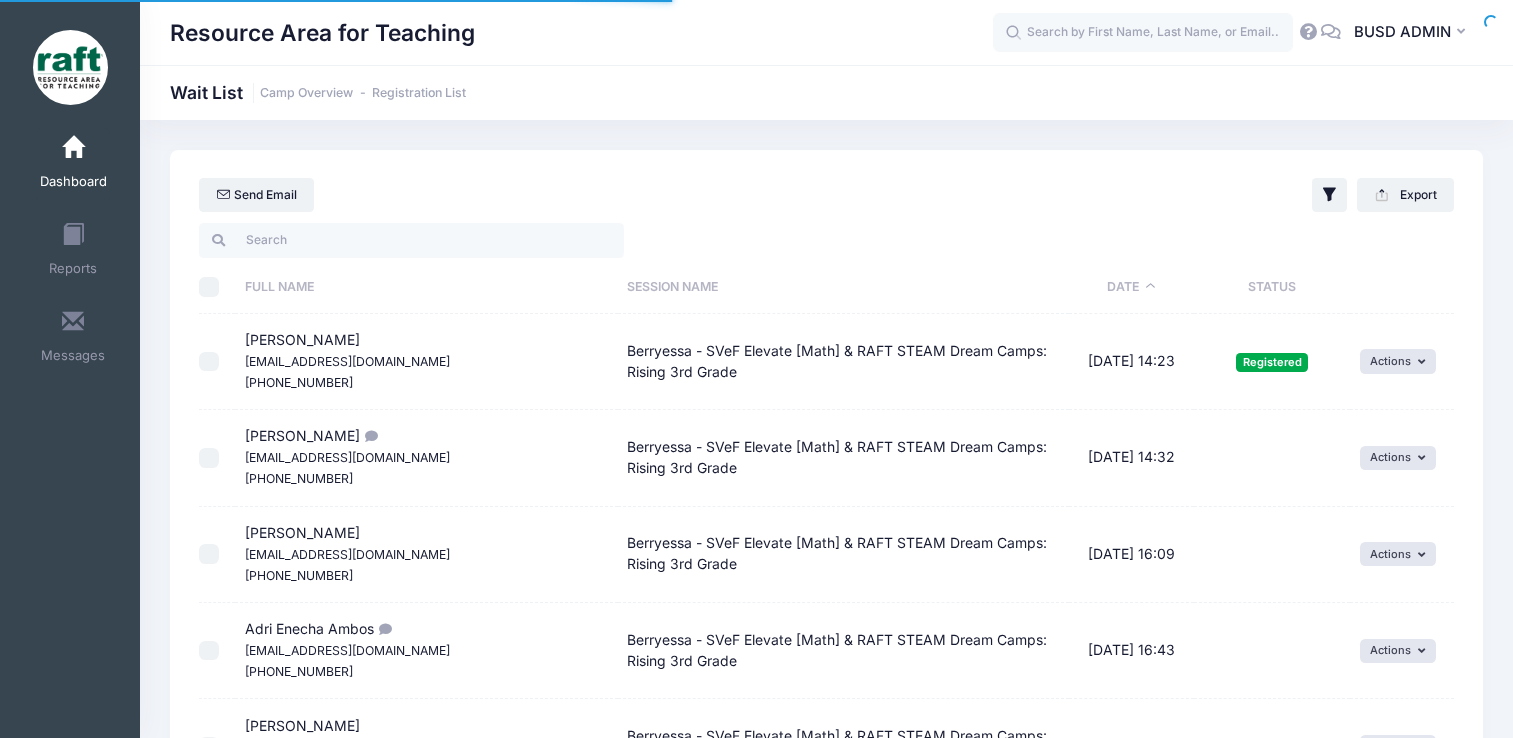 select on "50" 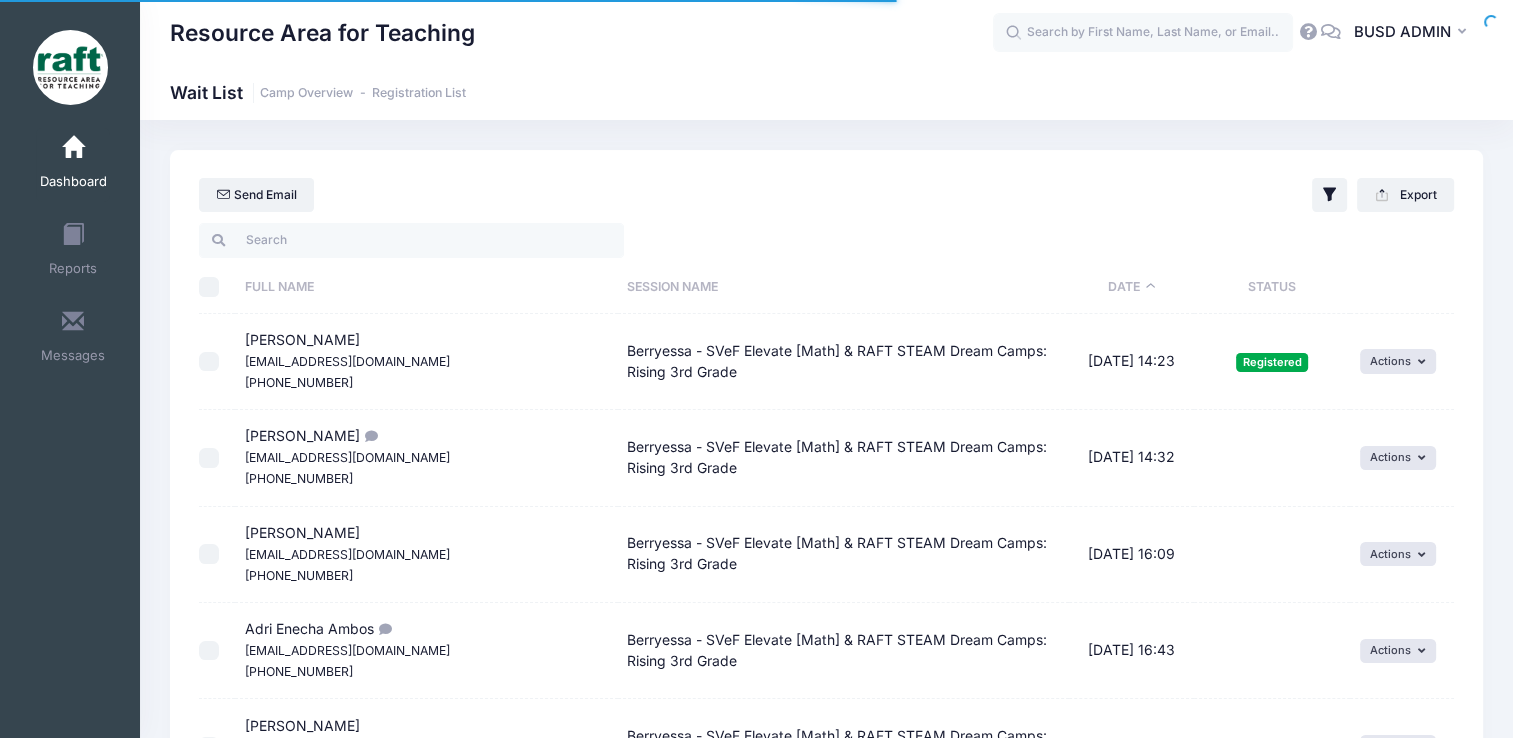 scroll, scrollTop: 0, scrollLeft: 0, axis: both 